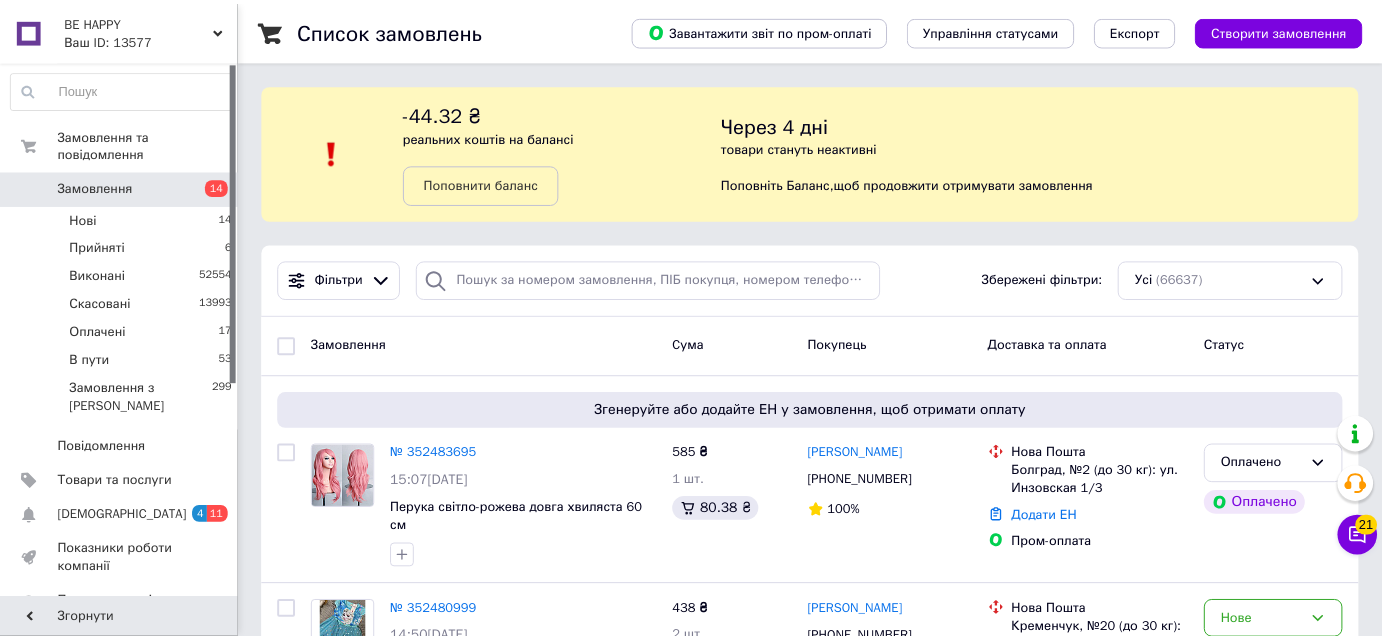scroll, scrollTop: 0, scrollLeft: 0, axis: both 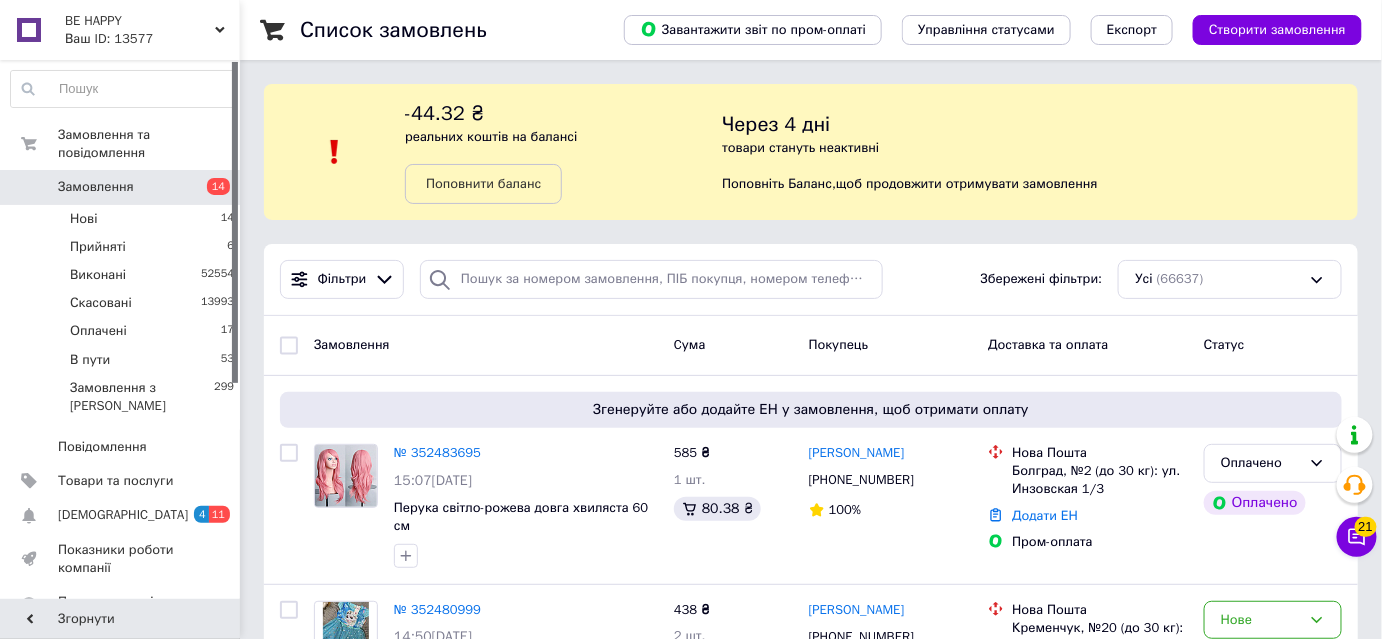 click on "Замовлення" at bounding box center [121, 187] 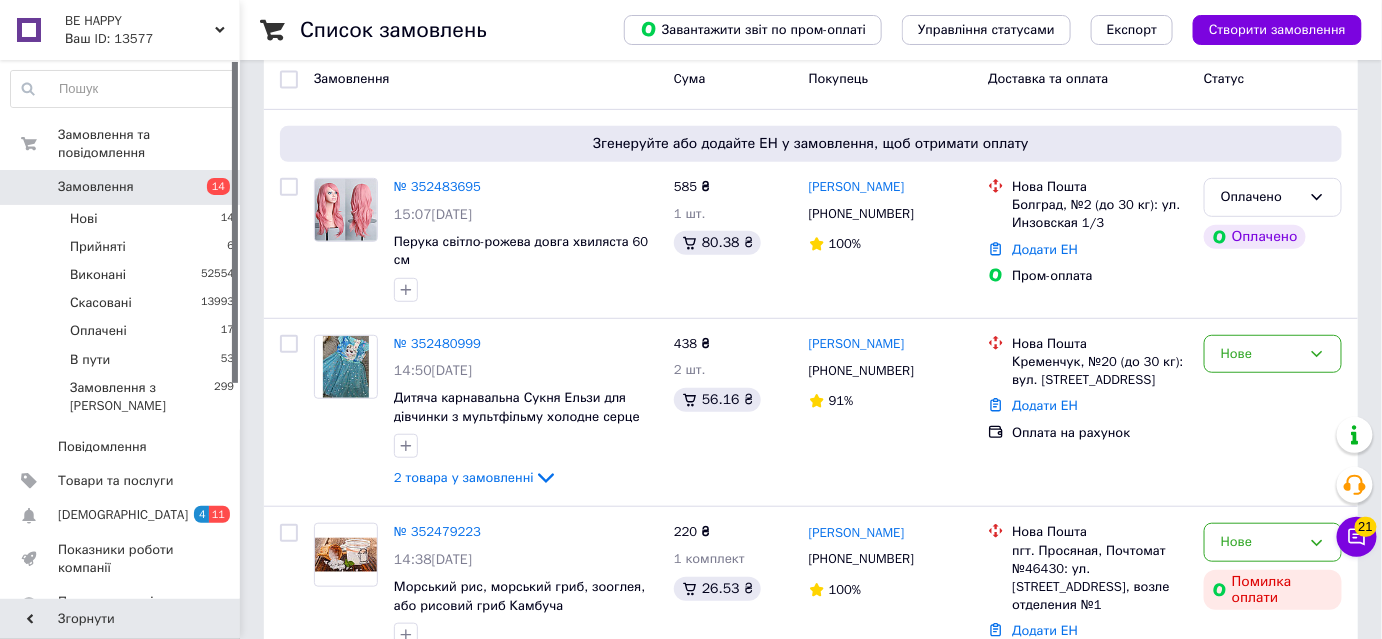 scroll, scrollTop: 272, scrollLeft: 0, axis: vertical 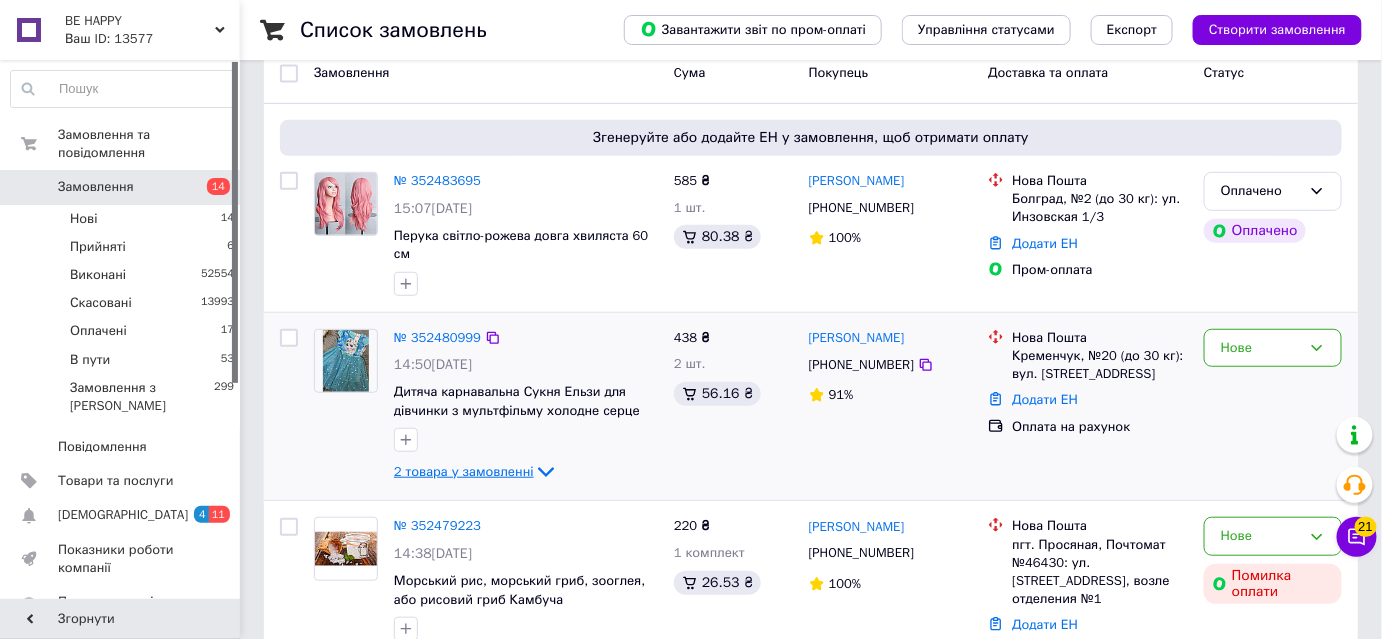 click on "2 товара у замовленні" at bounding box center (464, 471) 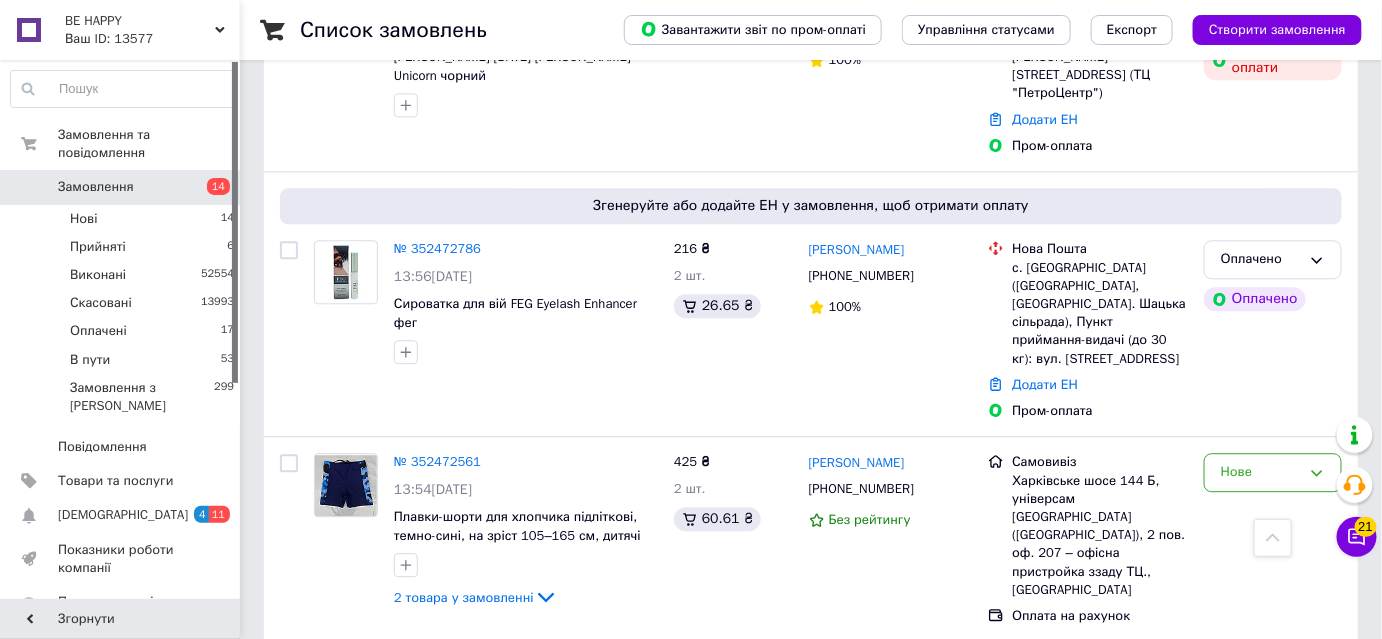scroll, scrollTop: 1545, scrollLeft: 0, axis: vertical 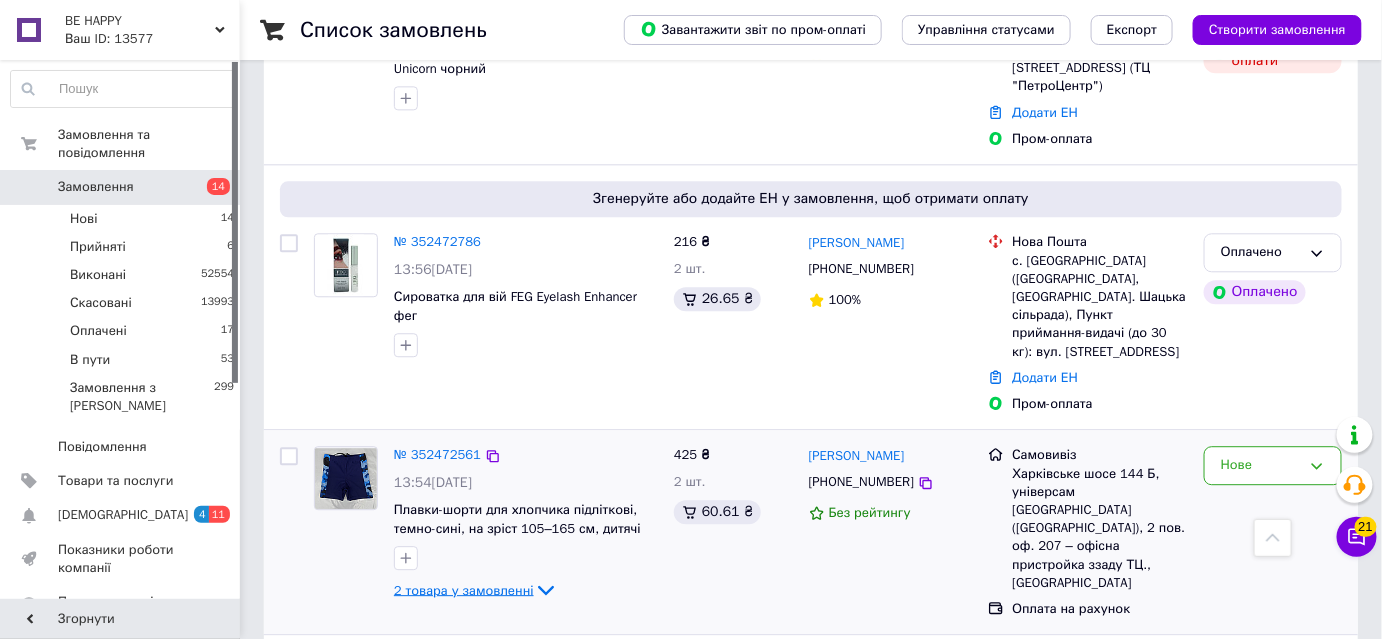 click on "2 товара у замовленні" at bounding box center [464, 589] 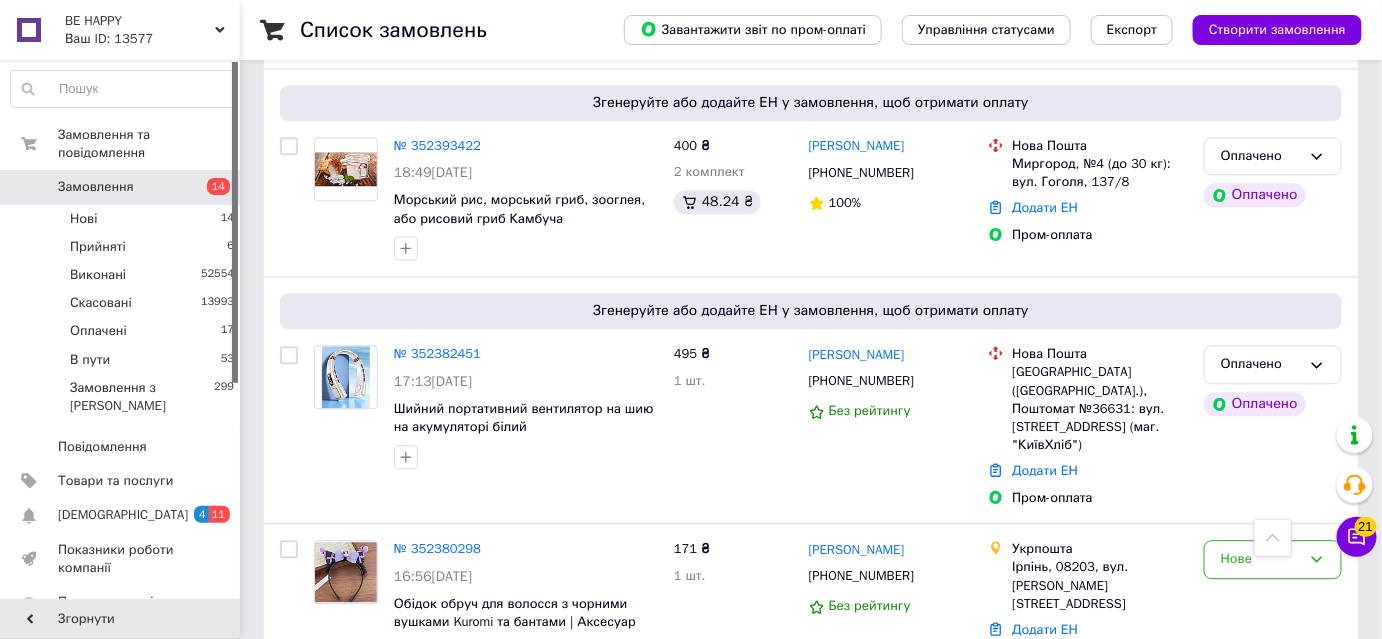 scroll, scrollTop: 6272, scrollLeft: 0, axis: vertical 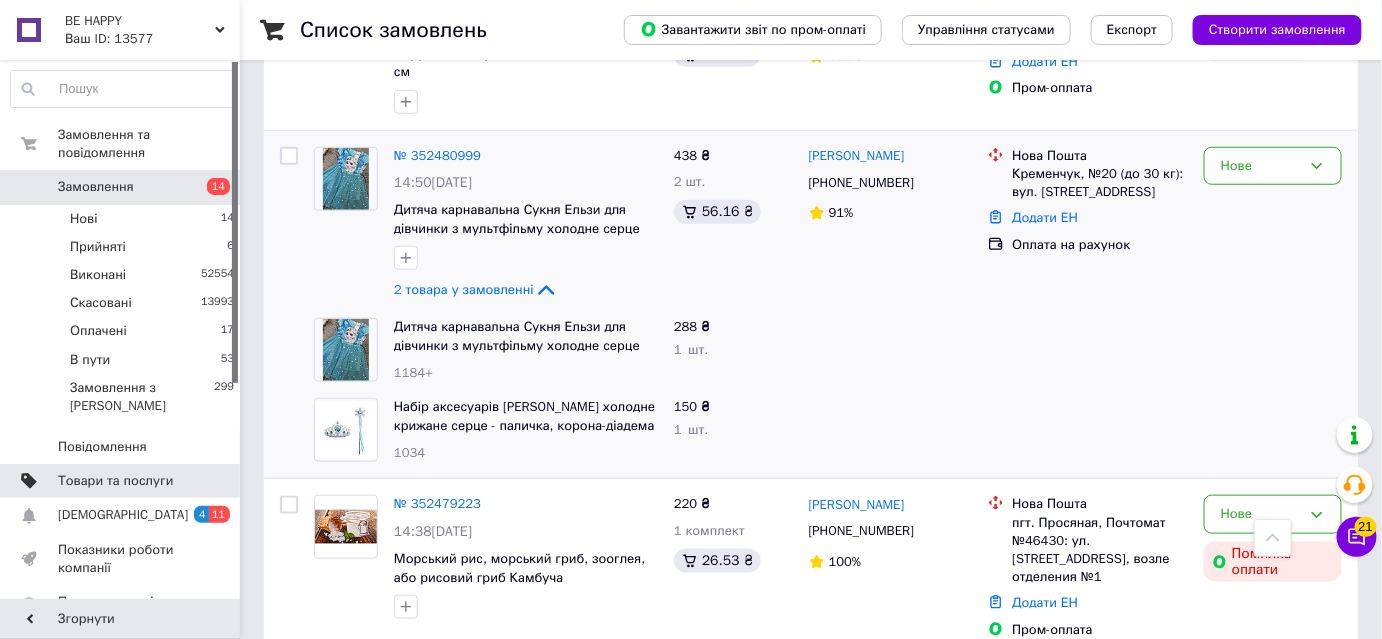 click on "Товари та послуги" at bounding box center [115, 481] 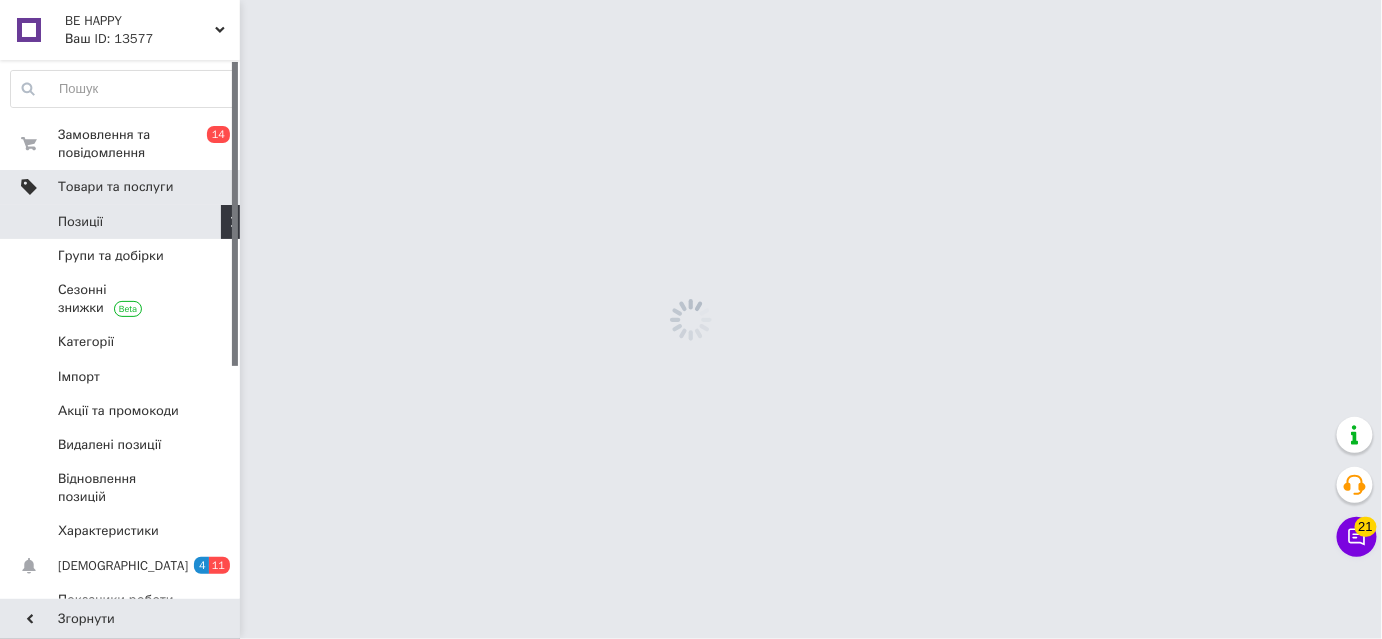 scroll, scrollTop: 0, scrollLeft: 0, axis: both 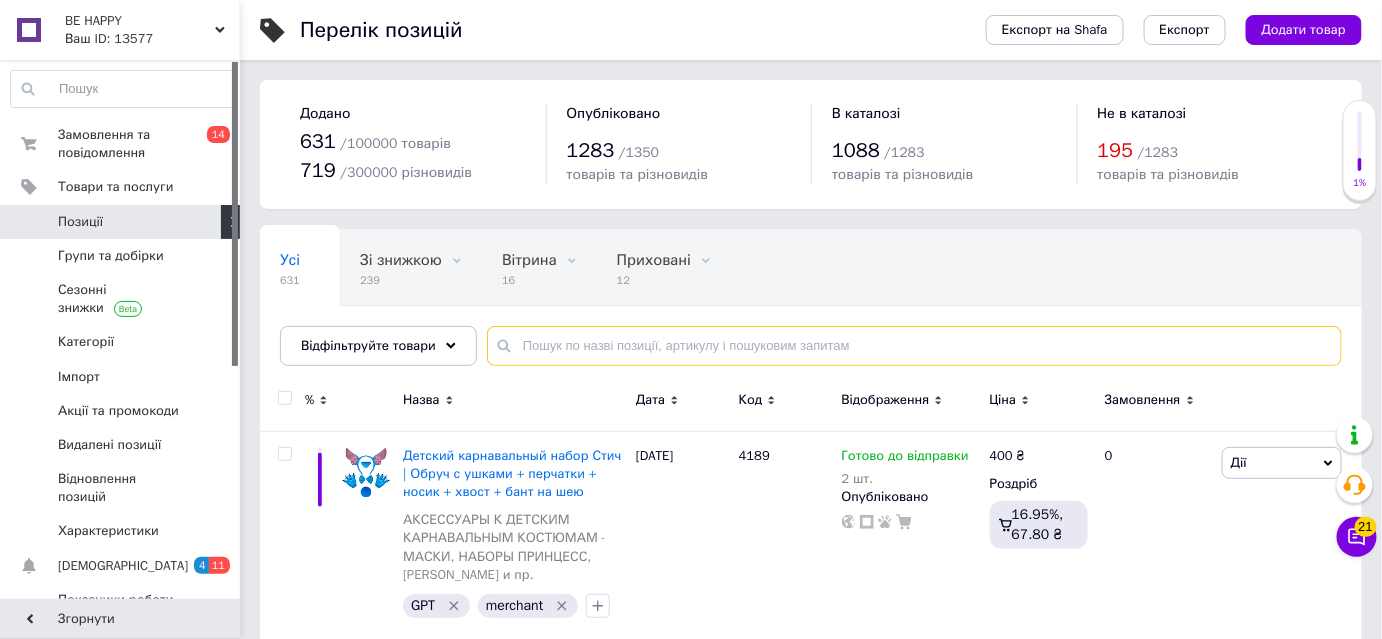click at bounding box center (914, 346) 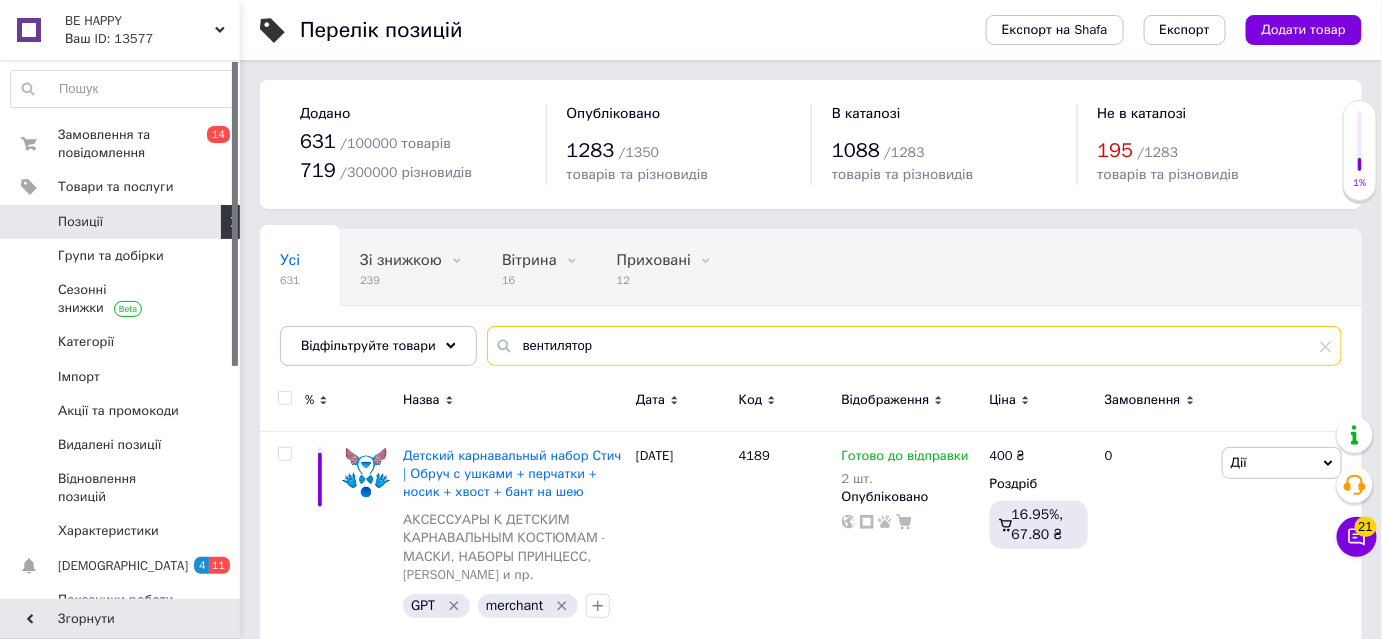type on "вентилятор" 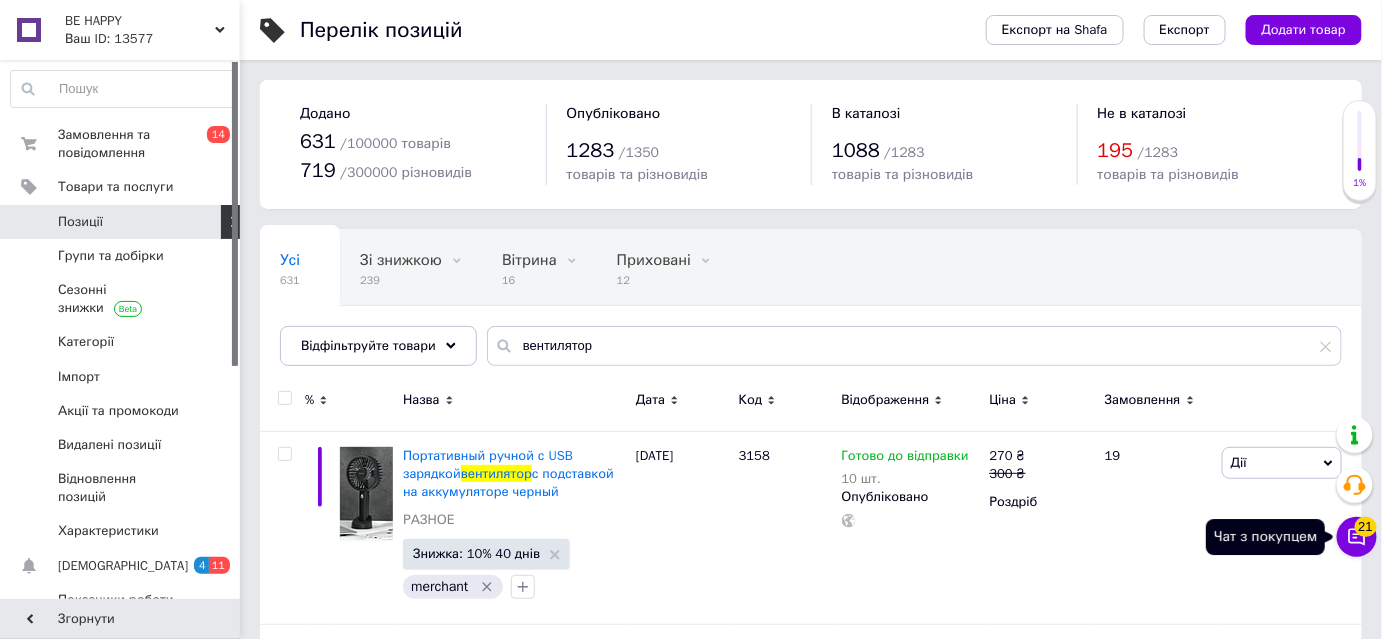 click 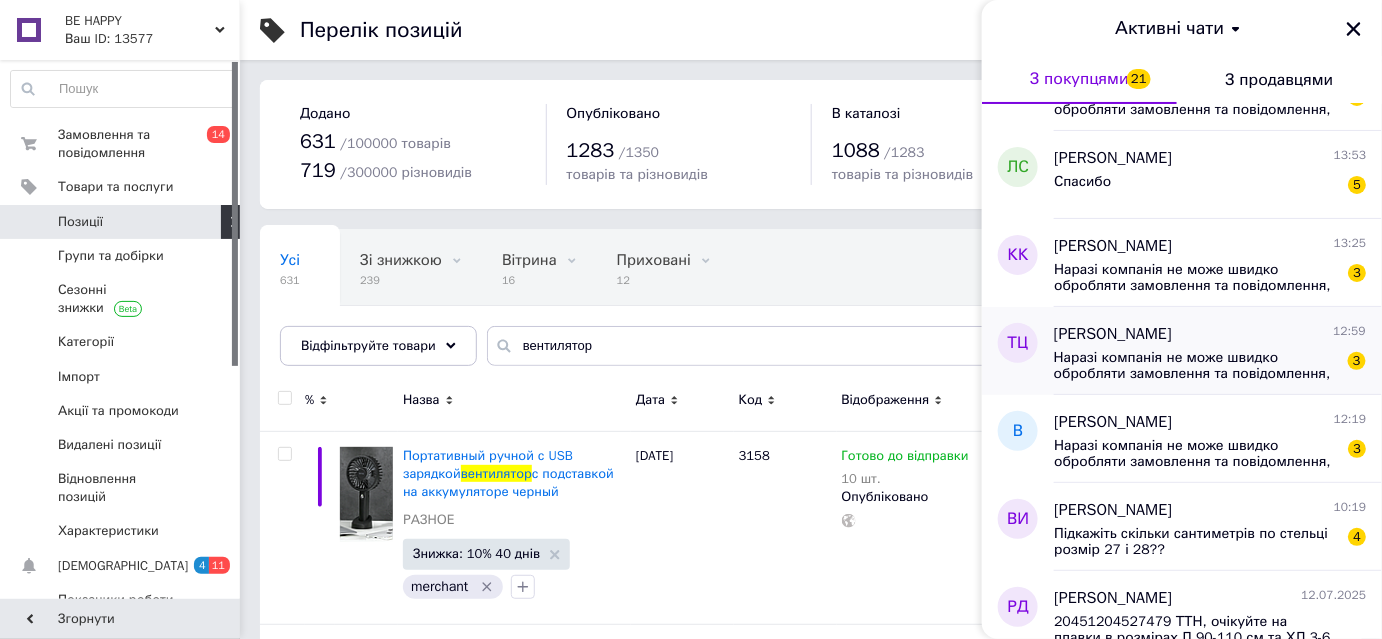scroll, scrollTop: 272, scrollLeft: 0, axis: vertical 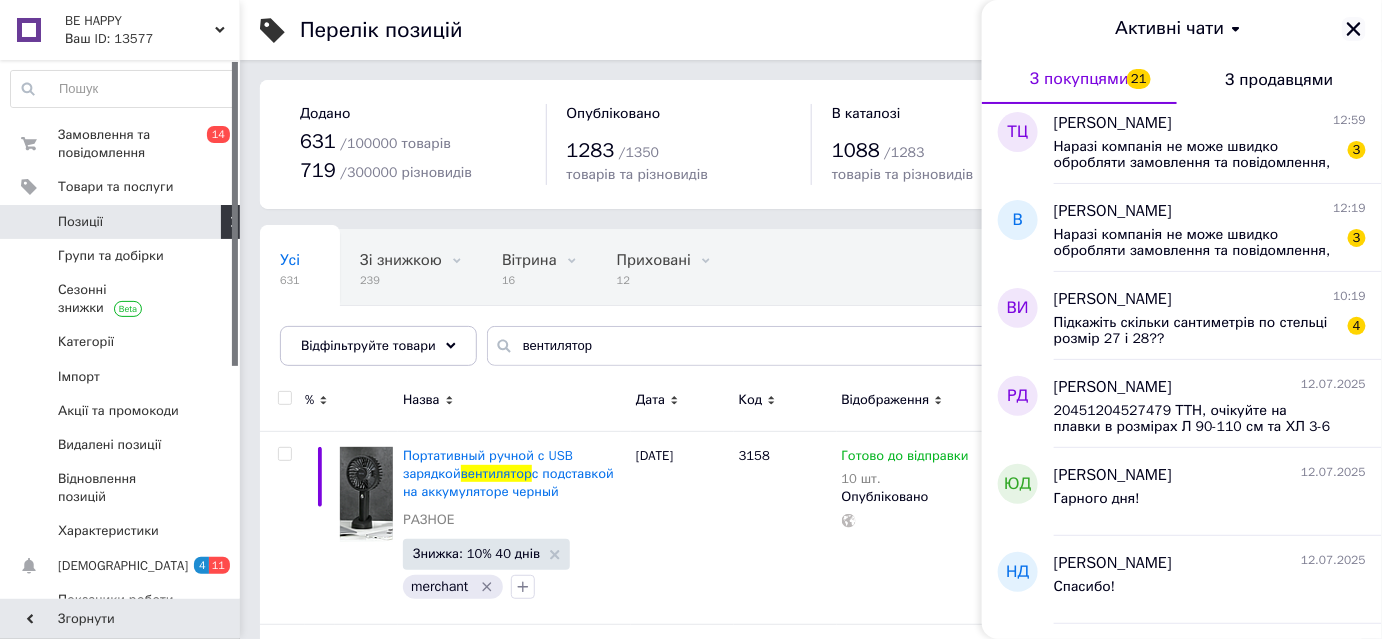 click 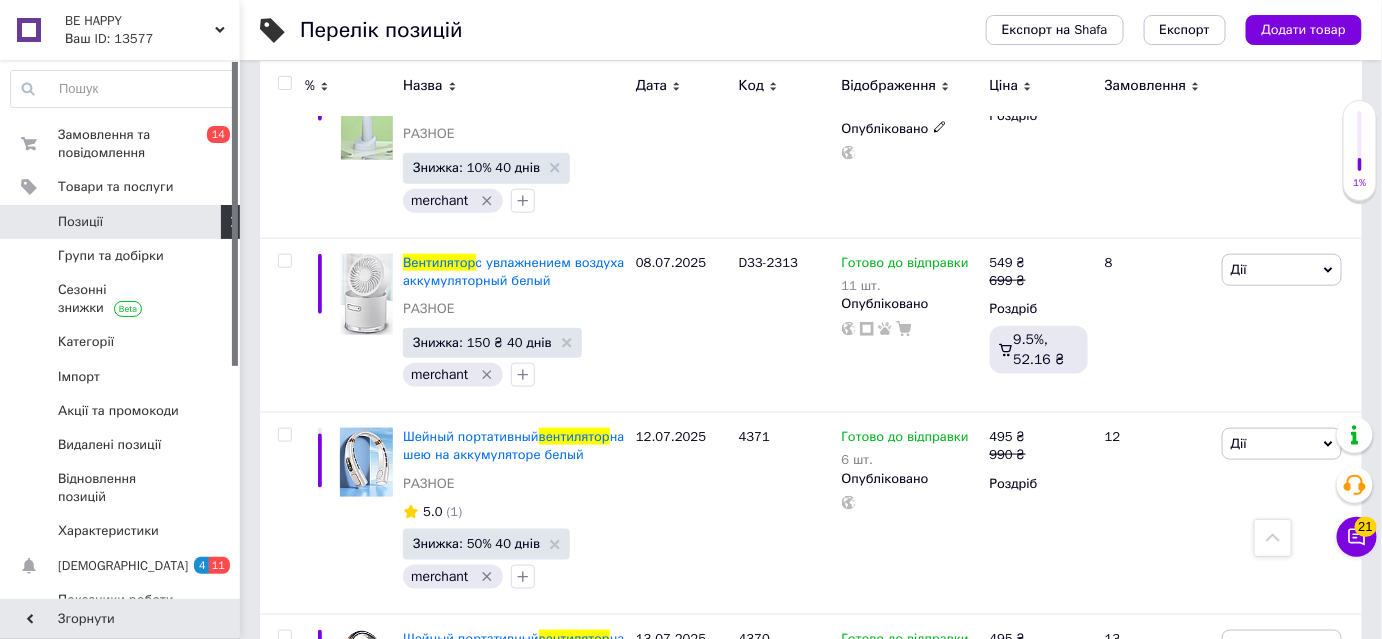 scroll, scrollTop: 636, scrollLeft: 0, axis: vertical 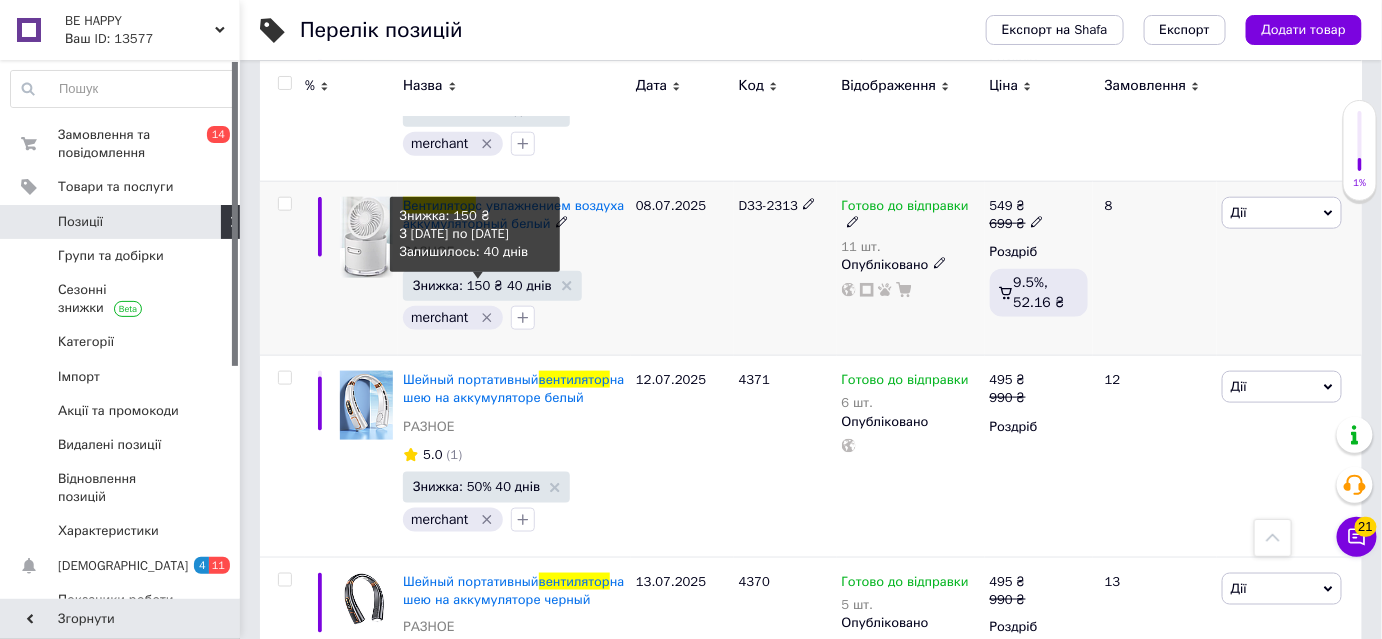 click on "Знижка: 150 ₴ 40 днів" at bounding box center (482, 285) 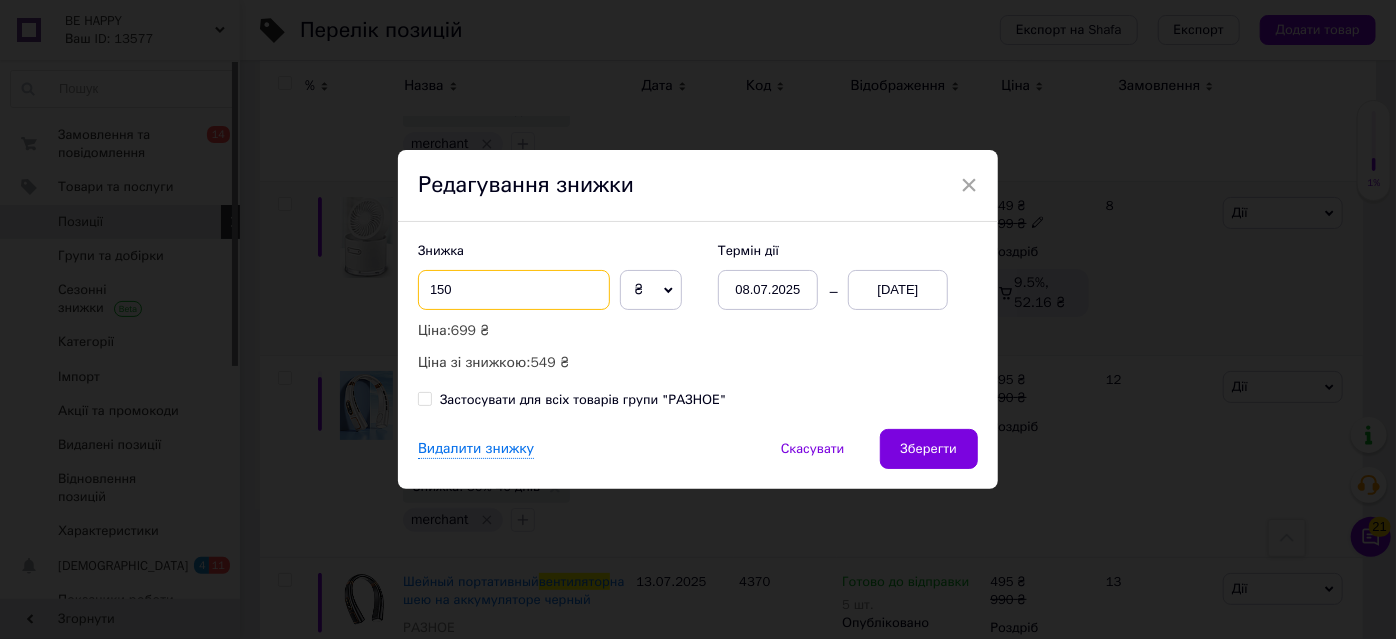 drag, startPoint x: 445, startPoint y: 285, endPoint x: 420, endPoint y: 286, distance: 25.019993 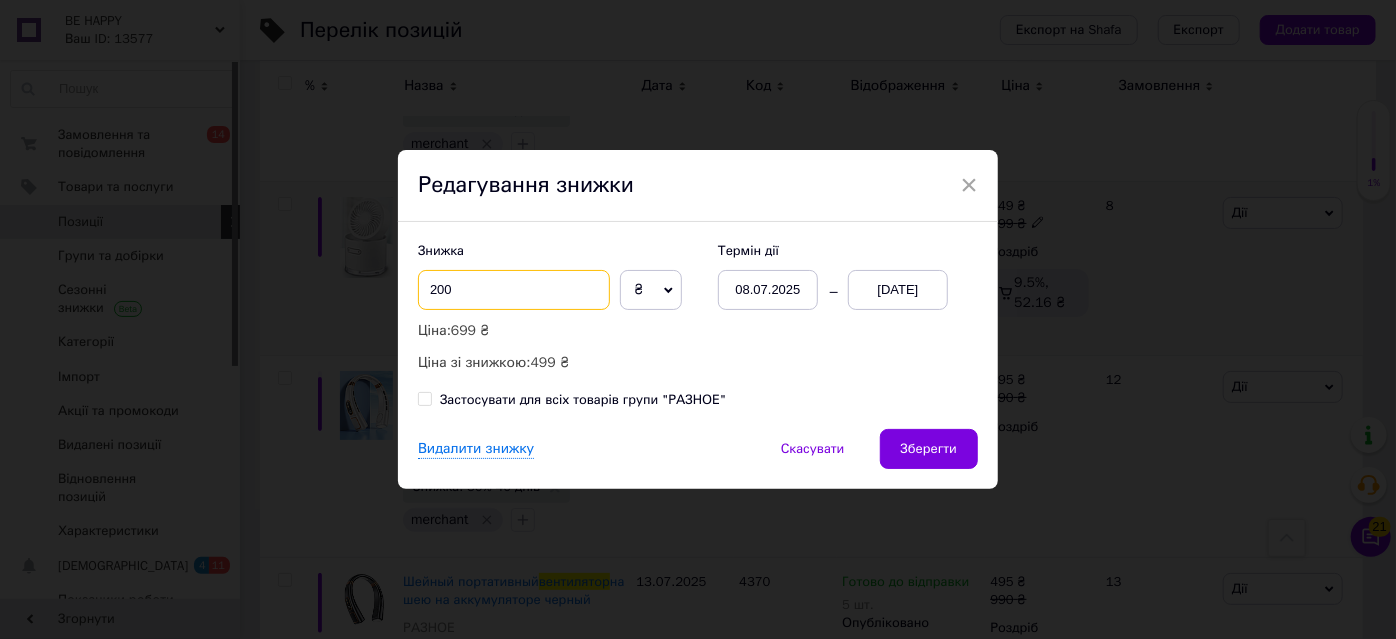 type on "200" 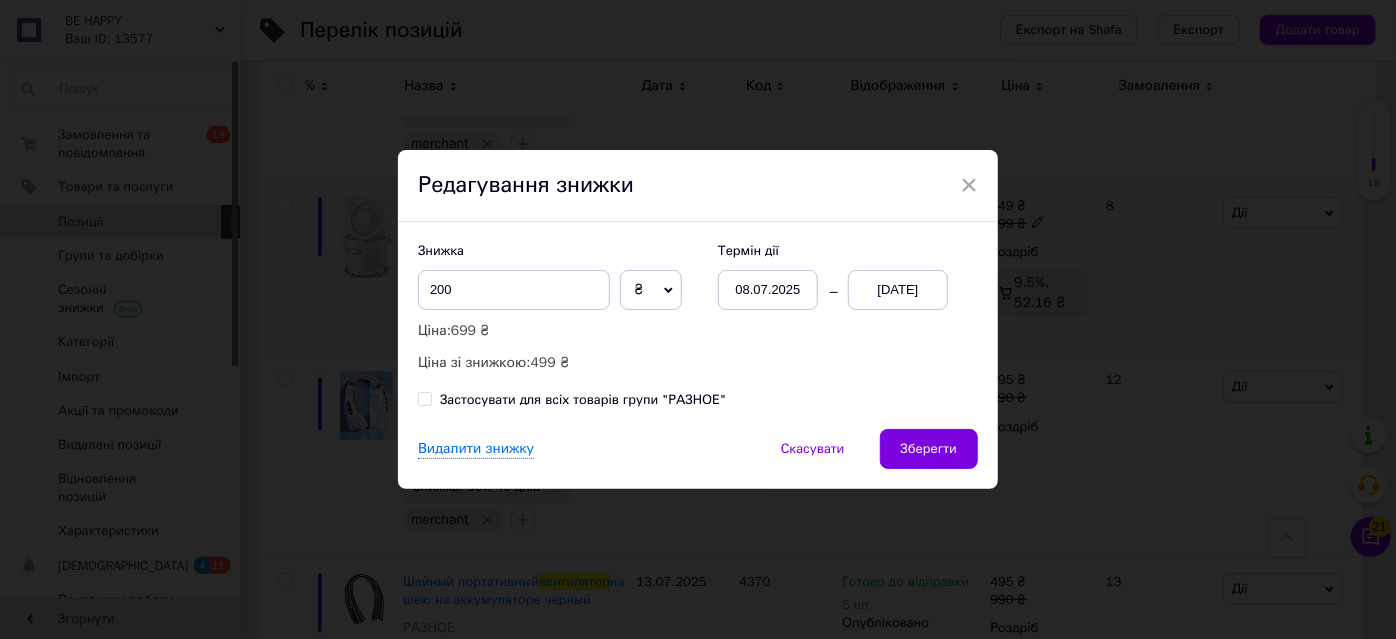 click on "08.07.2025" at bounding box center [768, 290] 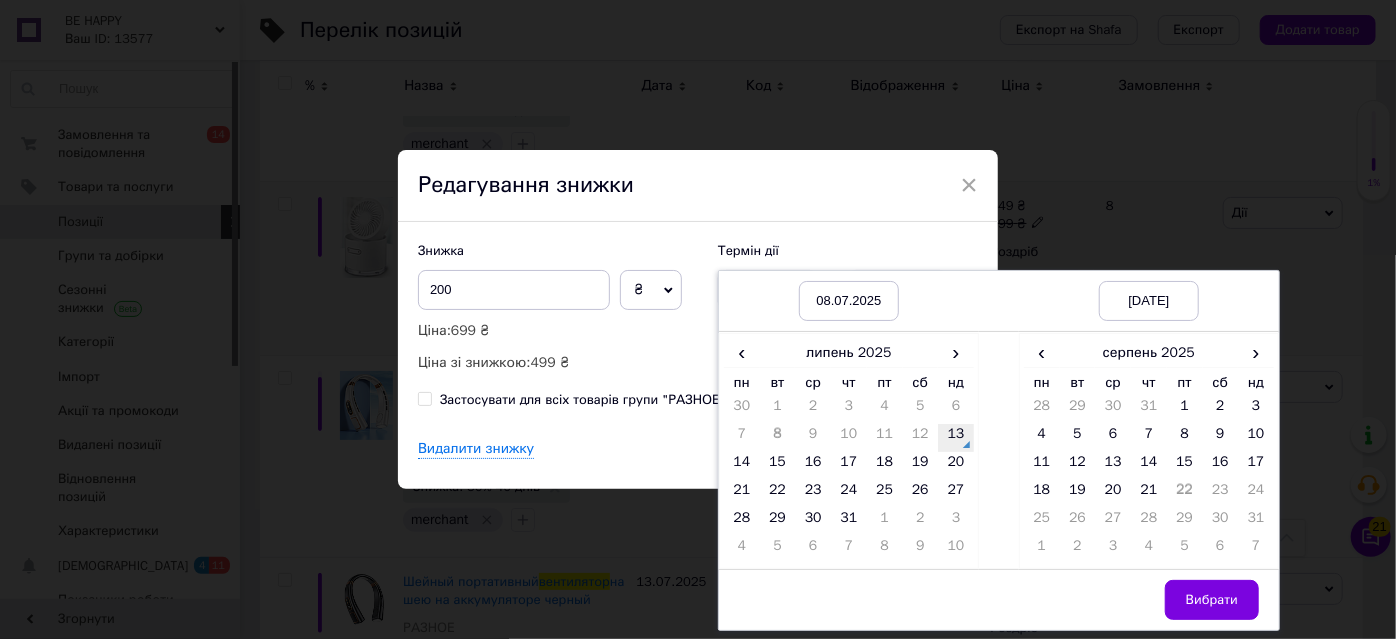 click on "13" at bounding box center [956, 438] 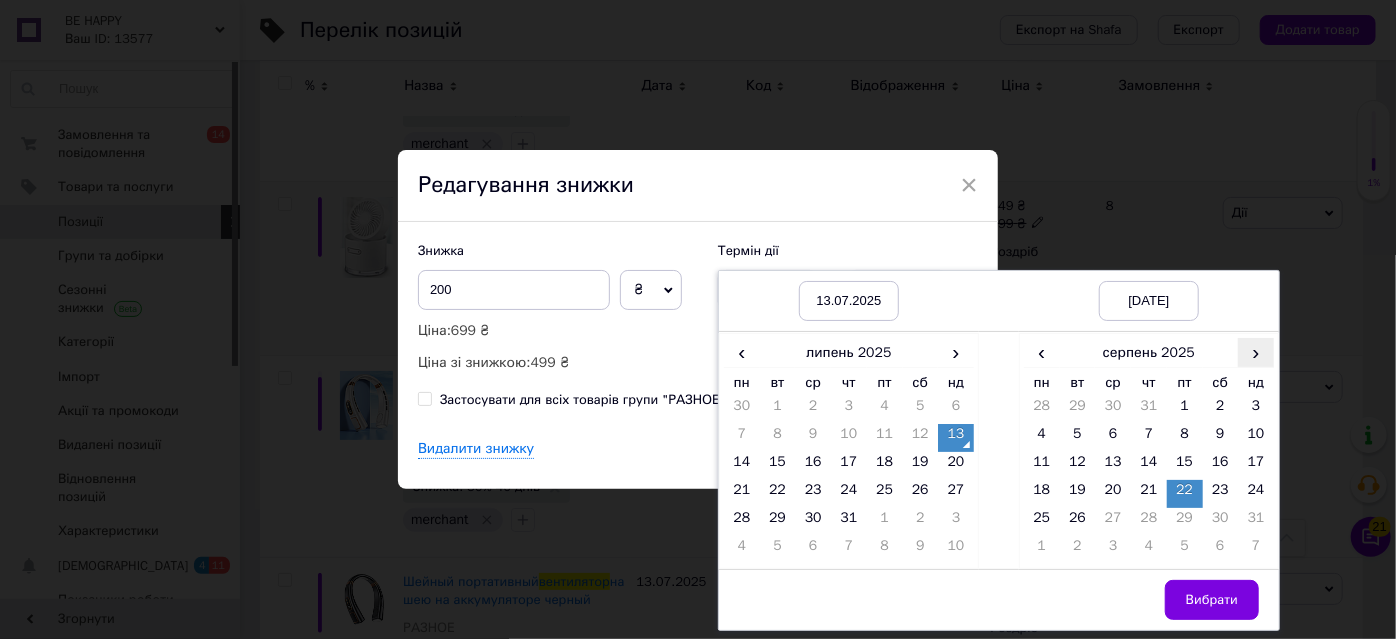 click on "›" at bounding box center (1256, 352) 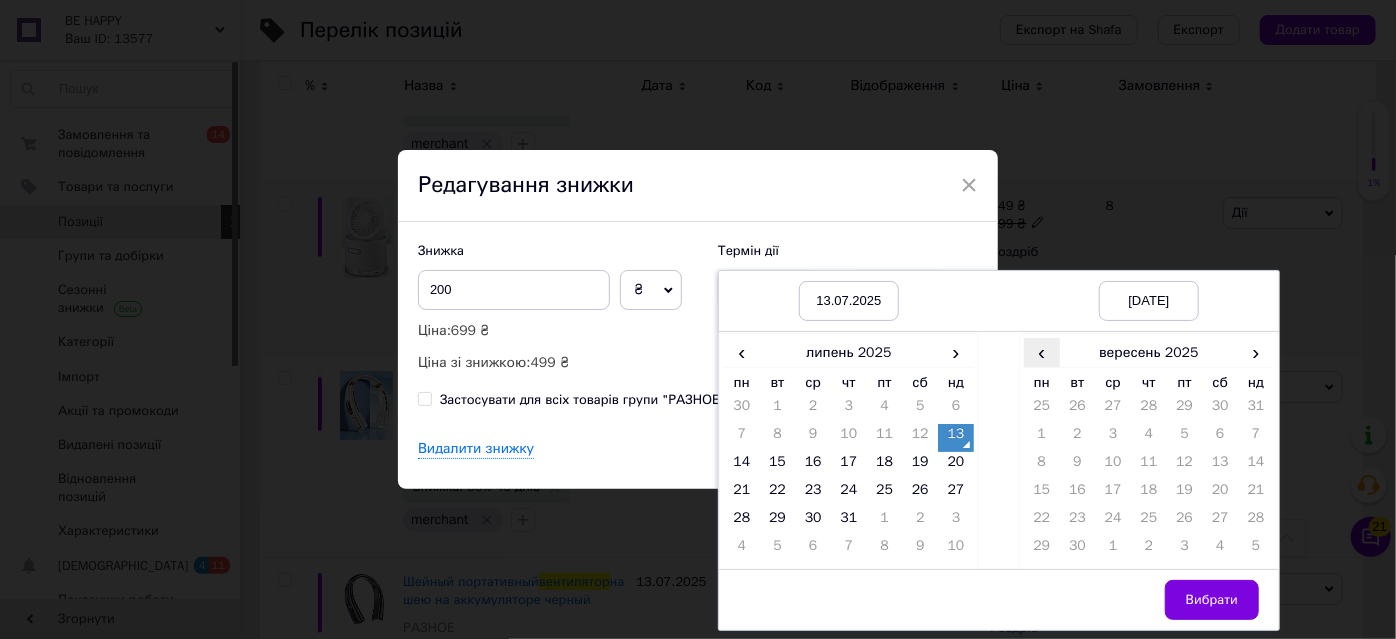 click on "‹" at bounding box center [1042, 352] 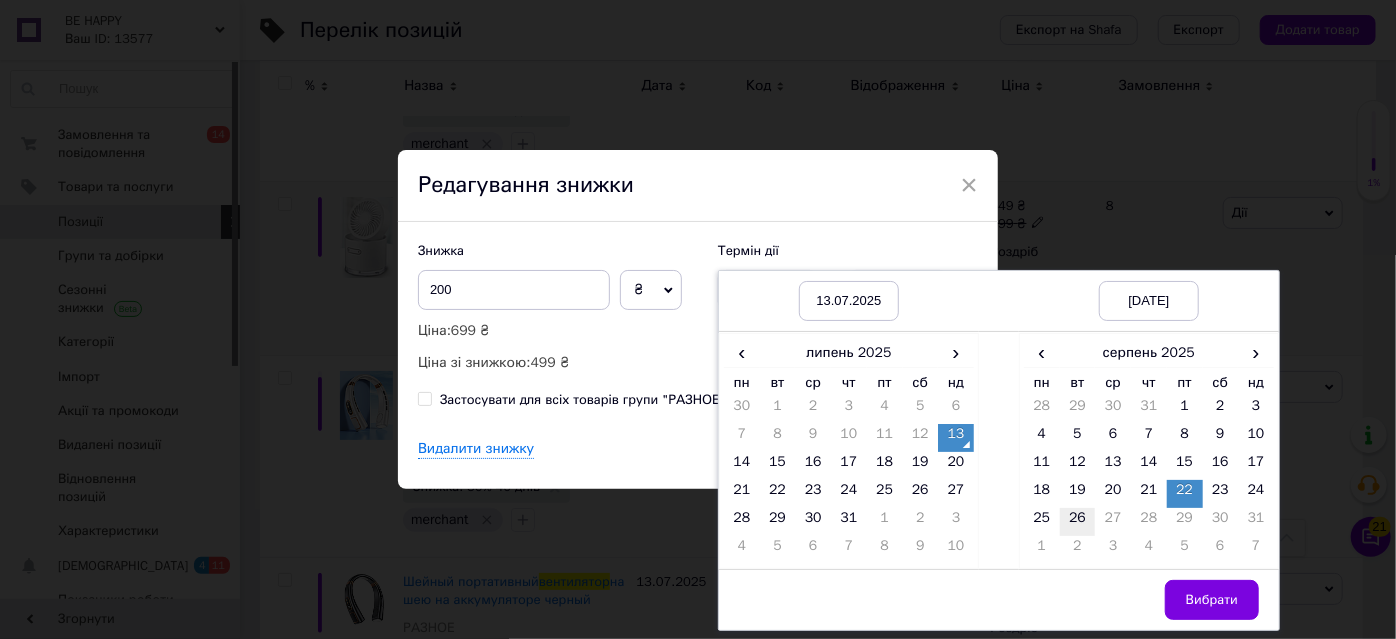 click on "26" at bounding box center (1078, 522) 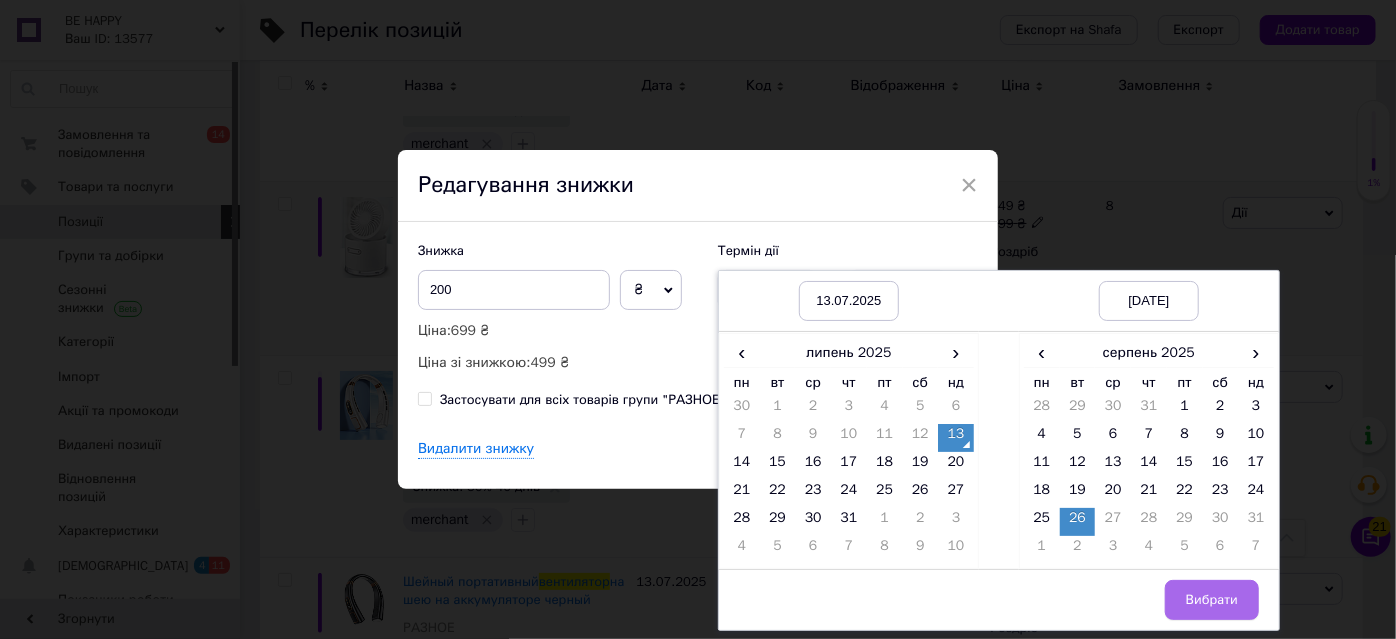 click on "Вибрати" at bounding box center [1212, 600] 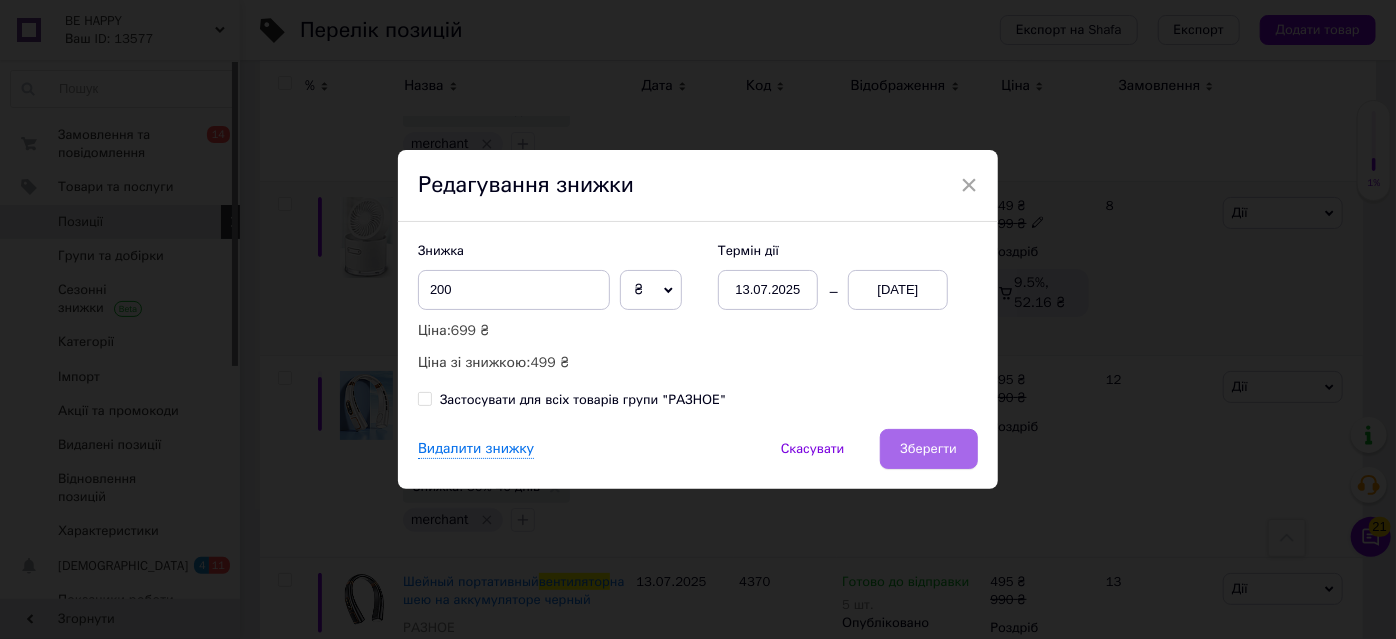 click on "Зберегти" at bounding box center [929, 449] 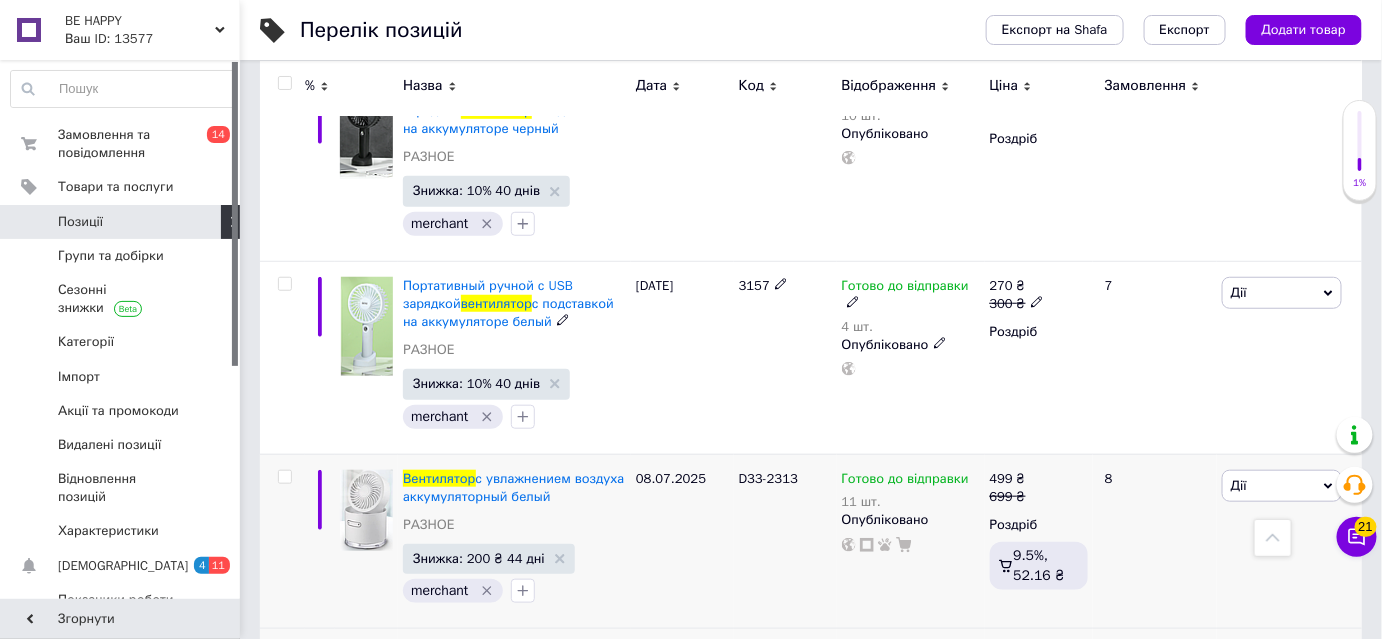 scroll, scrollTop: 272, scrollLeft: 0, axis: vertical 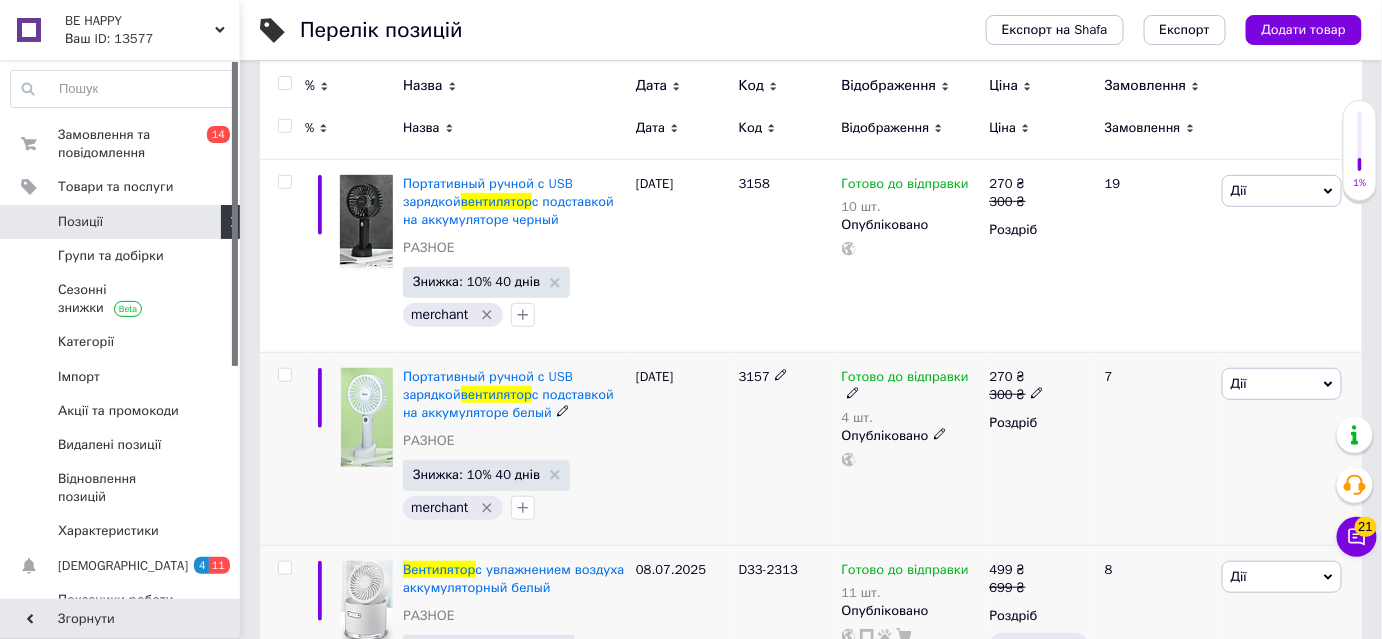 click at bounding box center (284, 375) 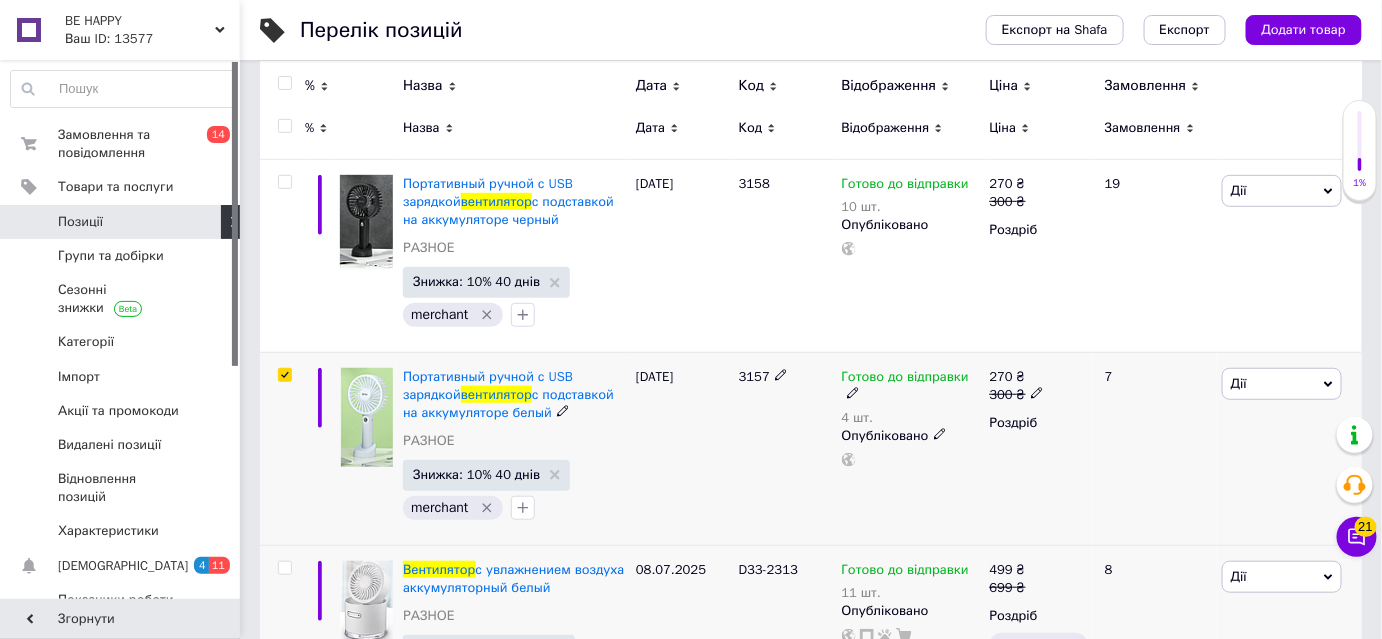 checkbox on "true" 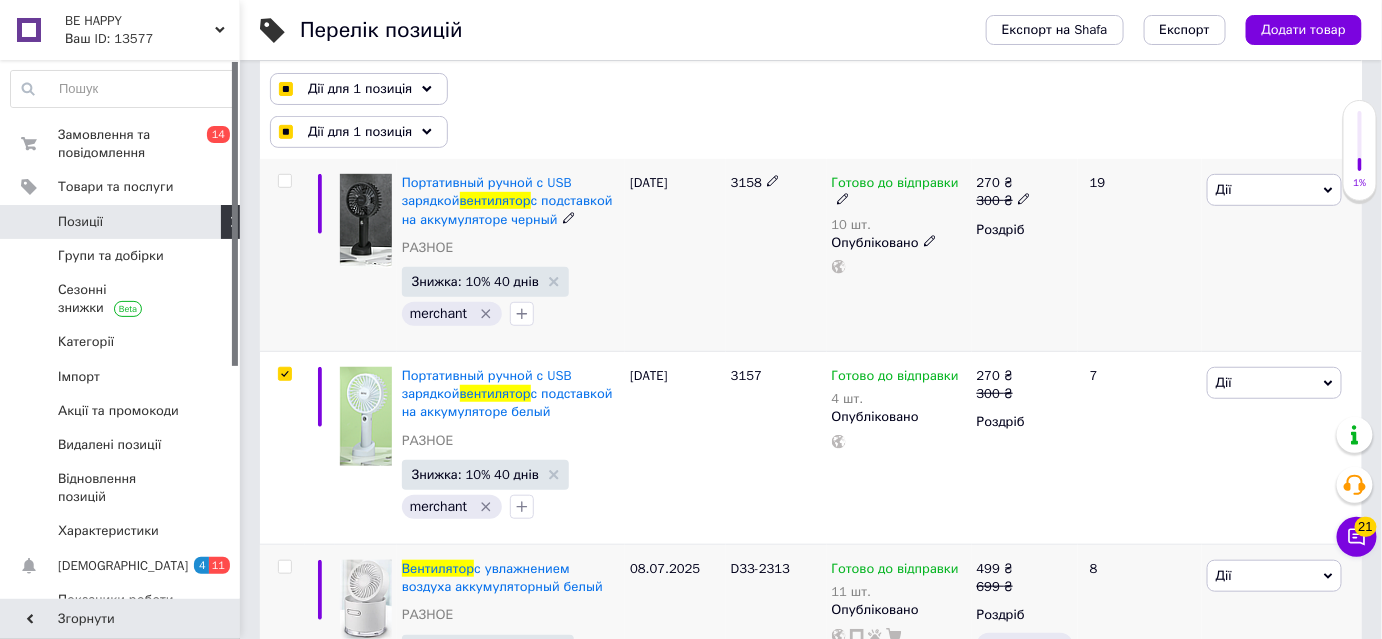 click at bounding box center [284, 181] 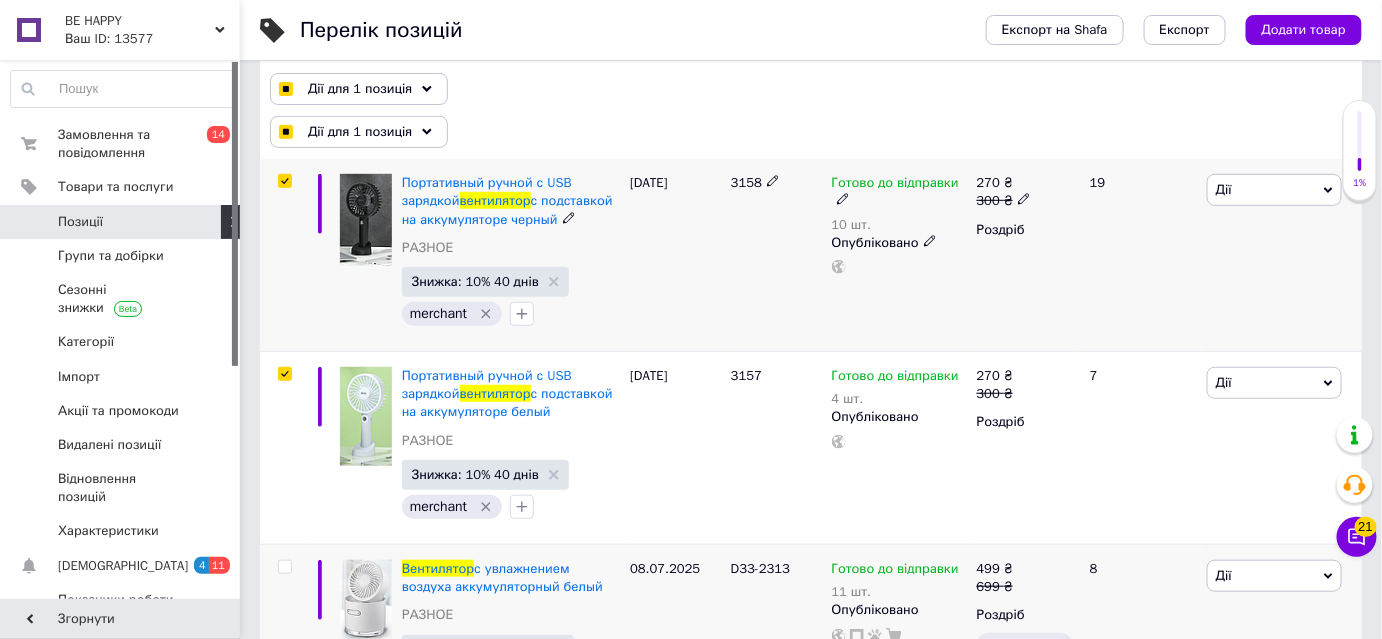 checkbox on "true" 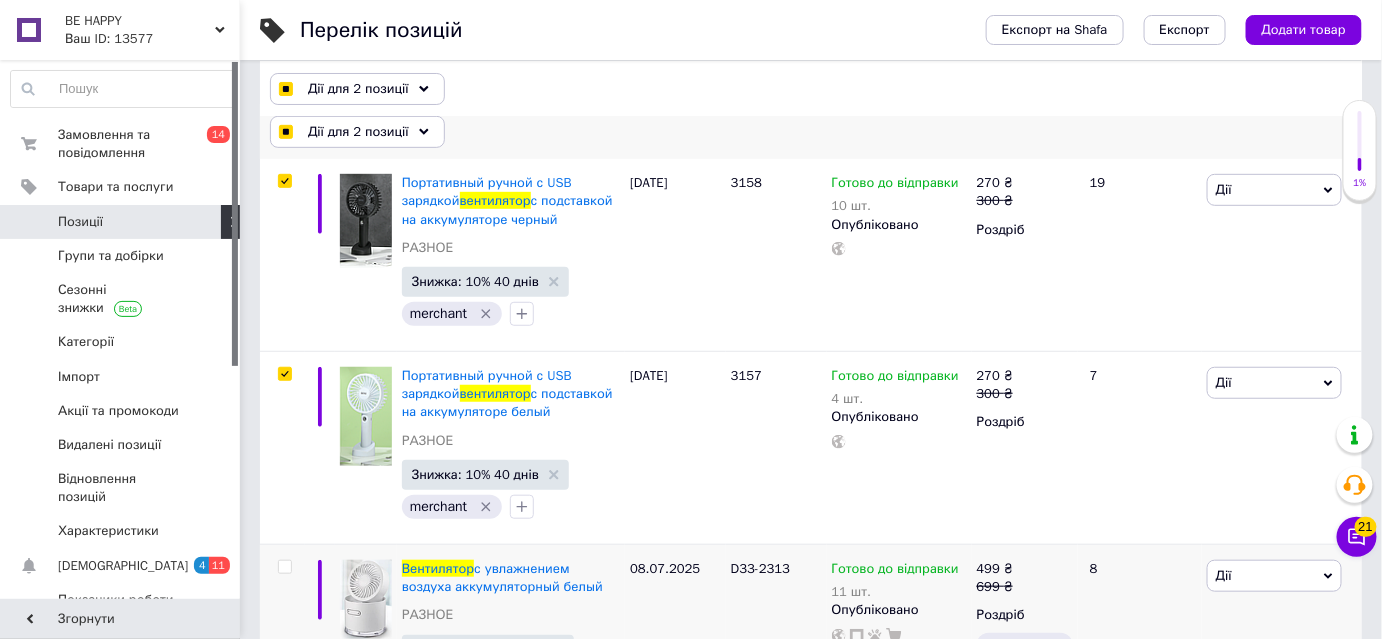 click on "Дії для 2 позиції" at bounding box center (358, 132) 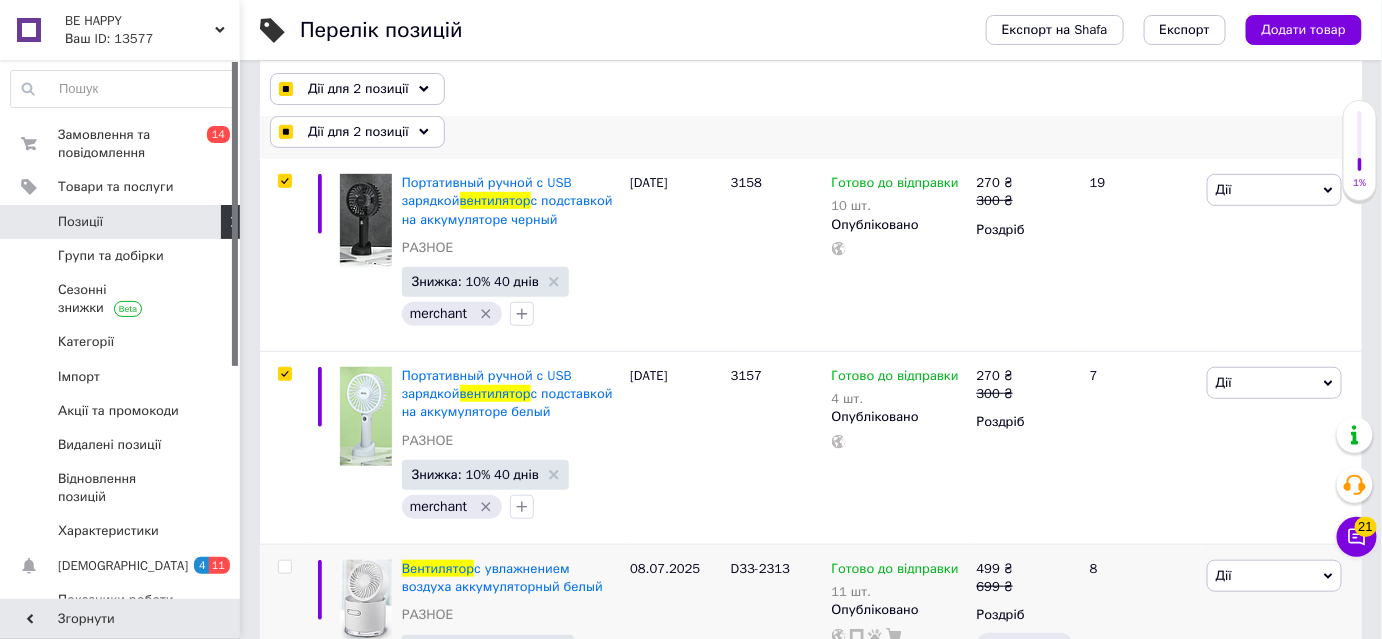 checkbox on "true" 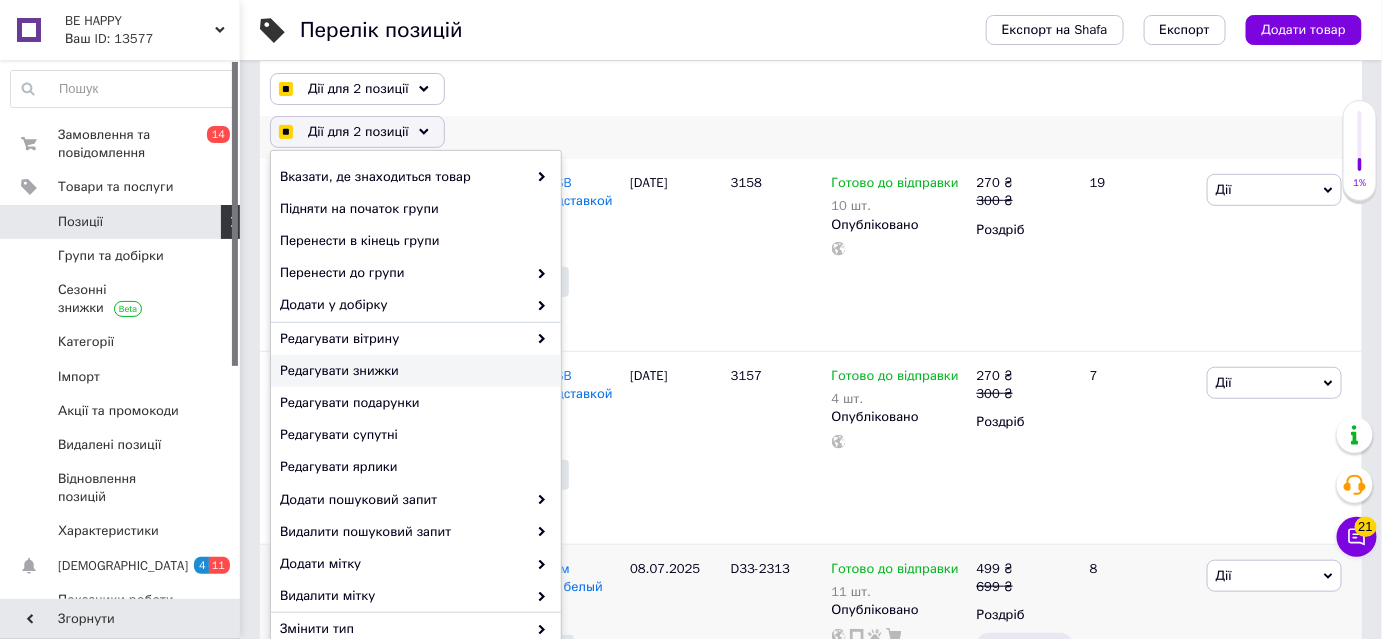 click on "Редагувати знижки" at bounding box center [413, 371] 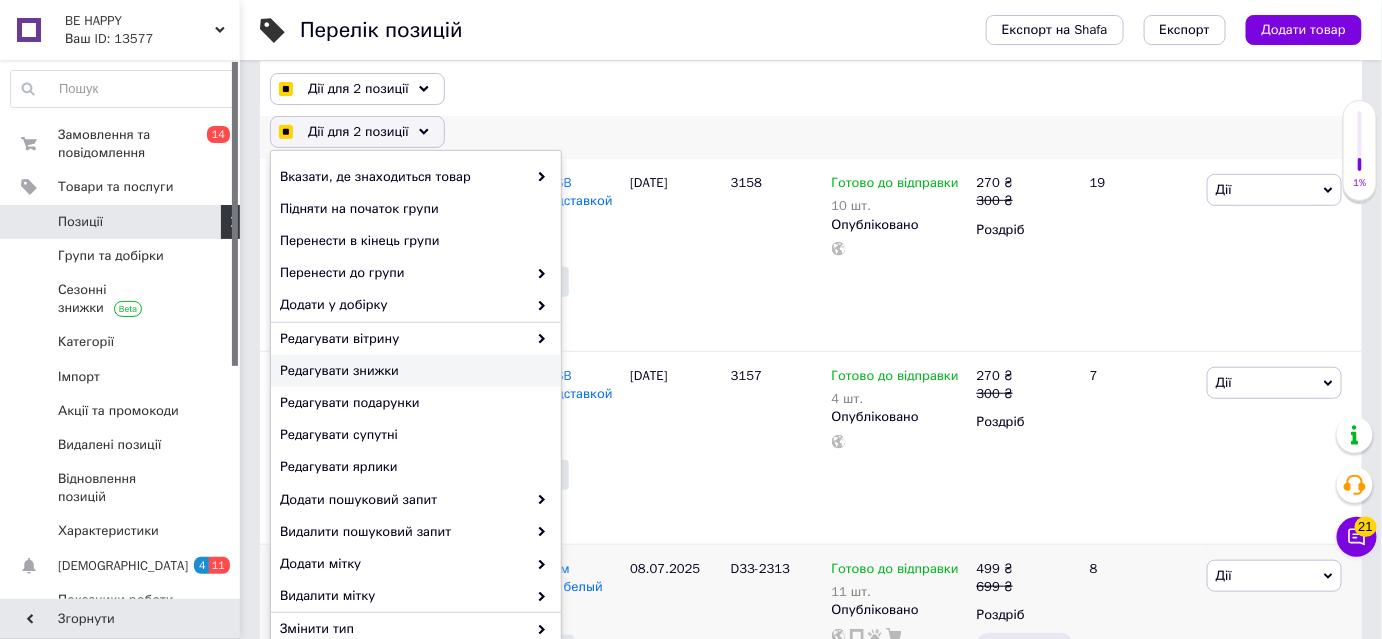 checkbox on "true" 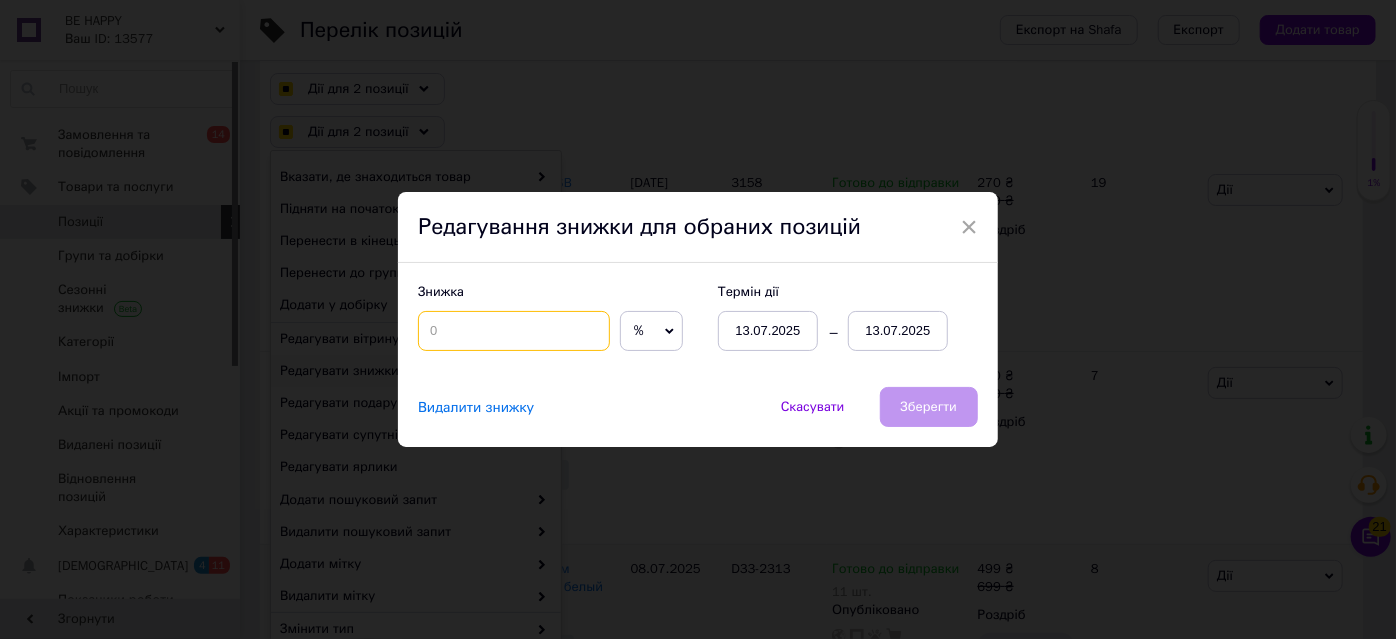 click at bounding box center [514, 331] 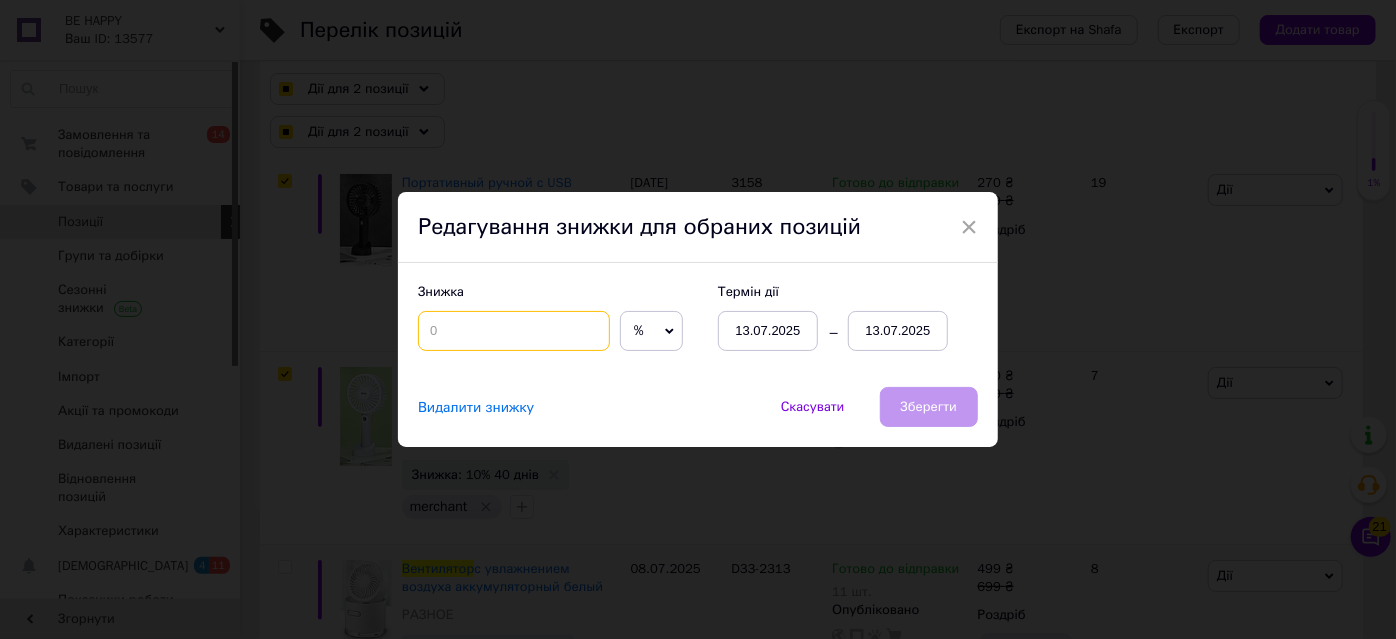 checkbox on "true" 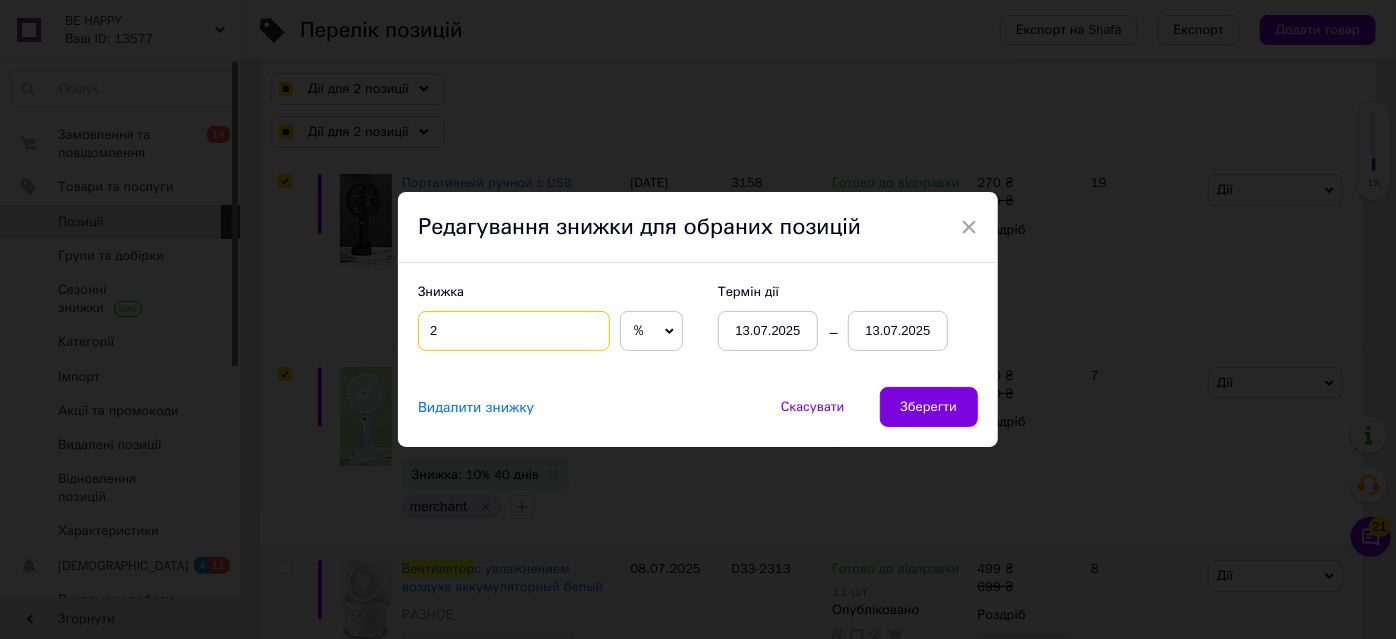 checkbox on "true" 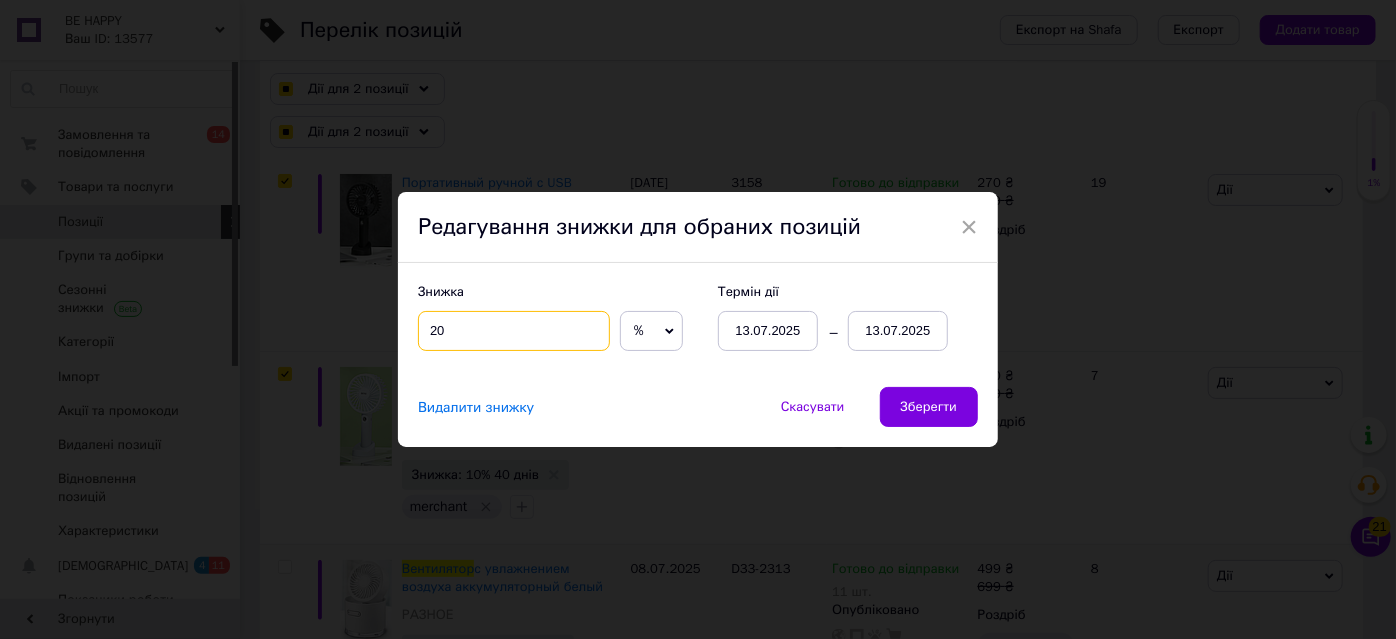 type on "20" 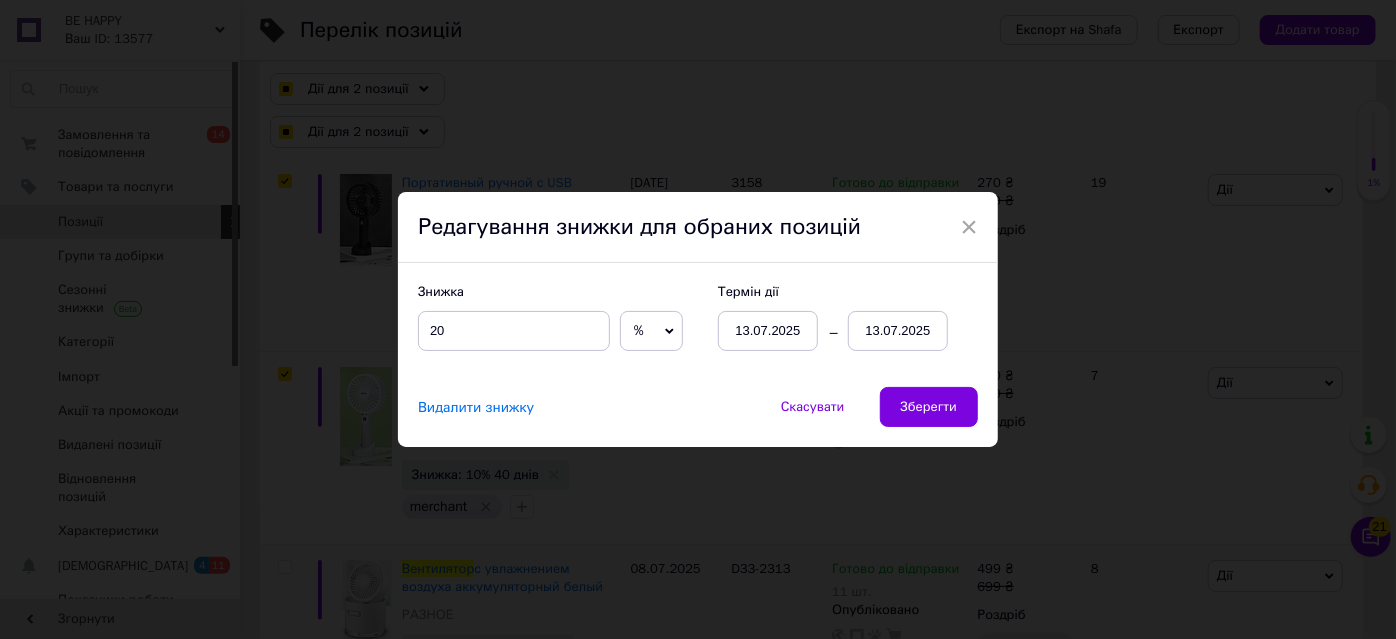 click on "13.07.2025" at bounding box center [898, 331] 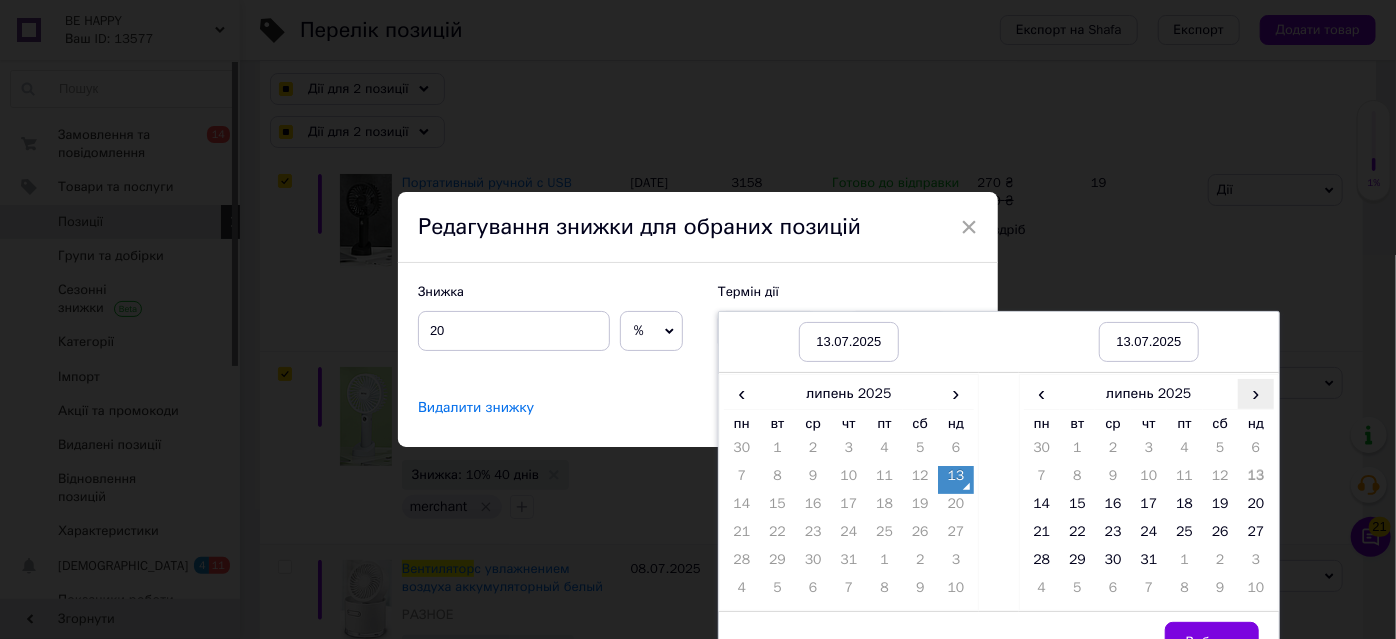 click on "›" at bounding box center [1256, 393] 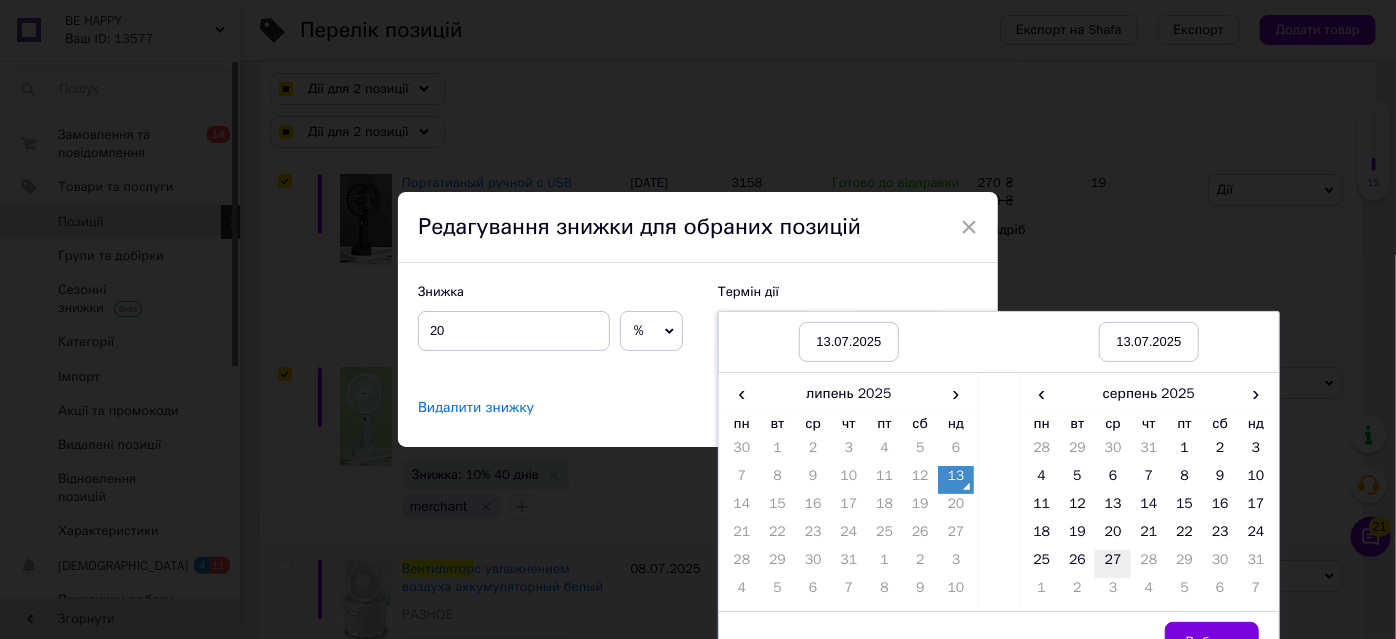 click on "27" at bounding box center [1113, 564] 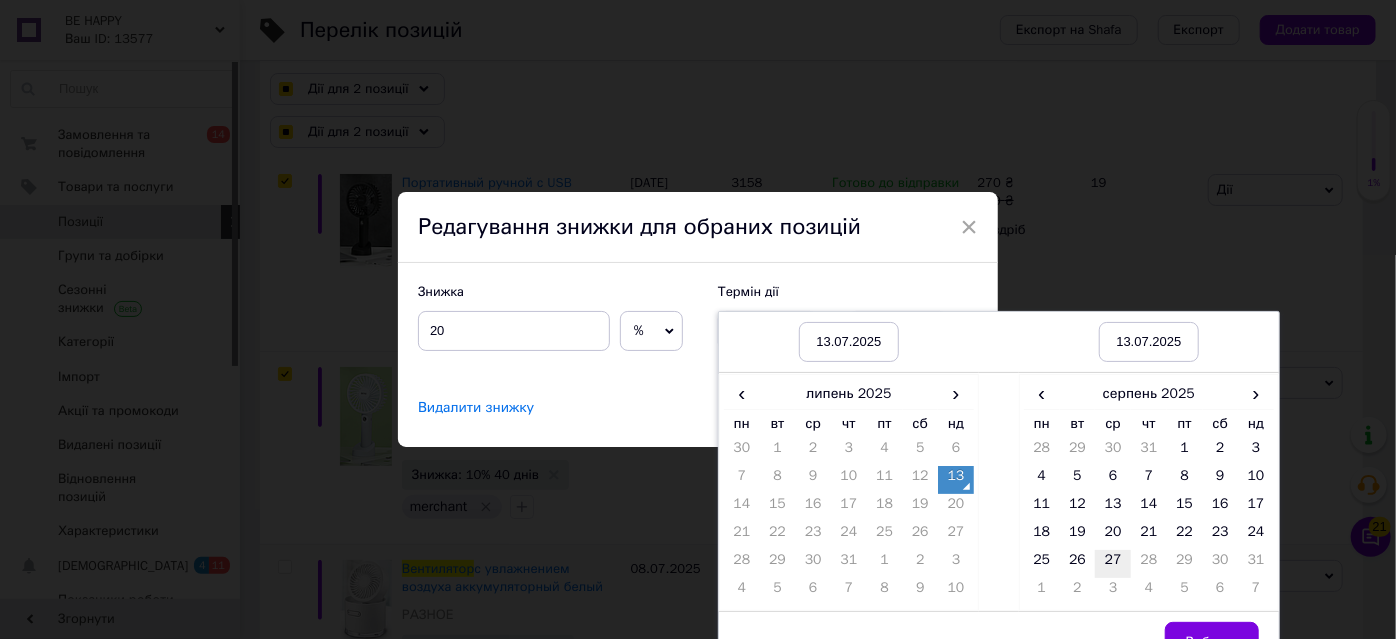 checkbox on "true" 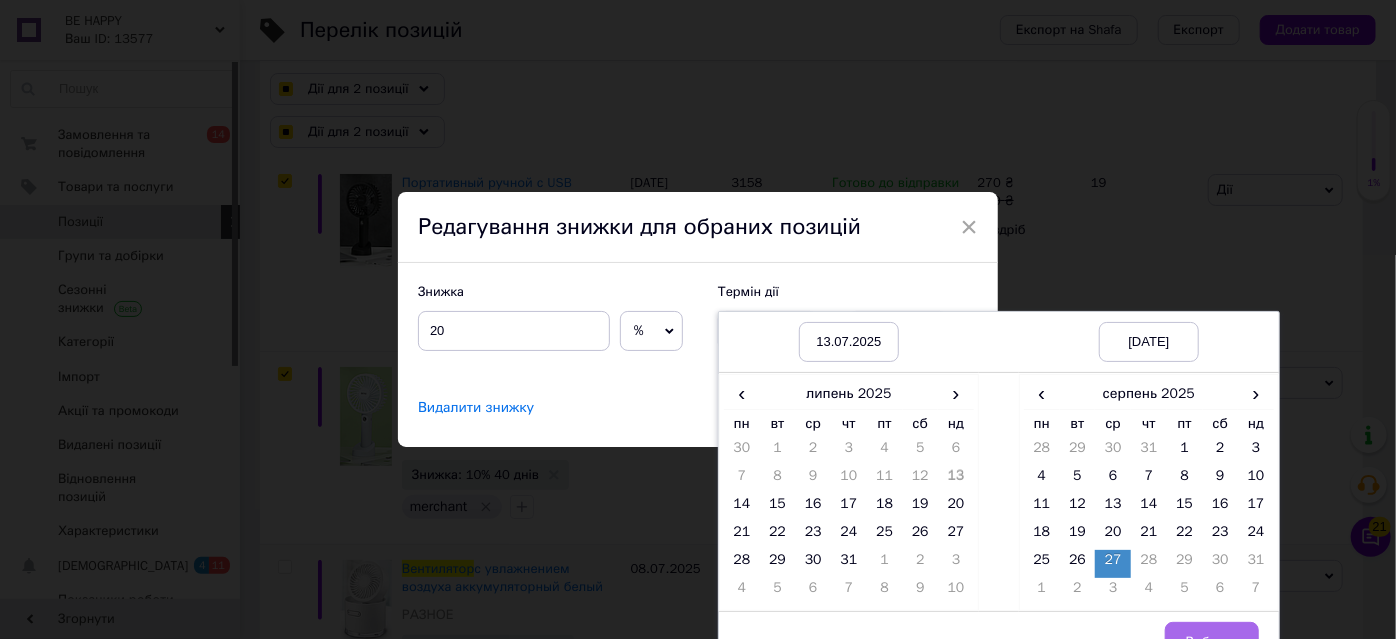 click on "Вибрати" at bounding box center (1212, 642) 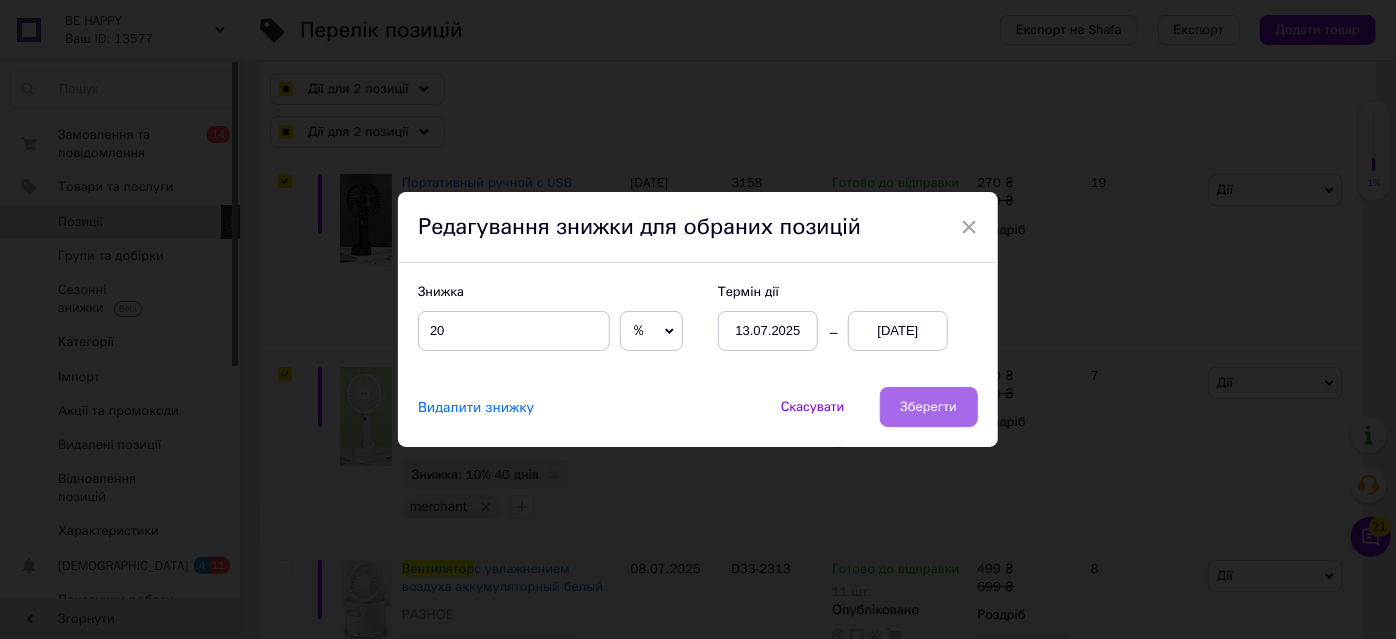 click on "Зберегти" at bounding box center (929, 407) 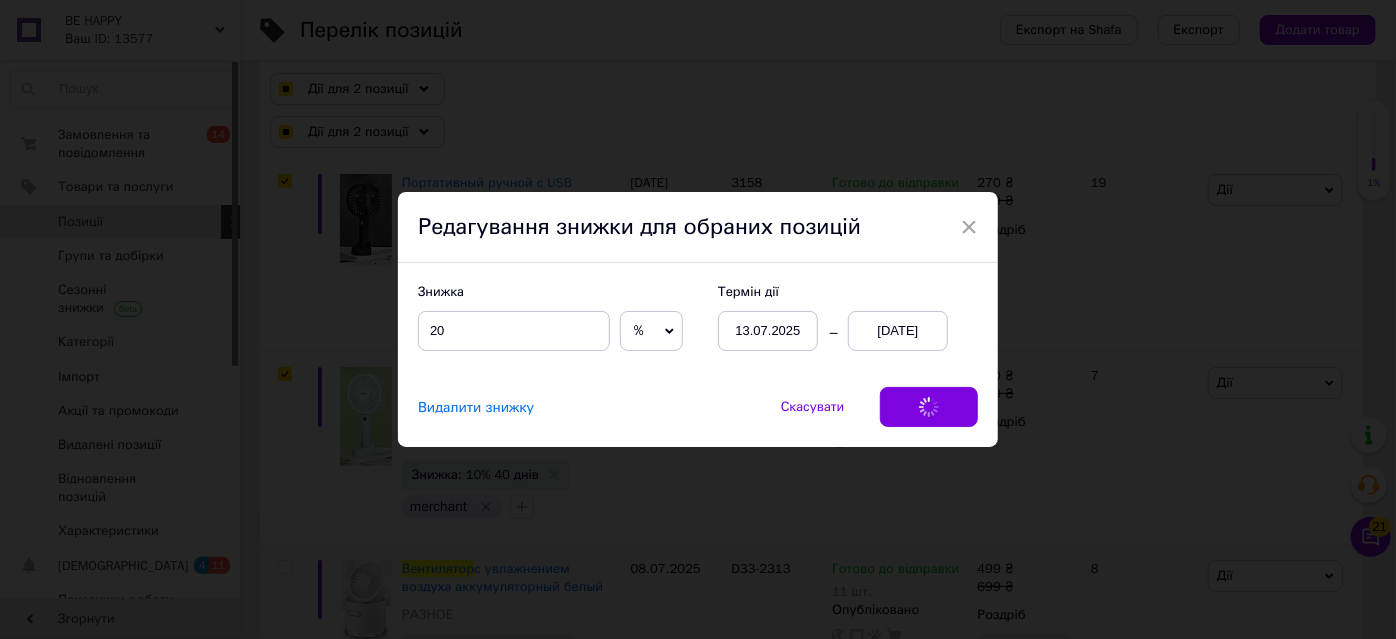 checkbox on "true" 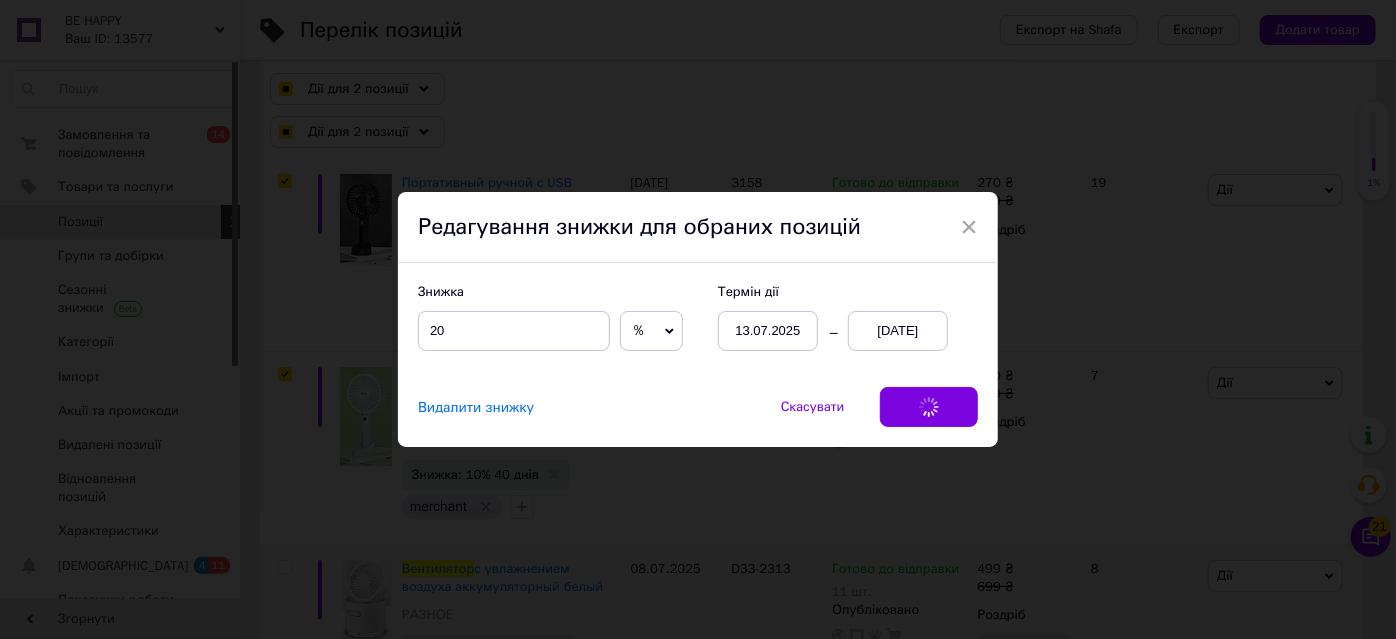 checkbox on "true" 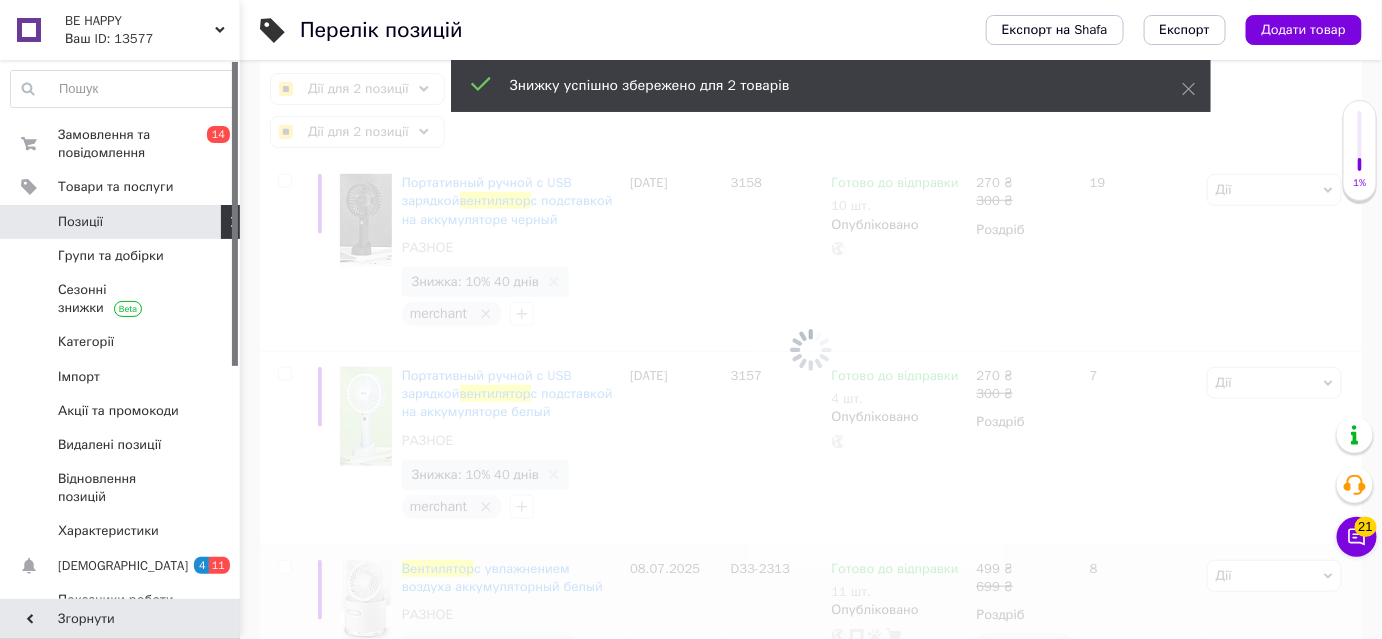 checkbox on "false" 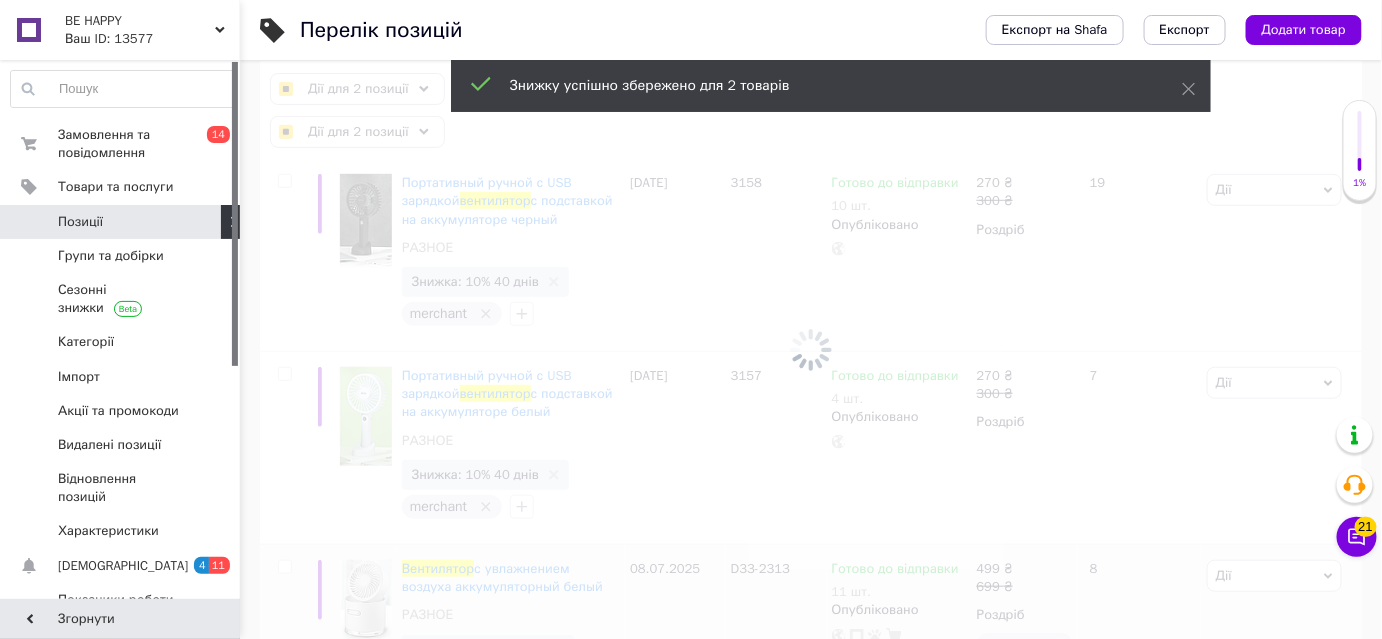 checkbox on "false" 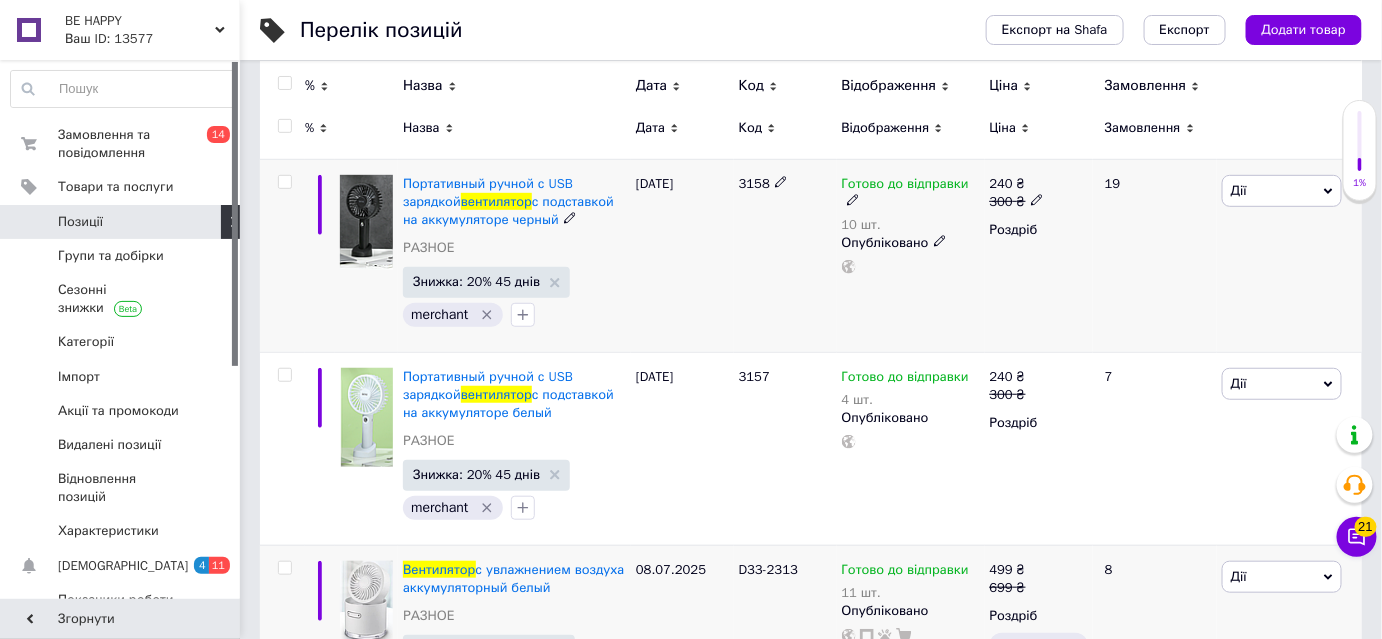 click 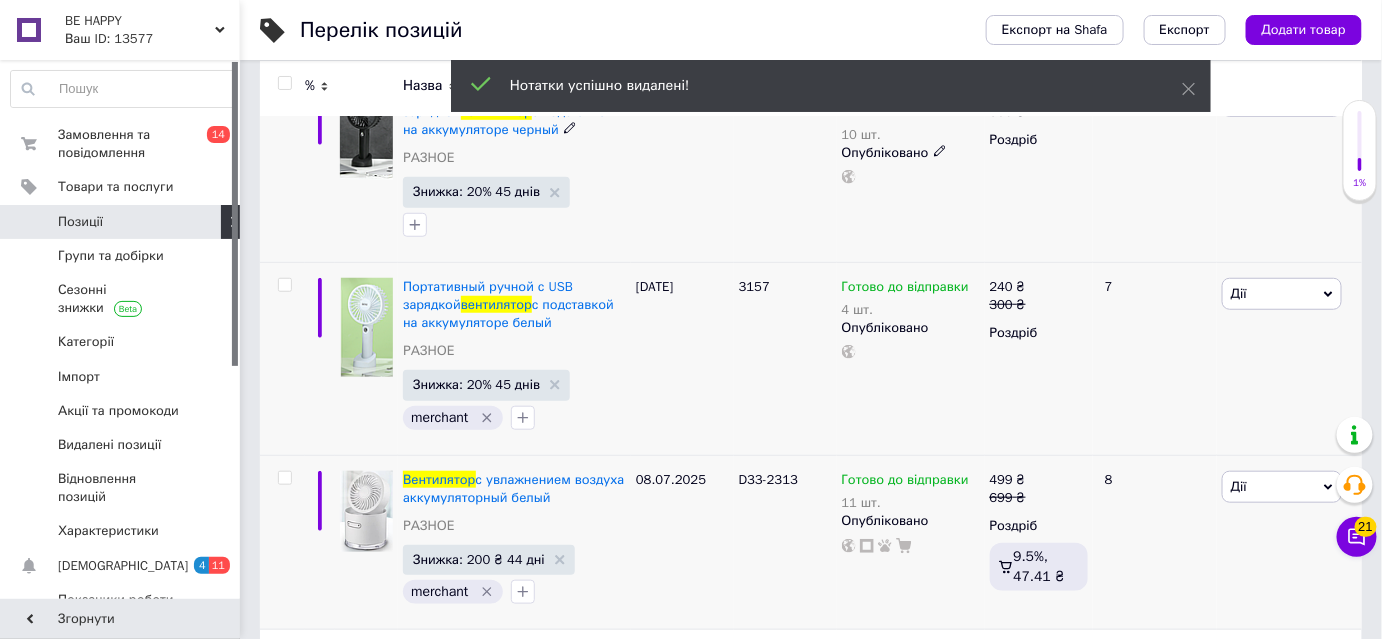 scroll, scrollTop: 363, scrollLeft: 0, axis: vertical 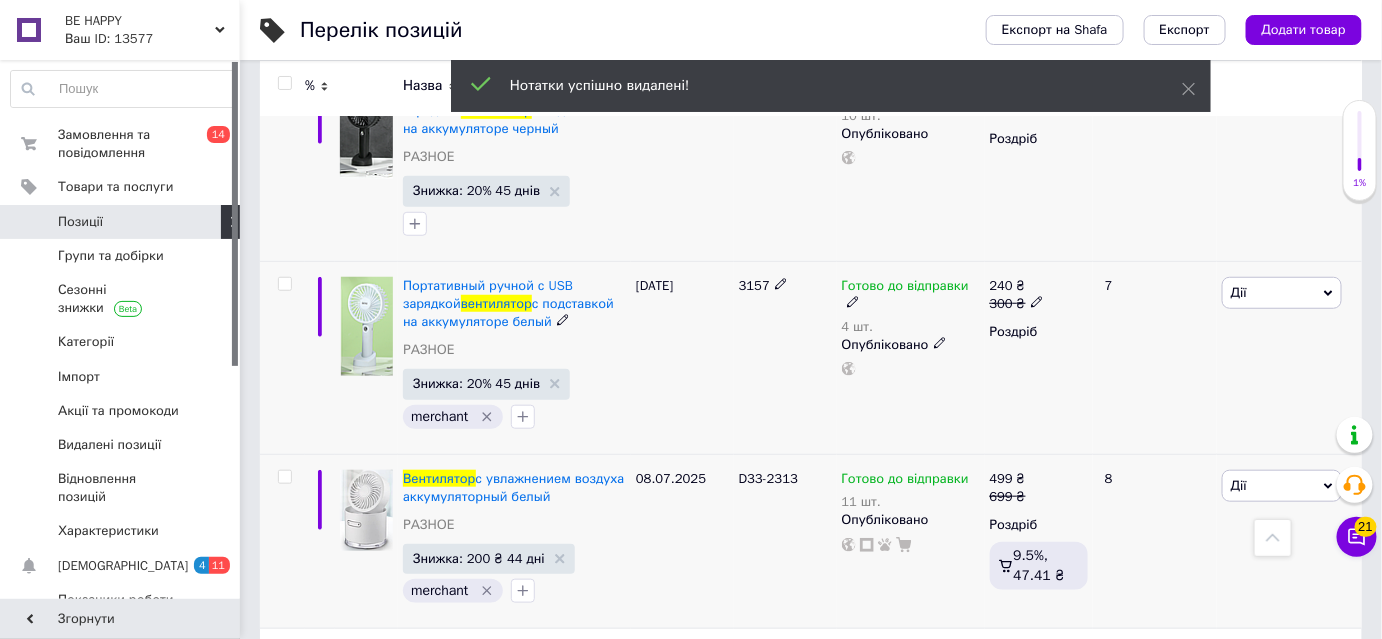 click 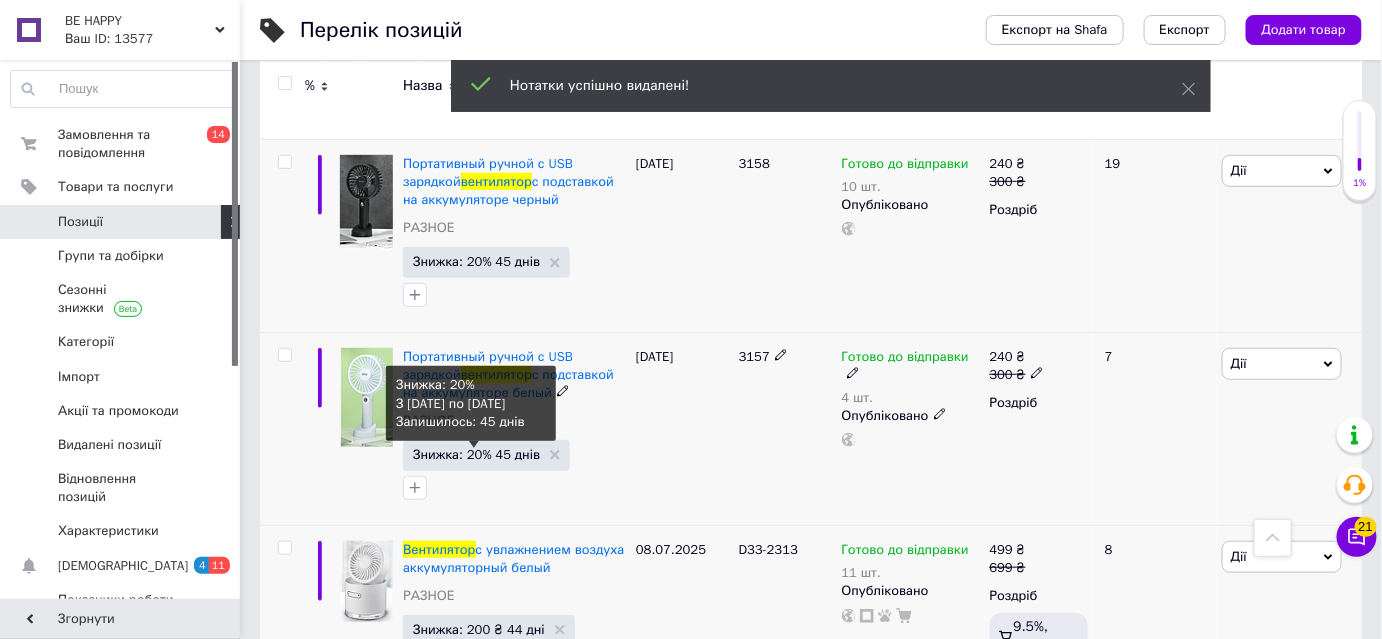 scroll, scrollTop: 272, scrollLeft: 0, axis: vertical 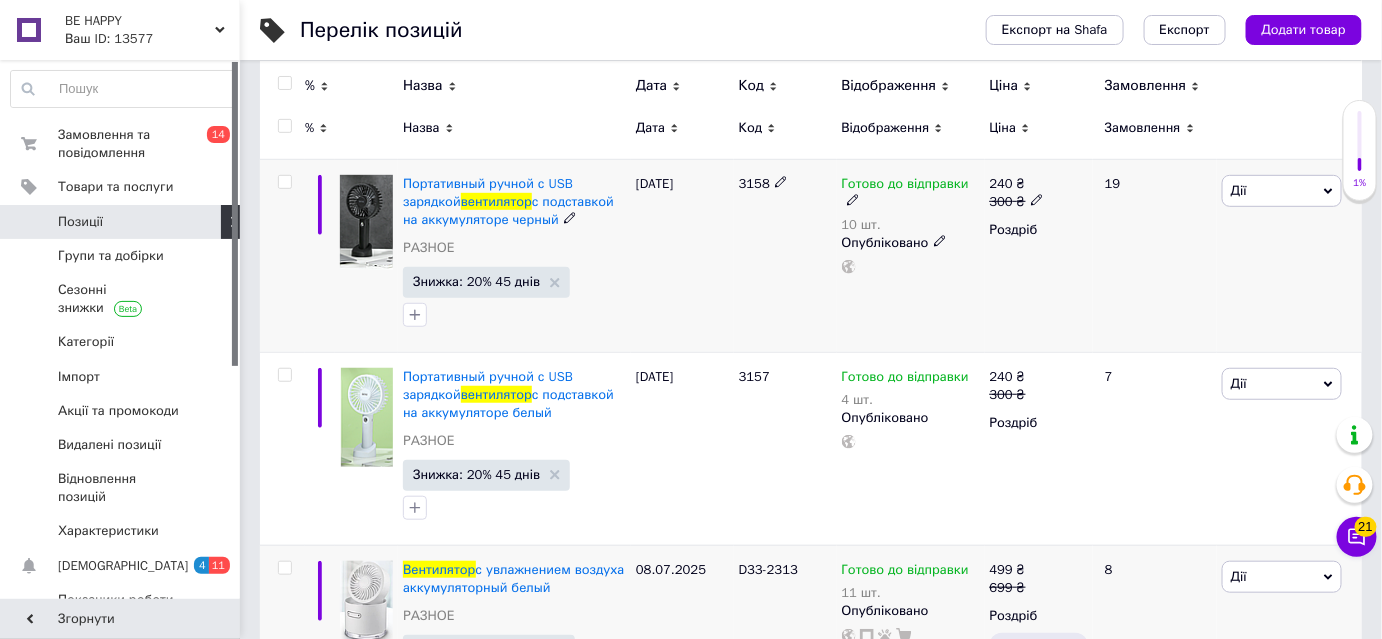 click at bounding box center (284, 182) 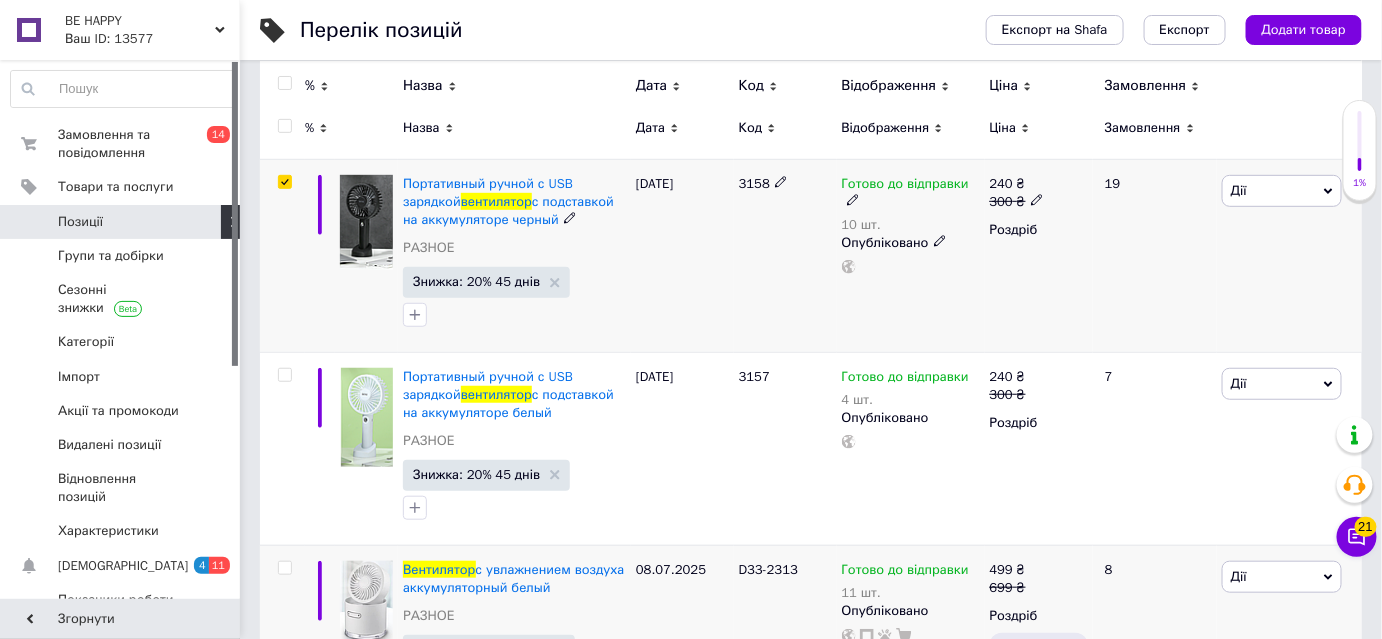 checkbox on "true" 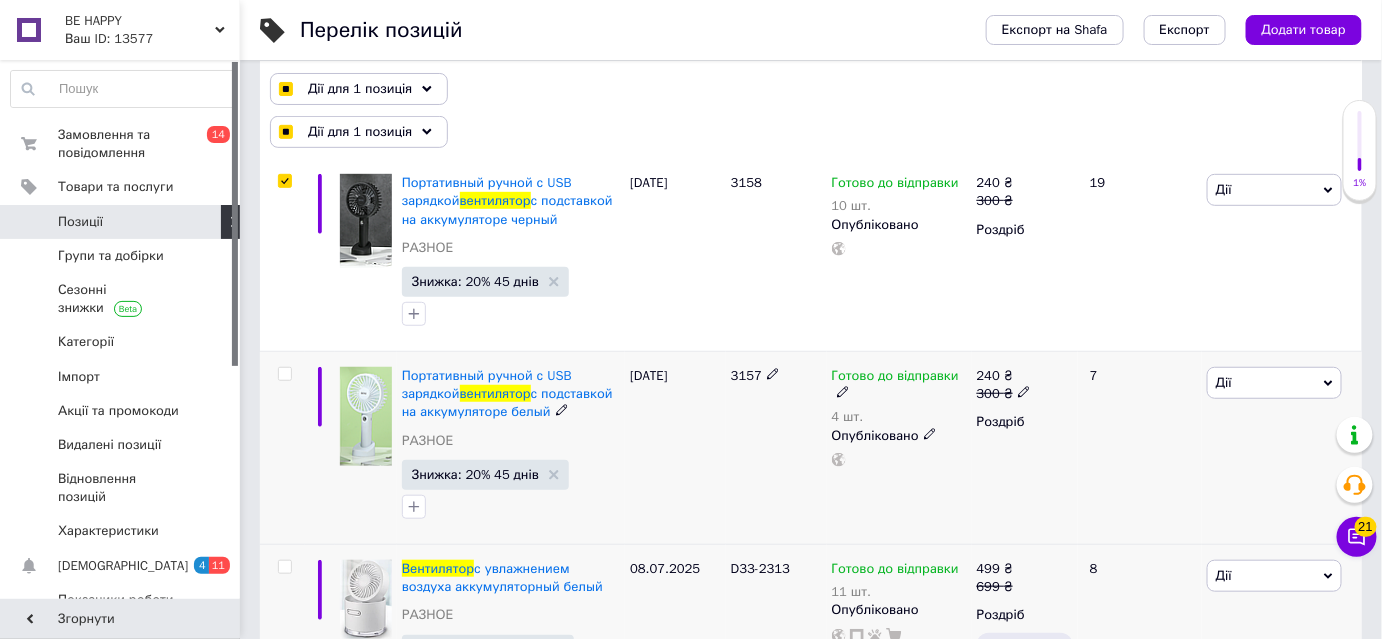 click at bounding box center (284, 374) 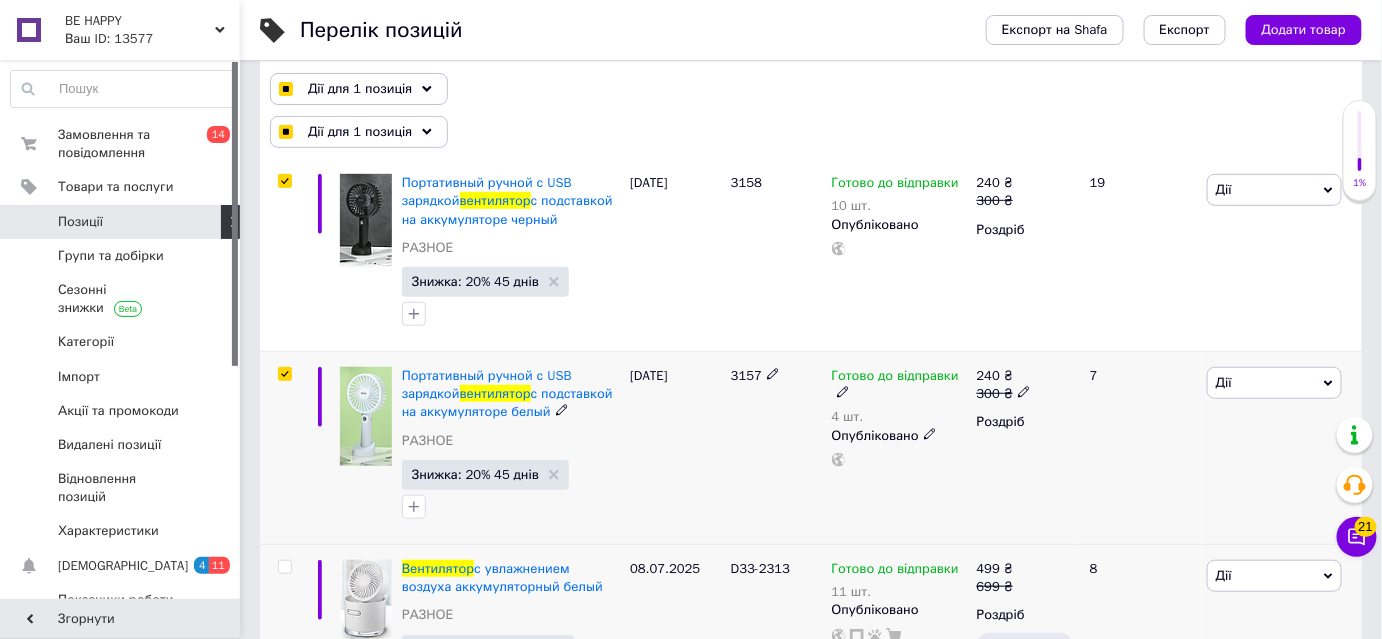 checkbox on "true" 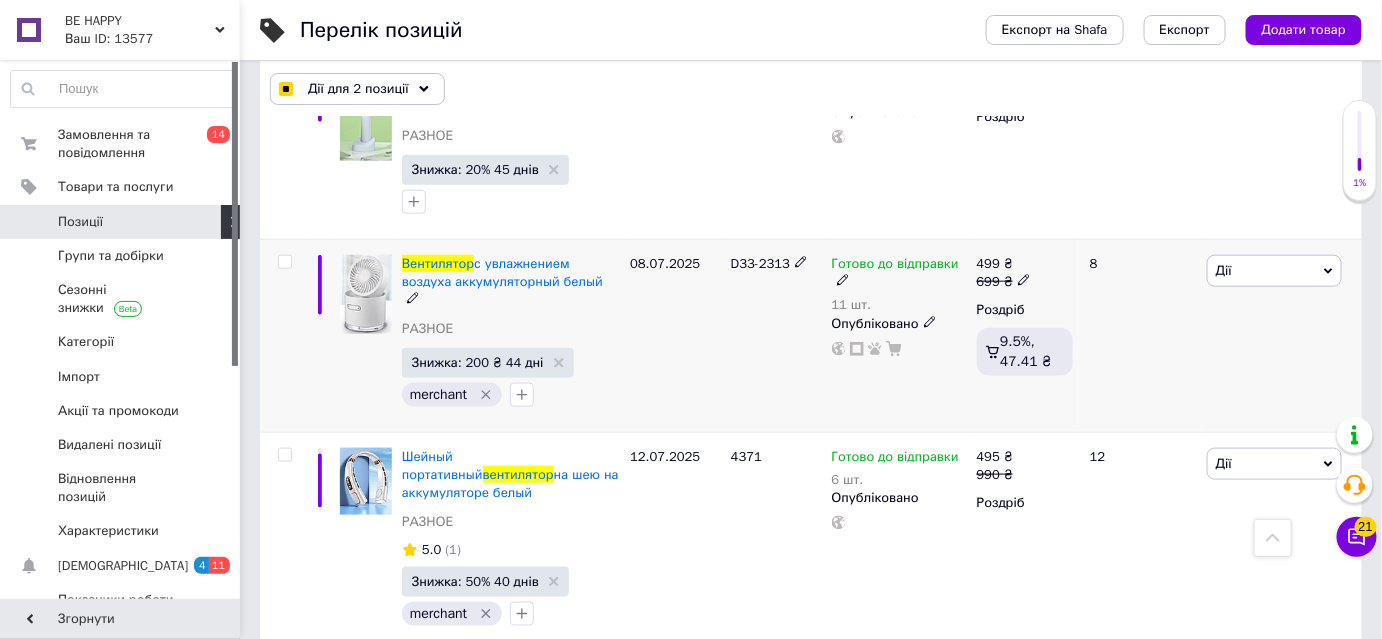 scroll, scrollTop: 545, scrollLeft: 0, axis: vertical 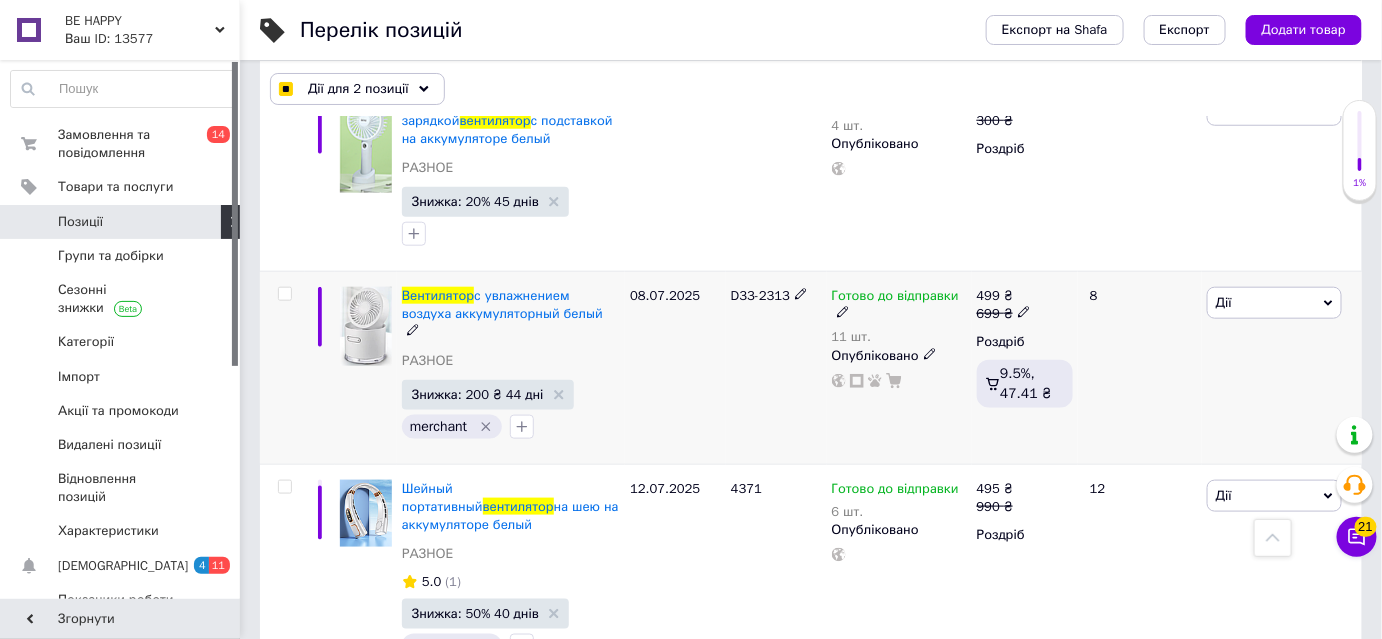 click at bounding box center [284, 294] 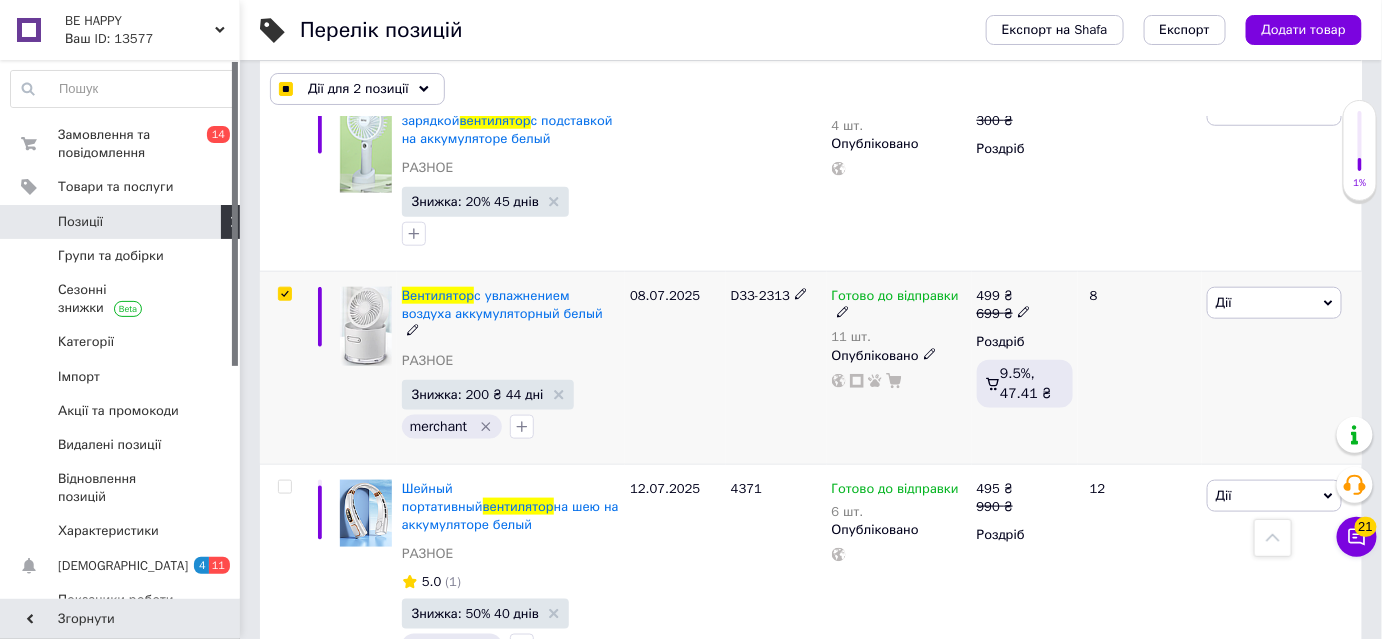 checkbox on "true" 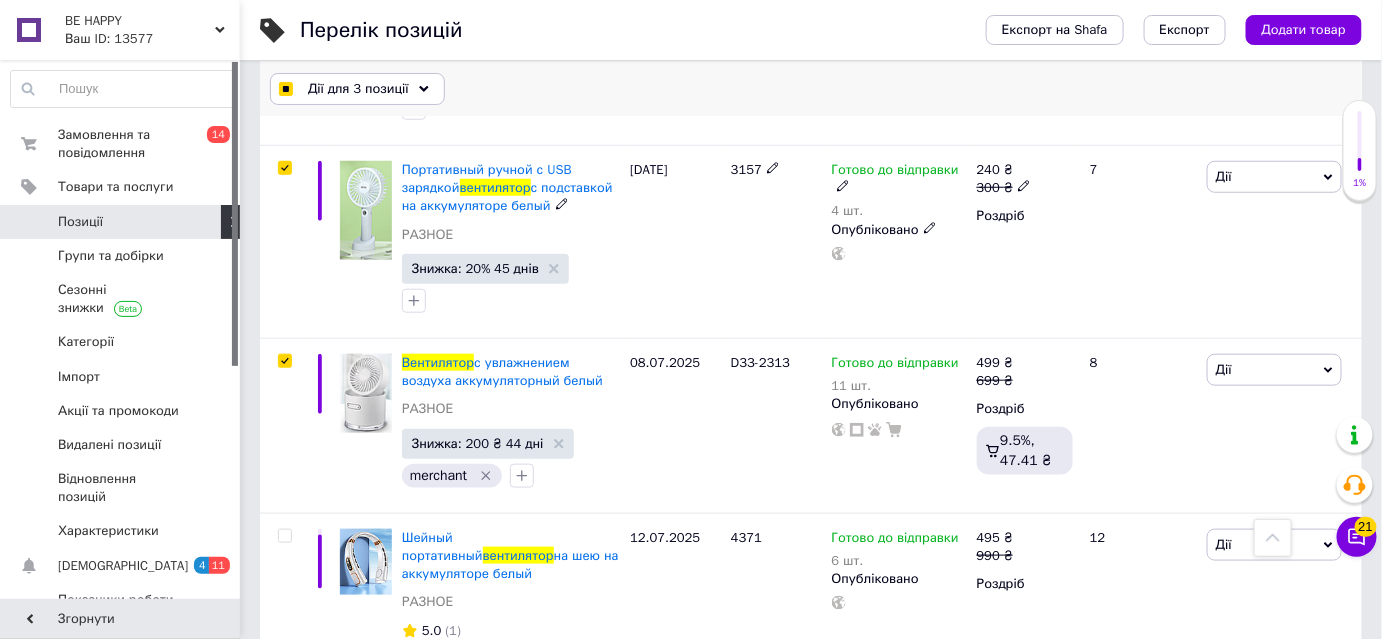 scroll, scrollTop: 472, scrollLeft: 0, axis: vertical 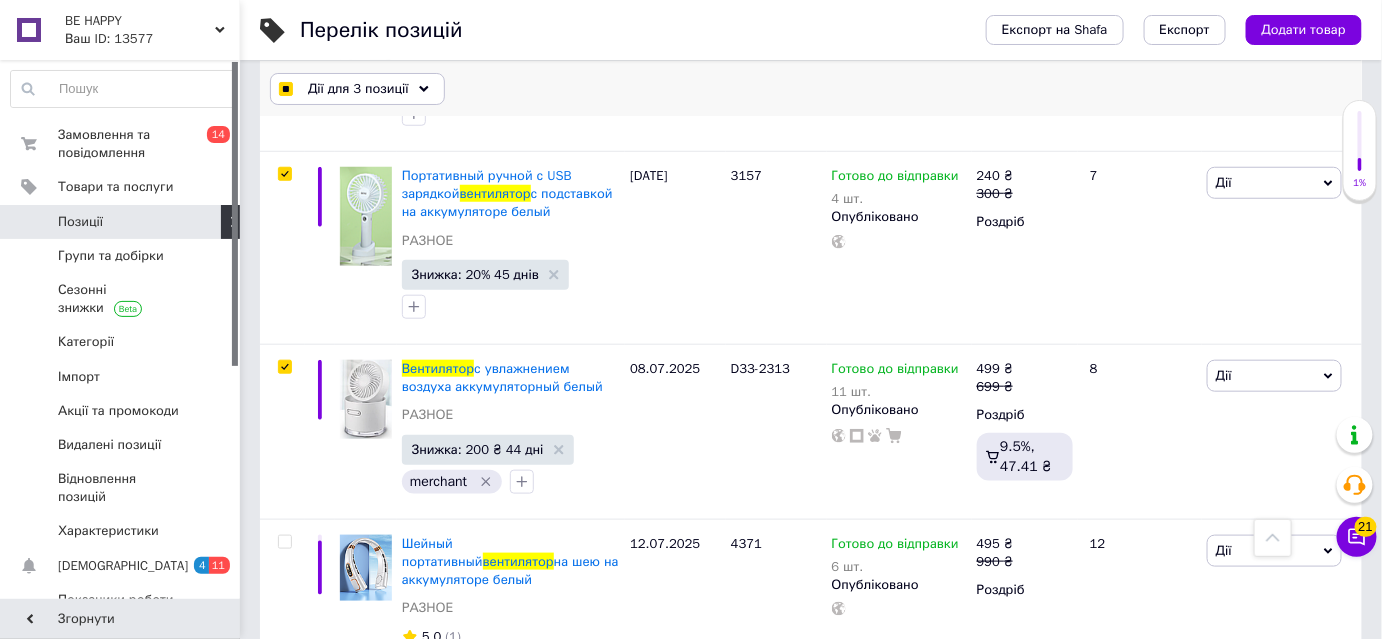click on "Дії для 3 позиції" at bounding box center [358, 89] 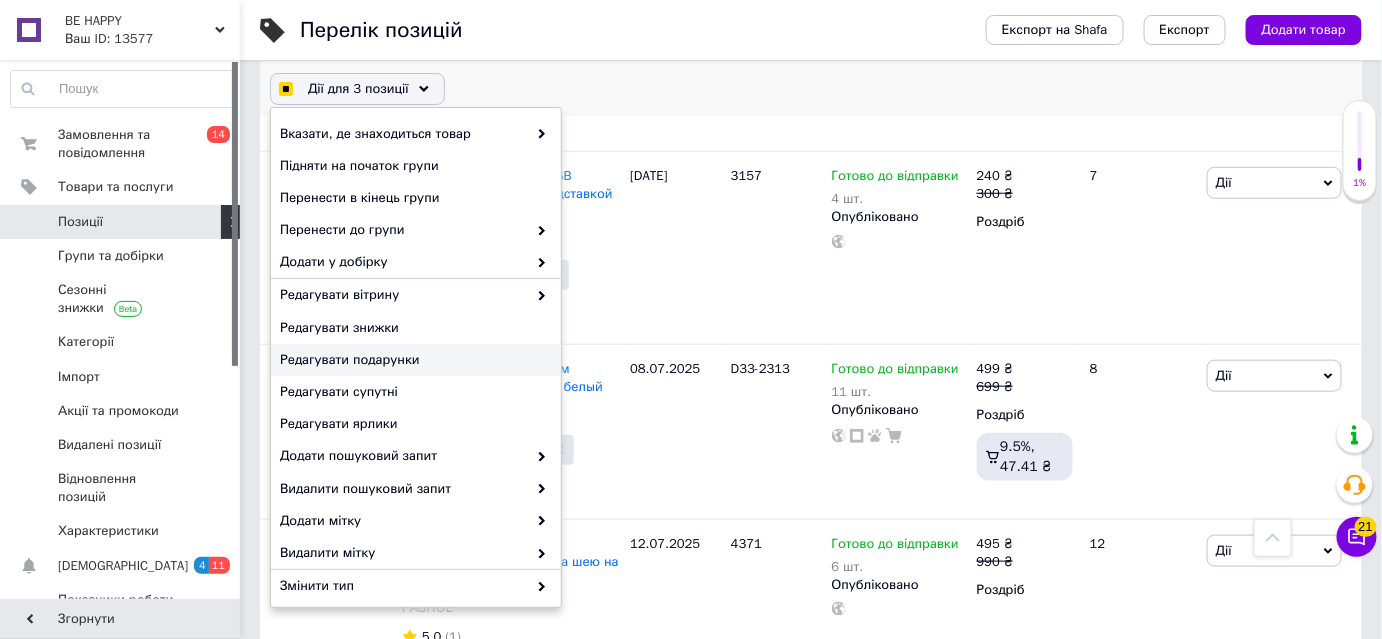 checkbox on "true" 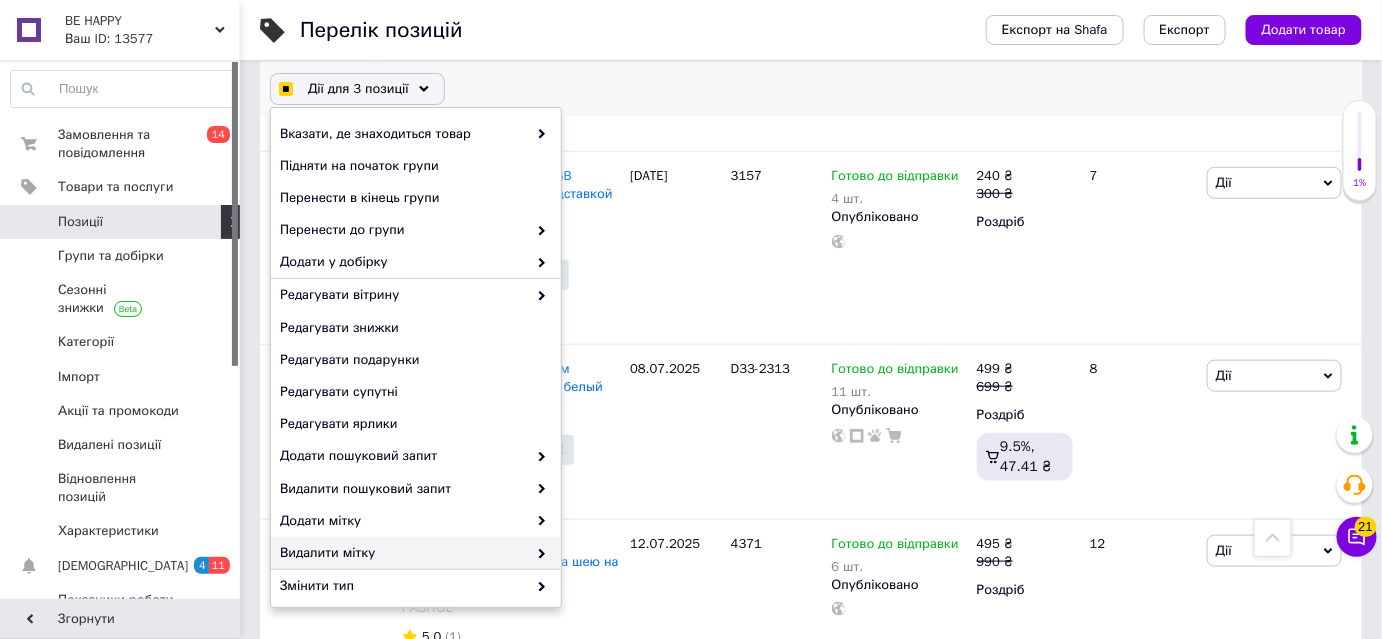 checkbox on "true" 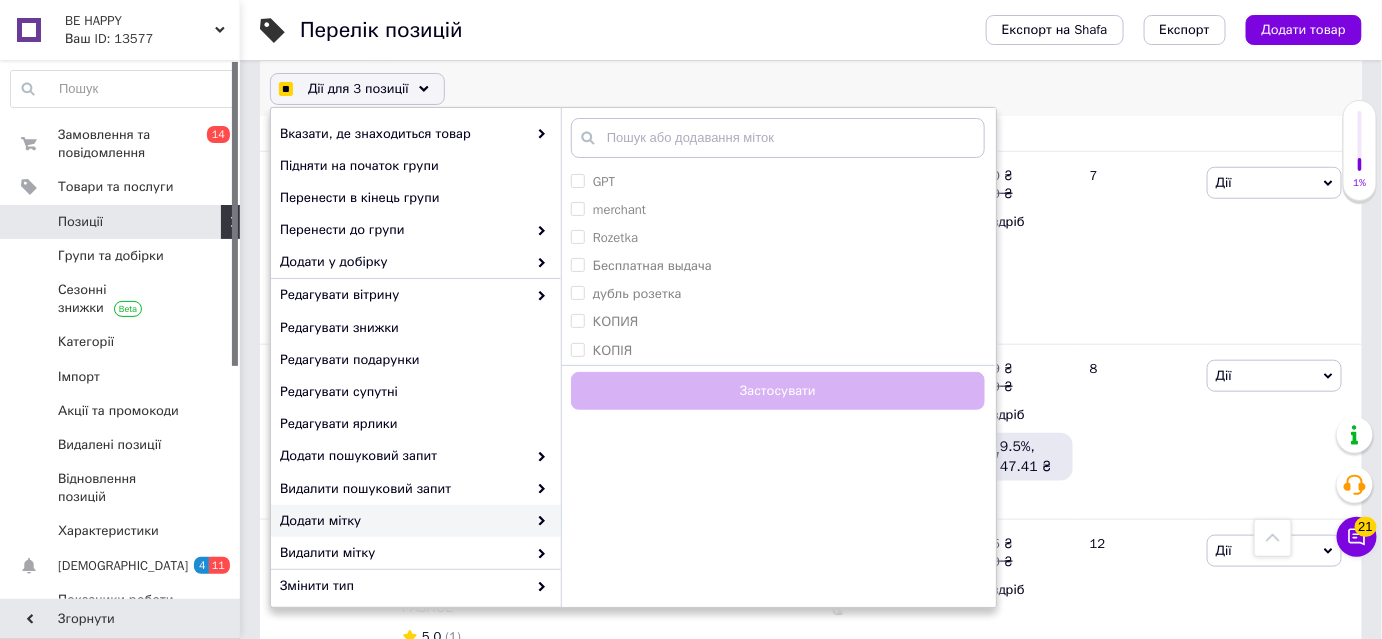 checkbox on "true" 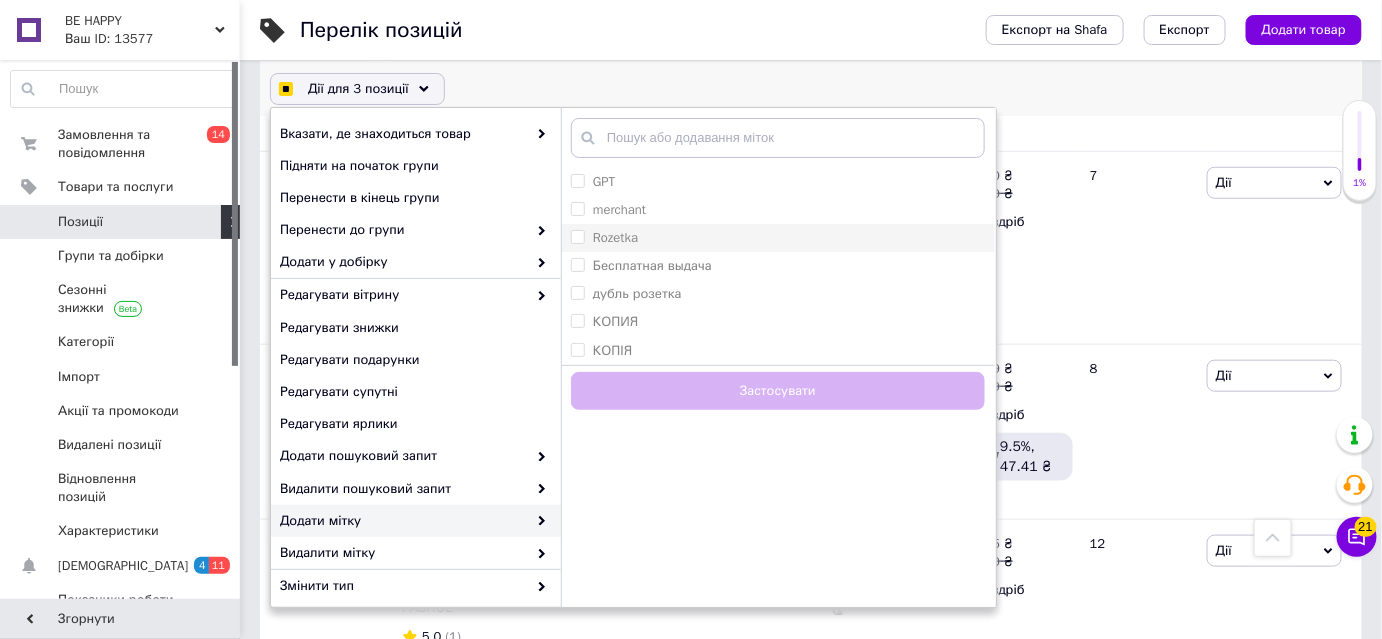click on "Rozetka" at bounding box center (577, 236) 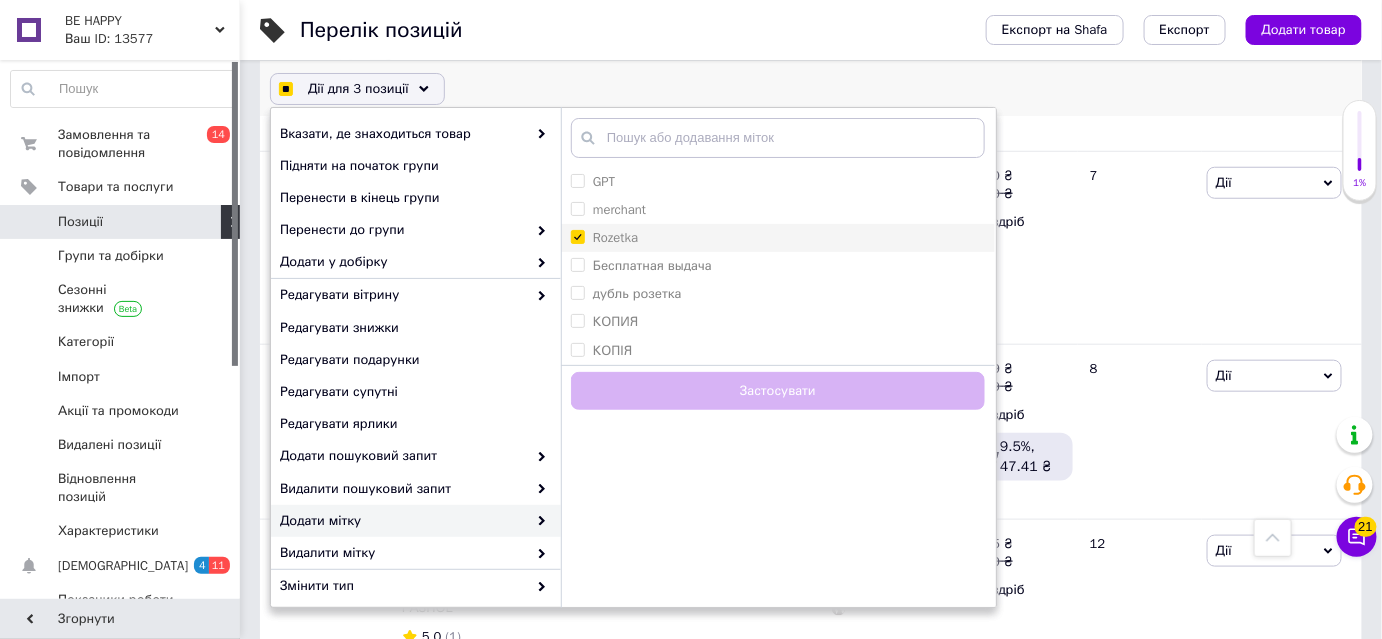 checkbox on "true" 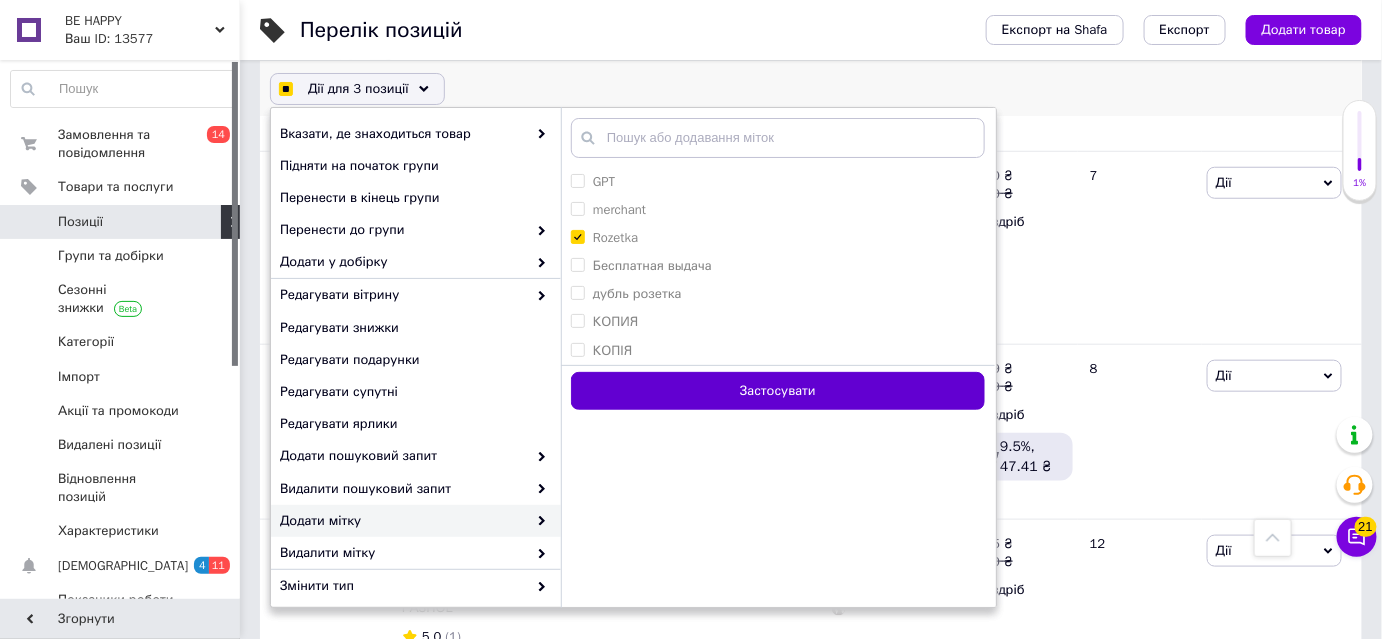checkbox on "true" 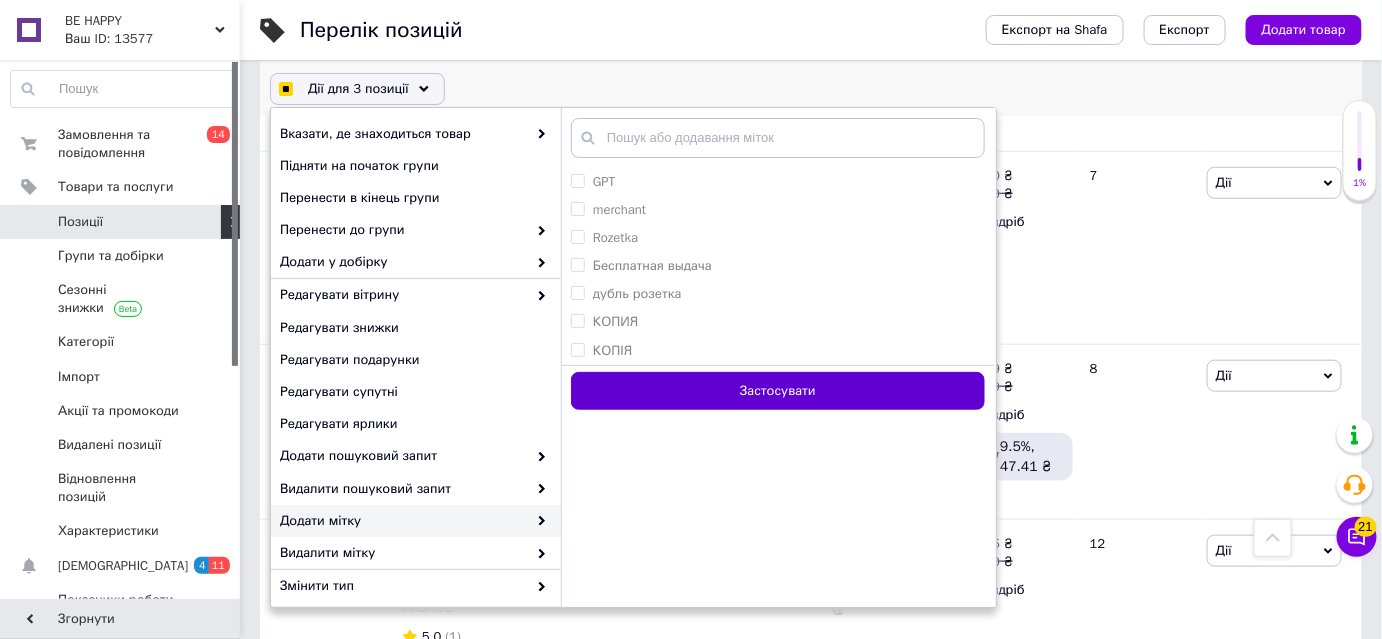 checkbox on "false" 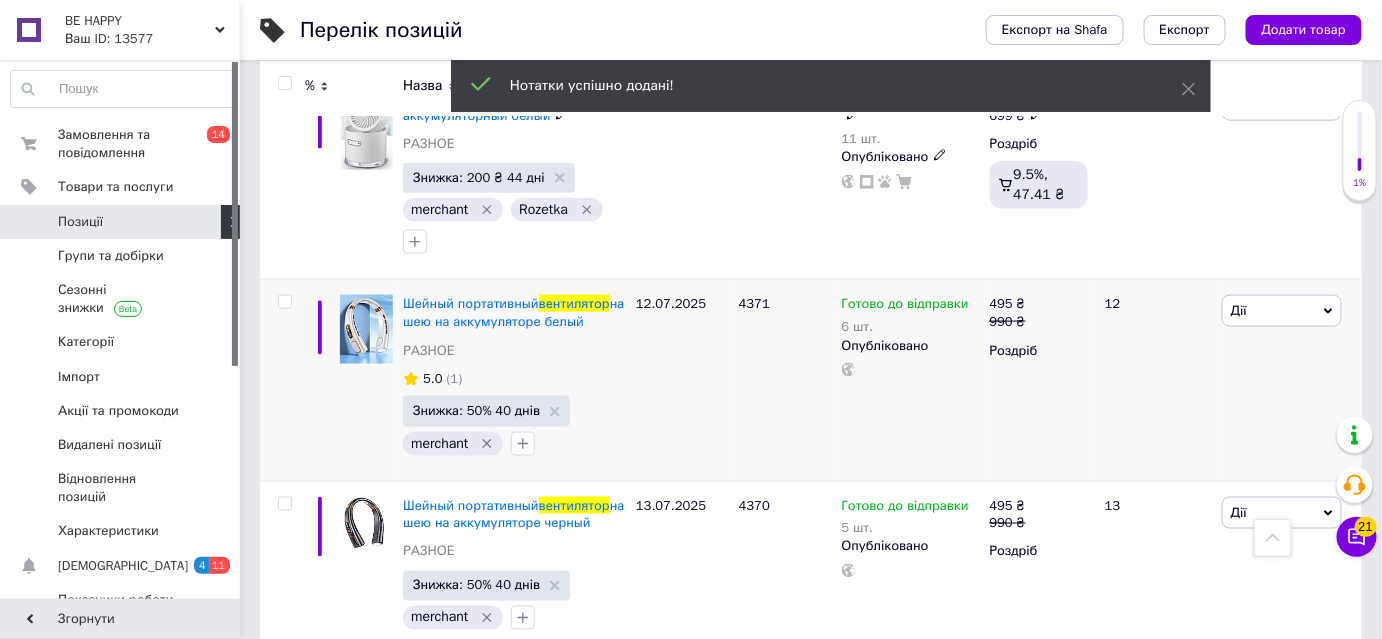 scroll, scrollTop: 745, scrollLeft: 0, axis: vertical 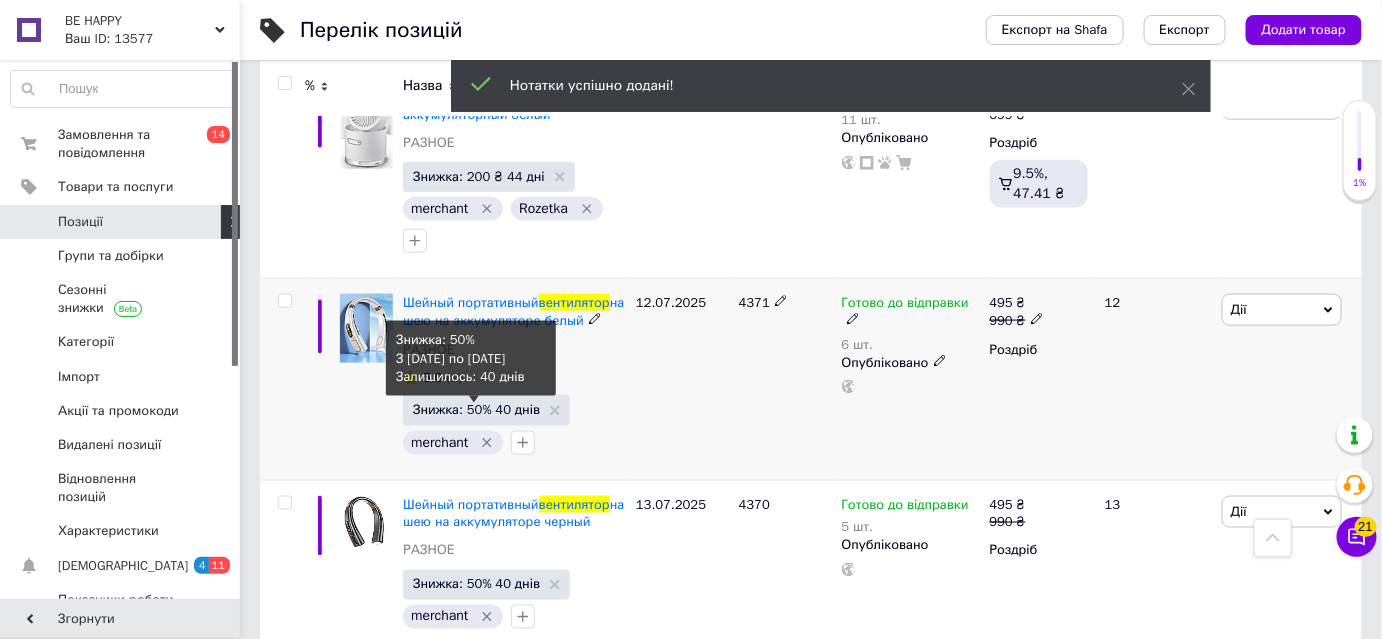 click on "Знижка: 50% 40 днів" at bounding box center [476, 409] 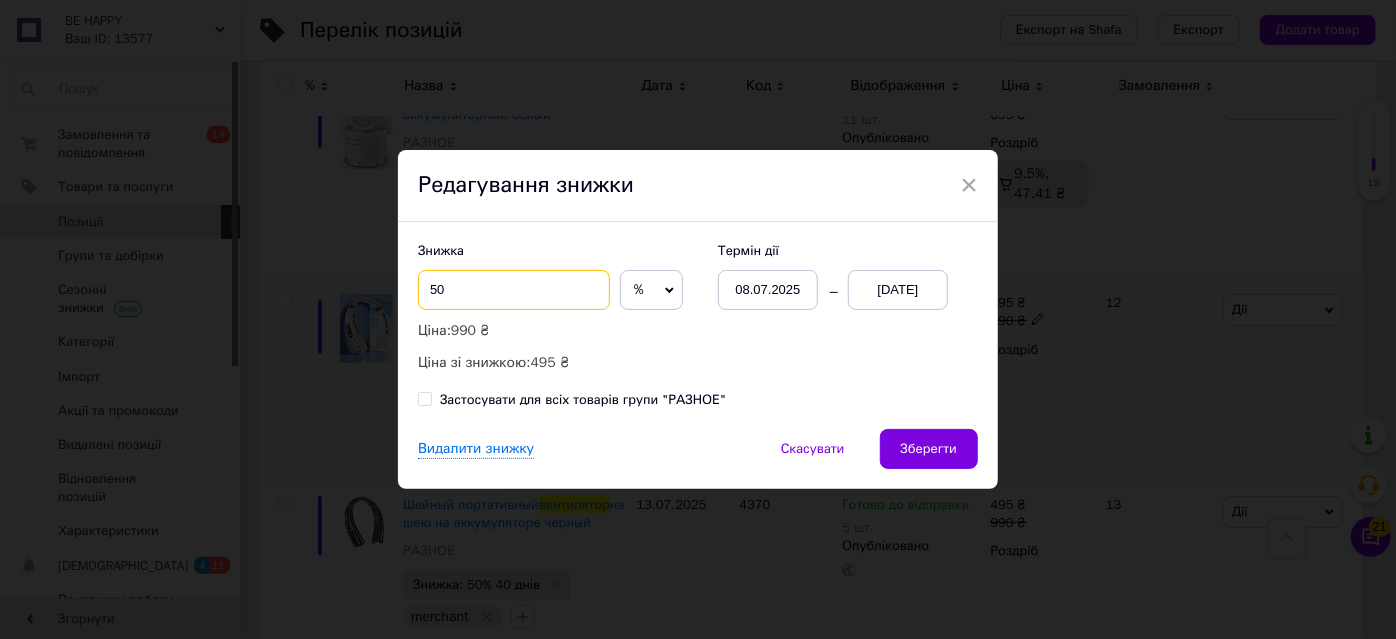 drag, startPoint x: 433, startPoint y: 282, endPoint x: 420, endPoint y: 284, distance: 13.152946 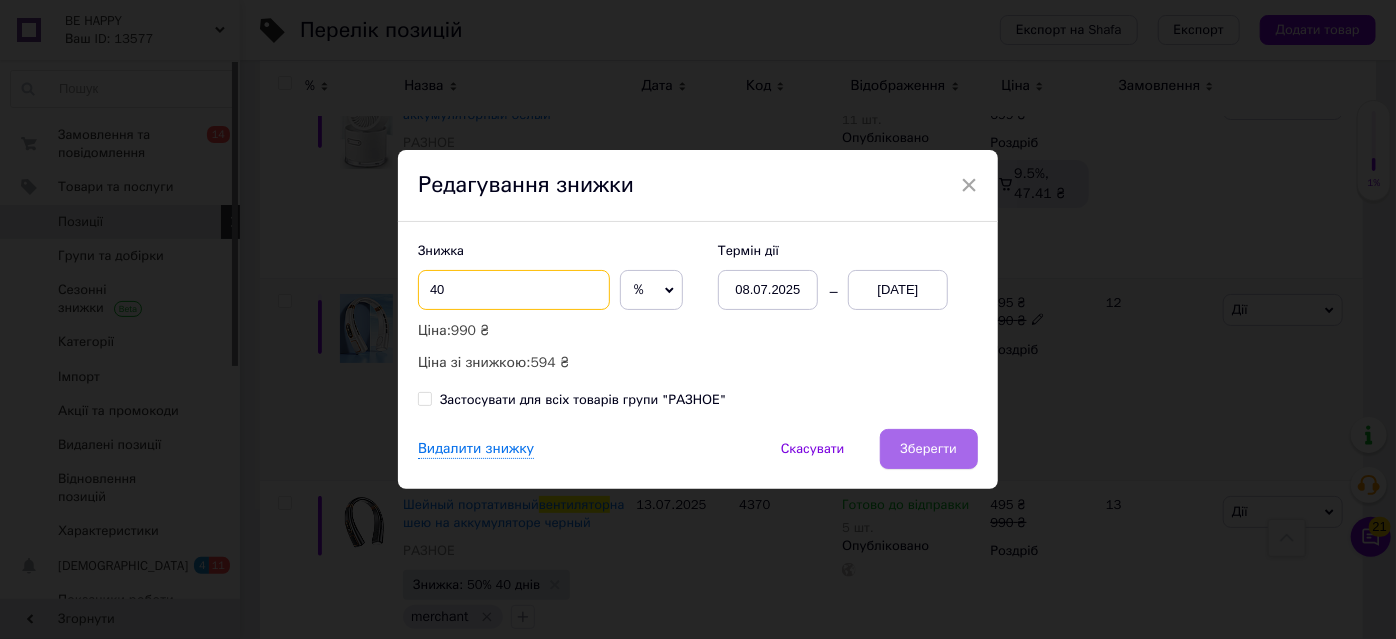 type on "40" 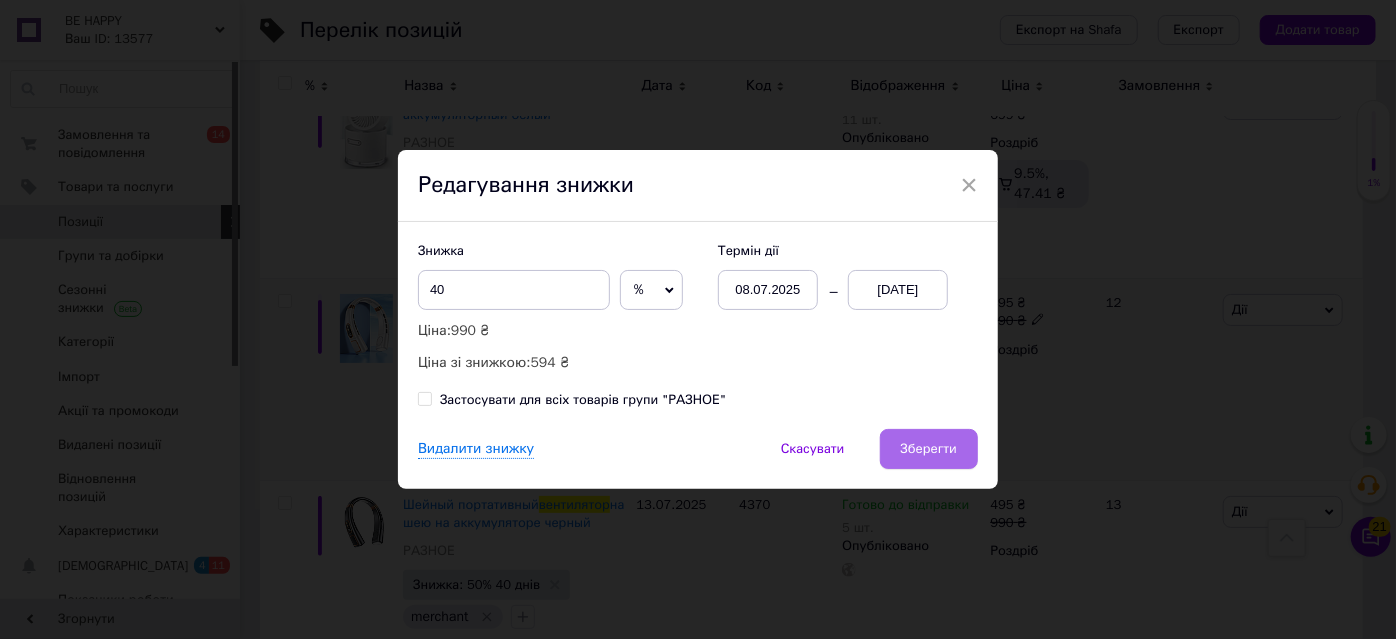 click on "Зберегти" at bounding box center [929, 449] 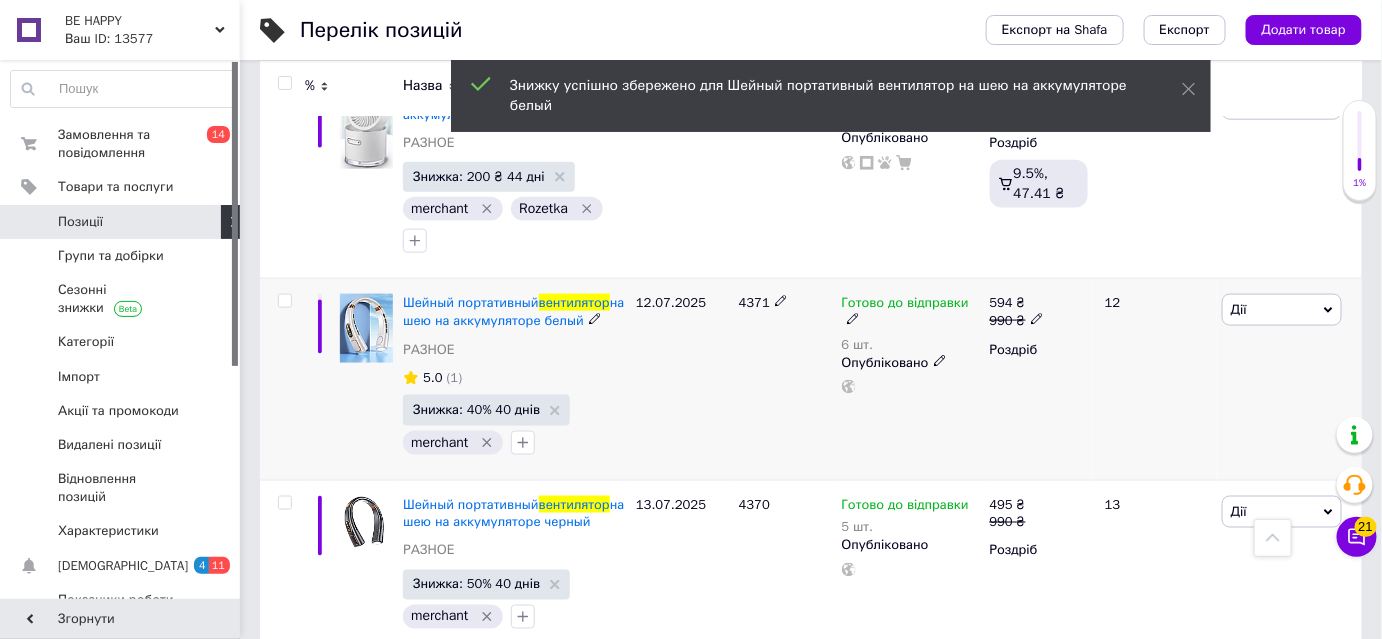 scroll, scrollTop: 778, scrollLeft: 0, axis: vertical 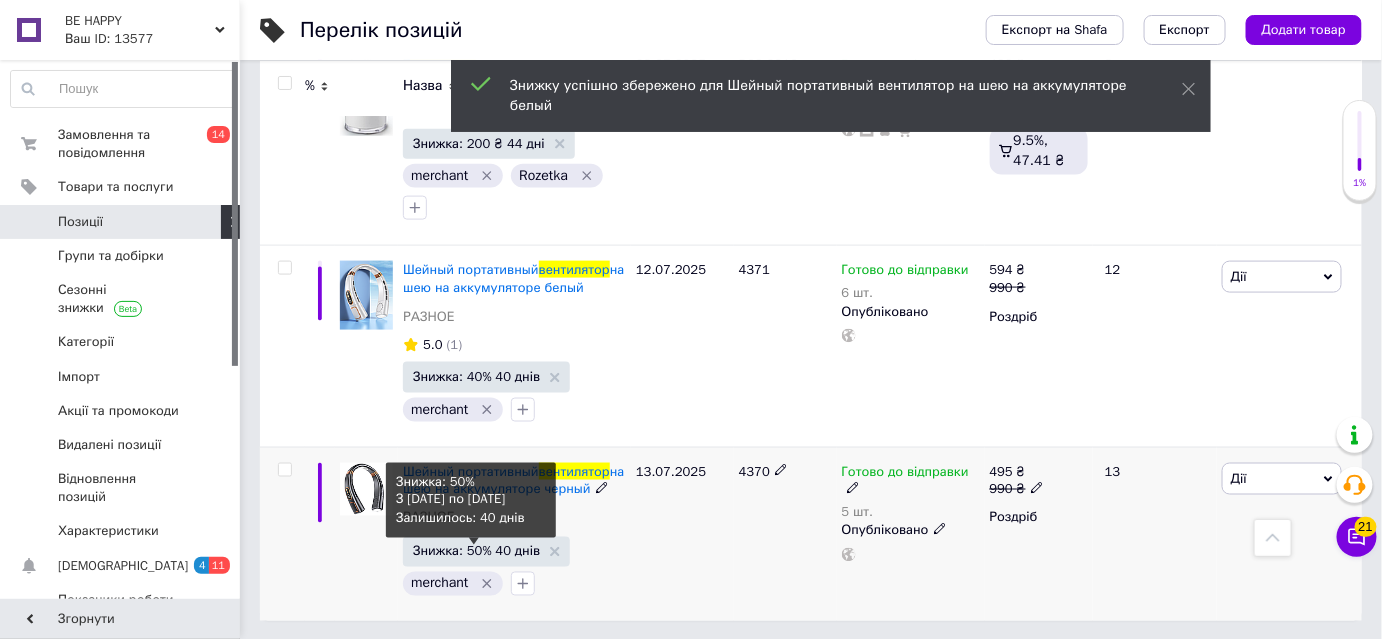 click on "Знижка: 50% 40 днів" at bounding box center (476, 551) 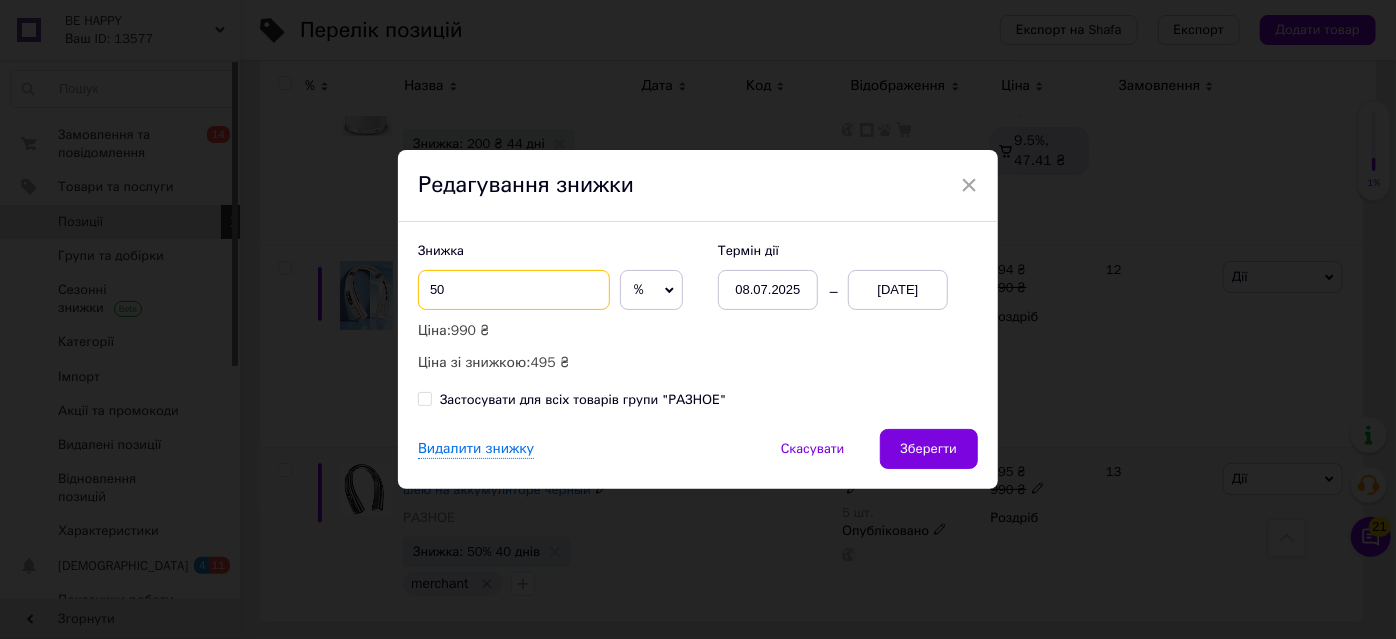 drag, startPoint x: 434, startPoint y: 285, endPoint x: 409, endPoint y: 292, distance: 25.96151 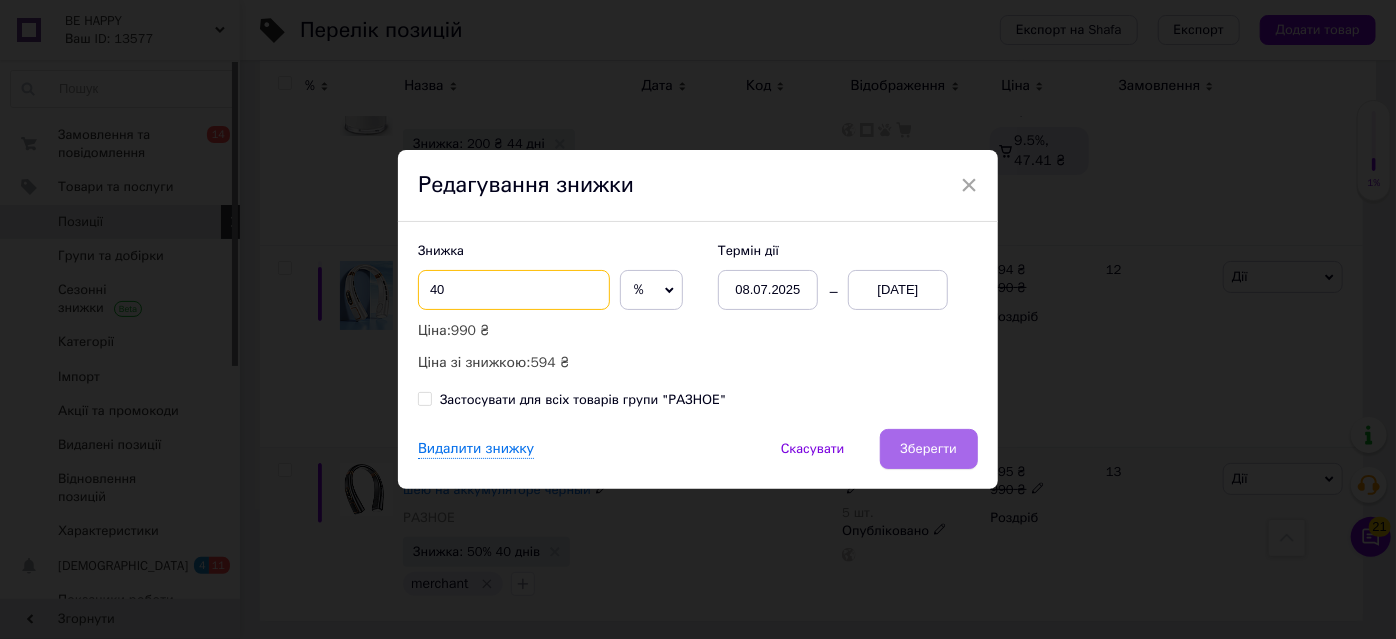 type on "40" 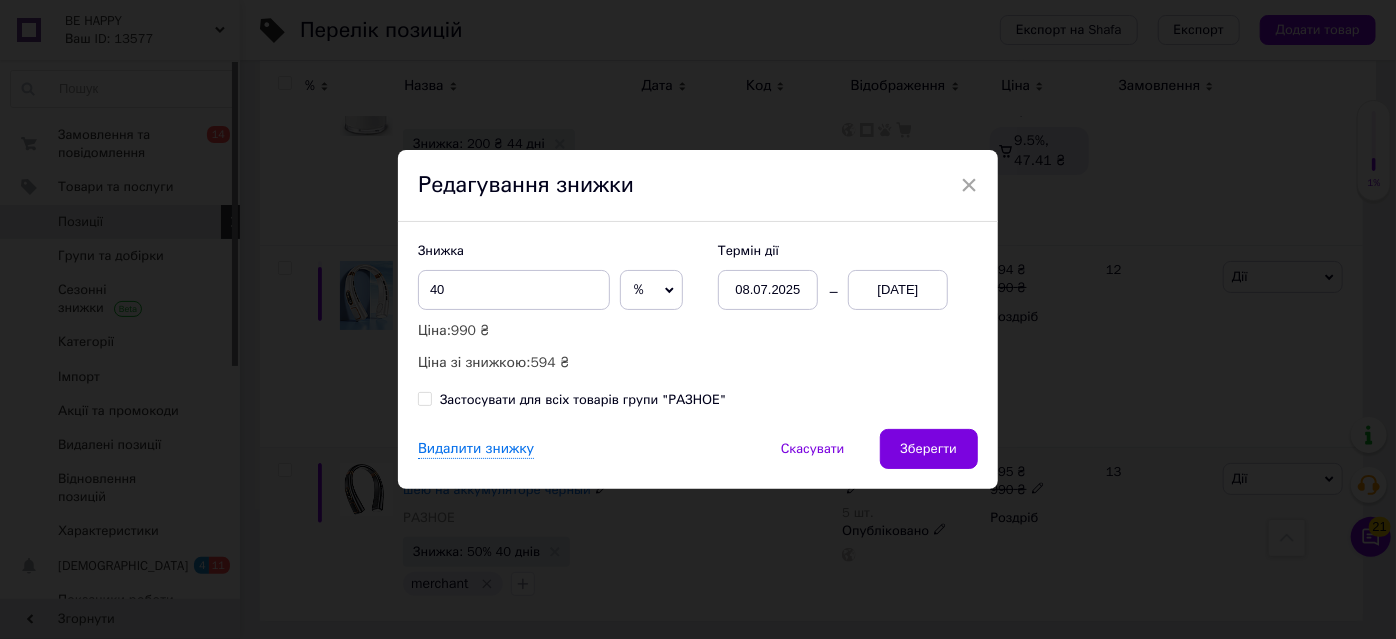 click on "Зберегти" at bounding box center (929, 449) 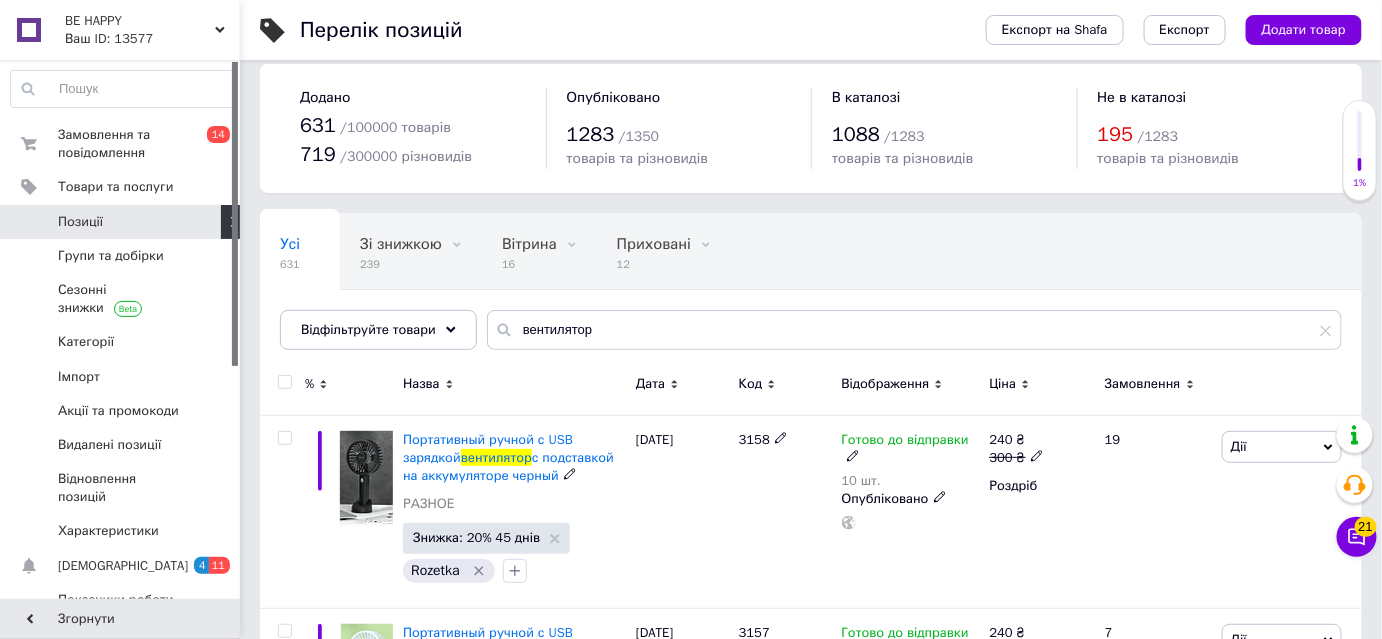 scroll, scrollTop: 0, scrollLeft: 0, axis: both 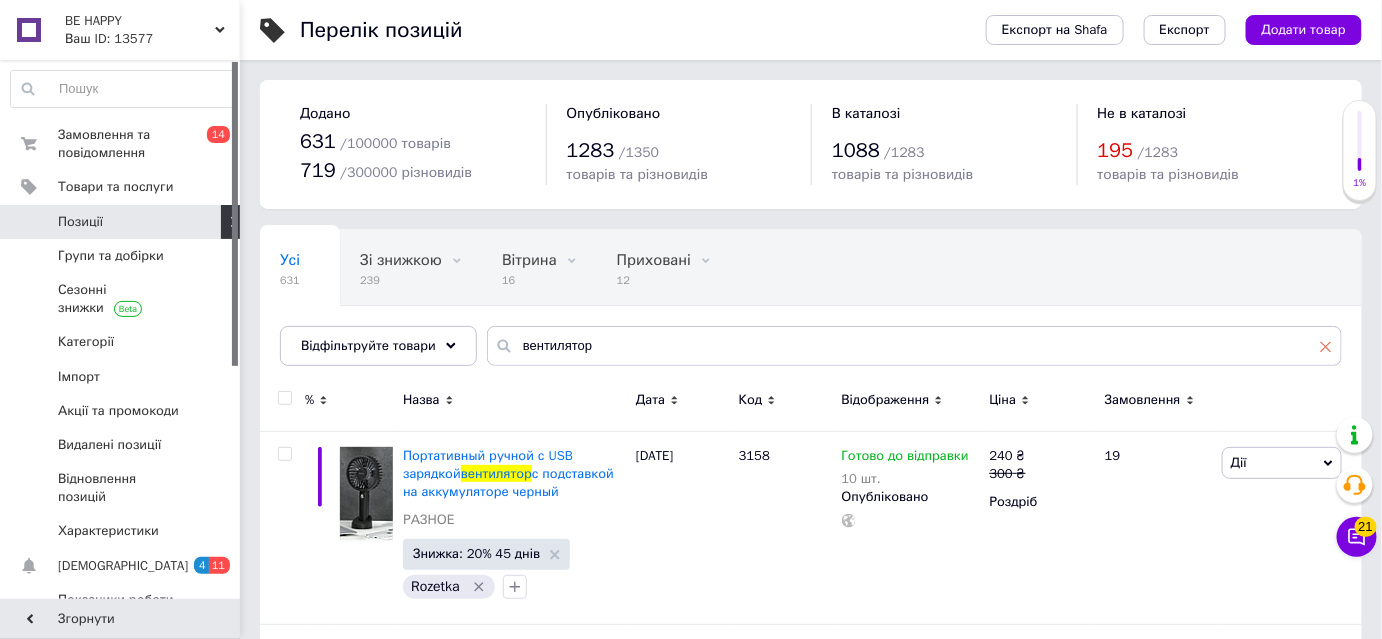 click 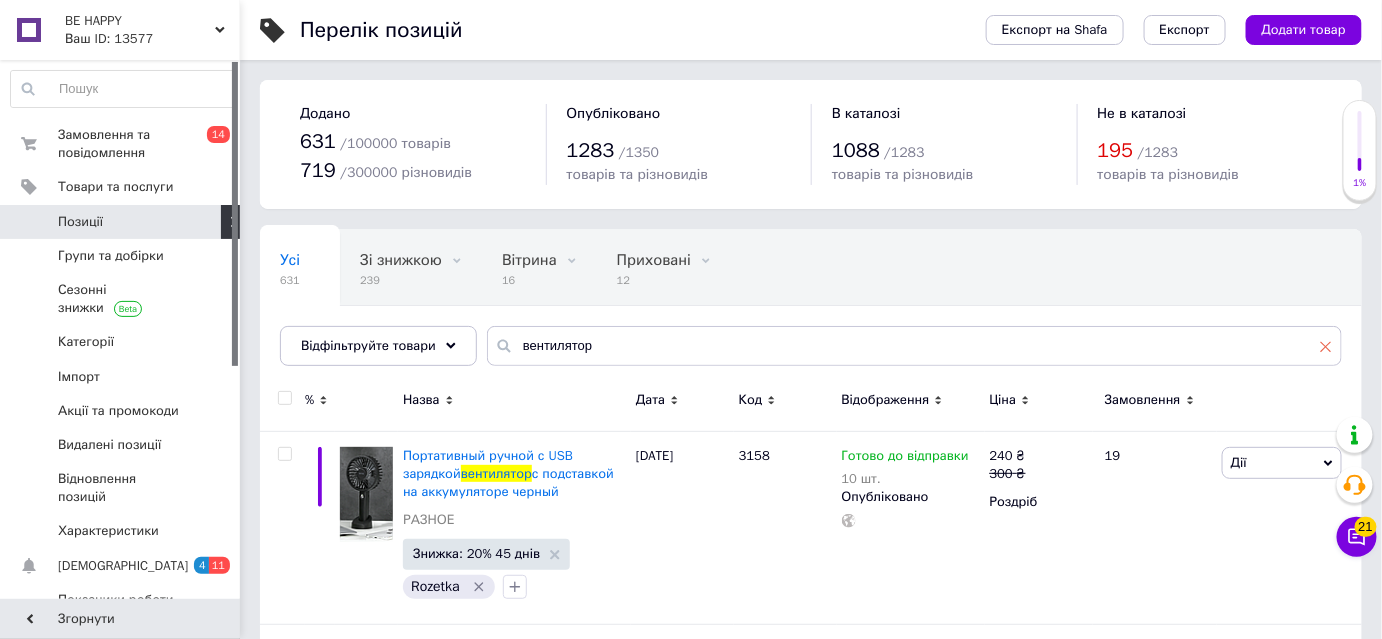 type 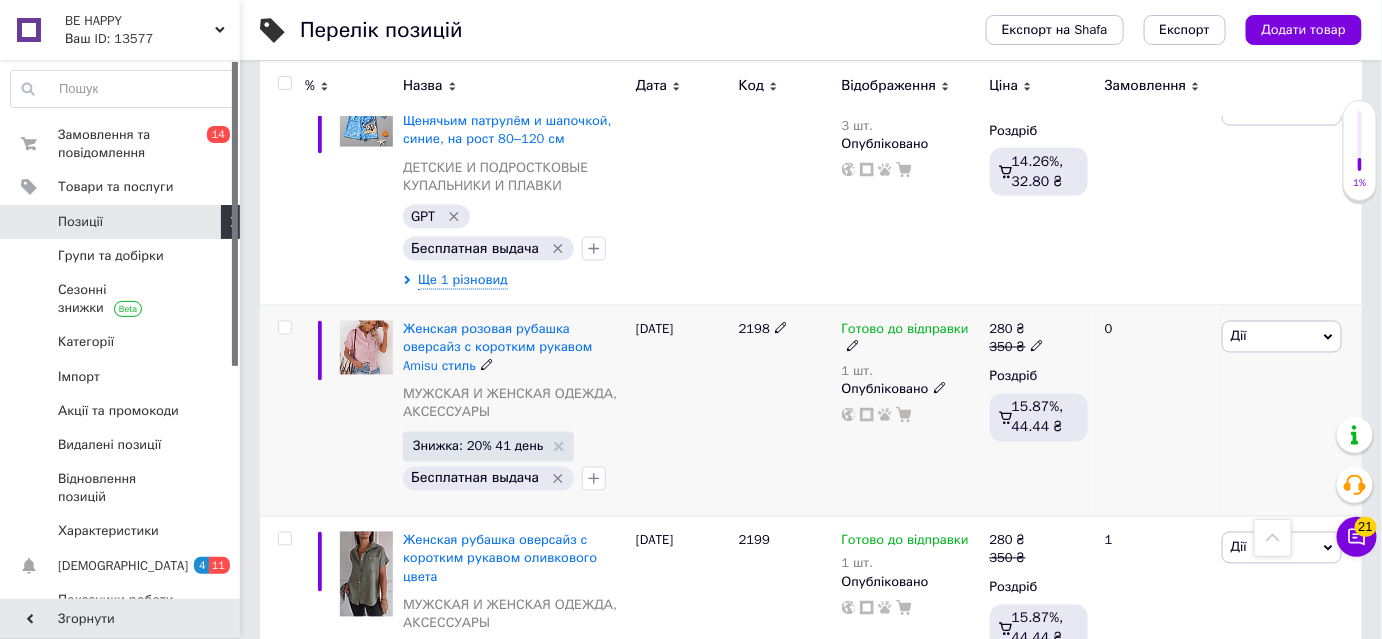 scroll, scrollTop: 1000, scrollLeft: 0, axis: vertical 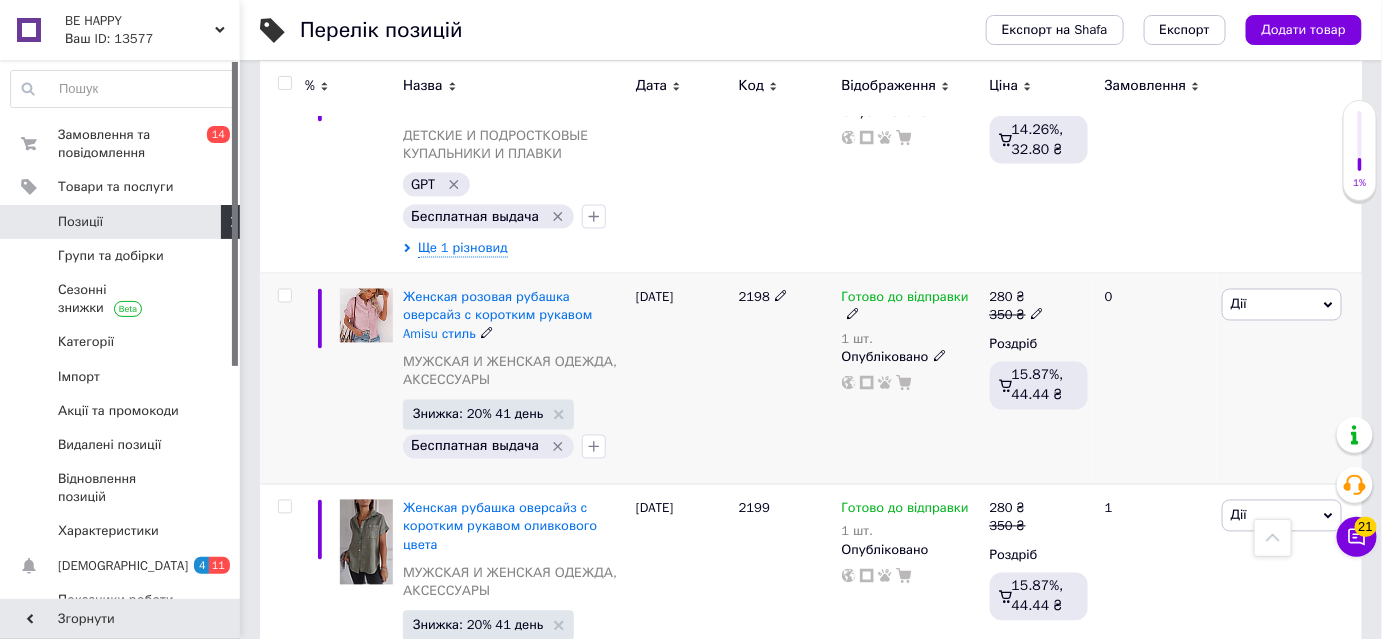 click at bounding box center [284, 296] 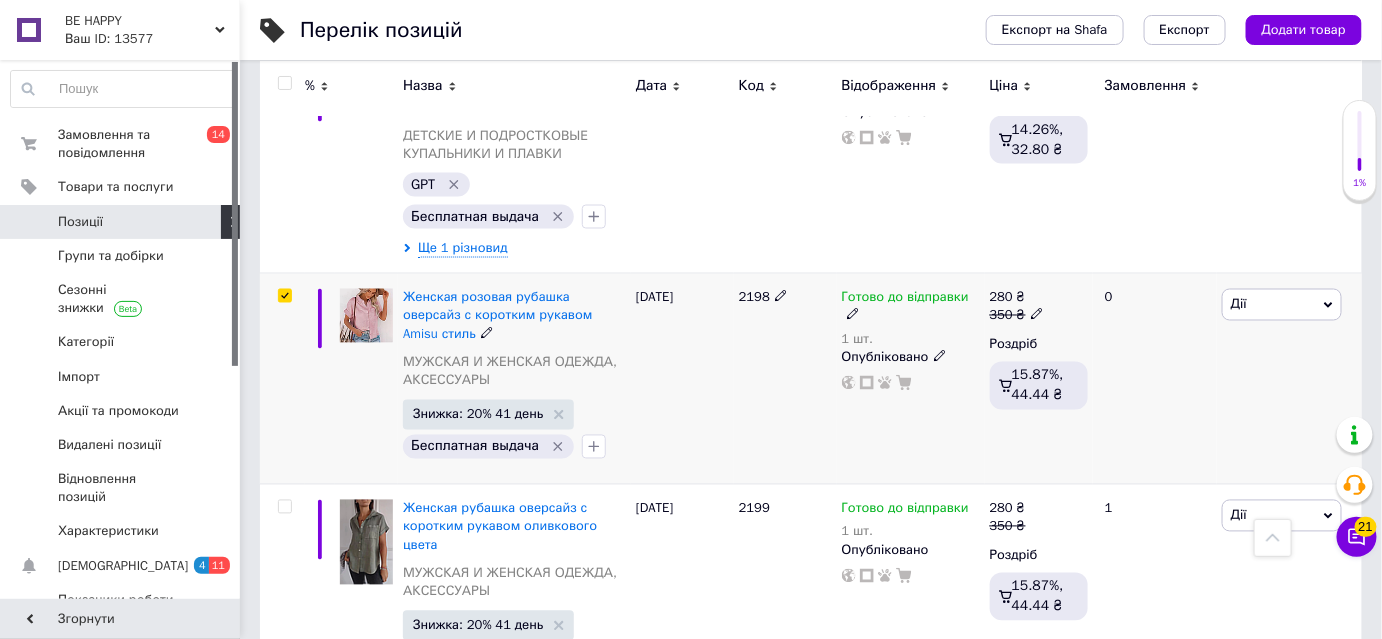 checkbox on "true" 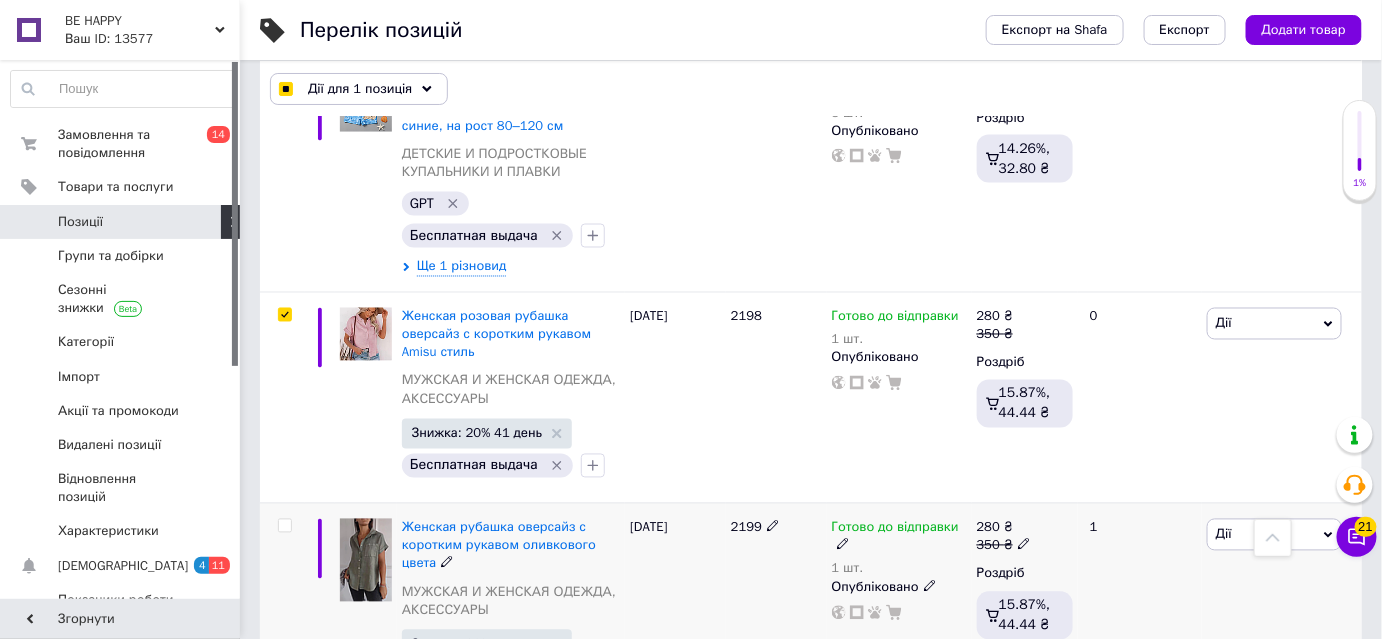 click at bounding box center [284, 526] 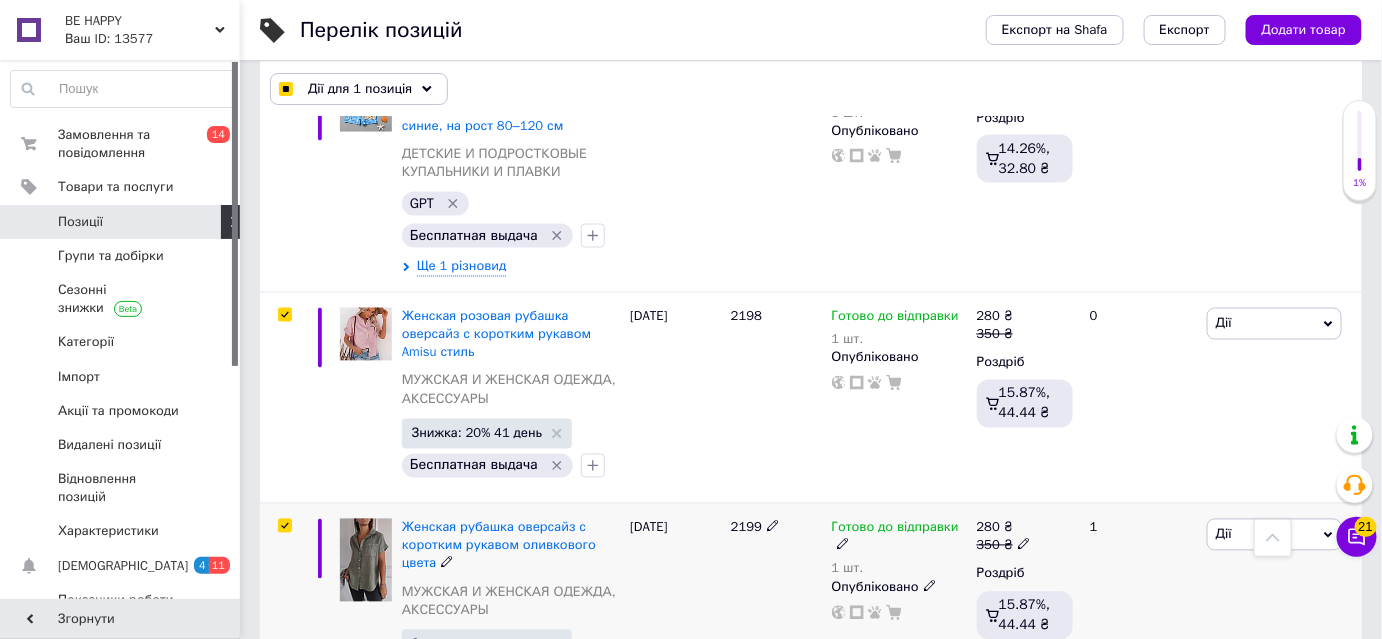 checkbox on "true" 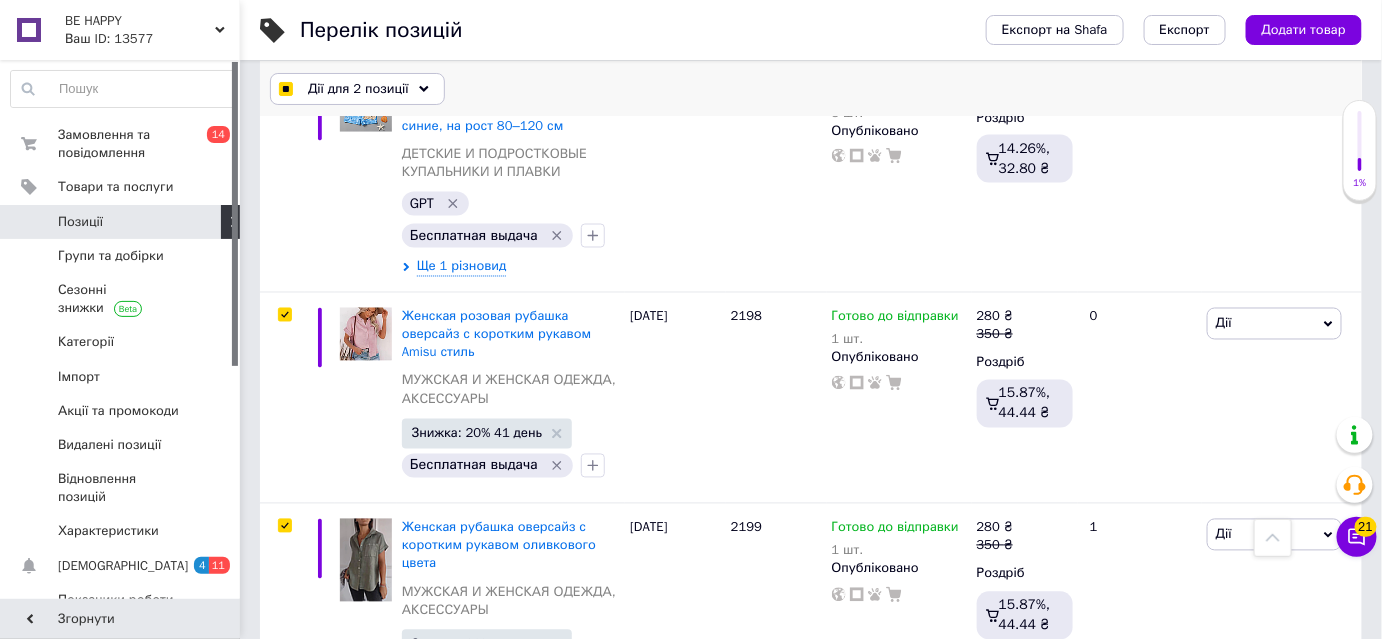 click on "Дії для 2 позиції" at bounding box center [358, 89] 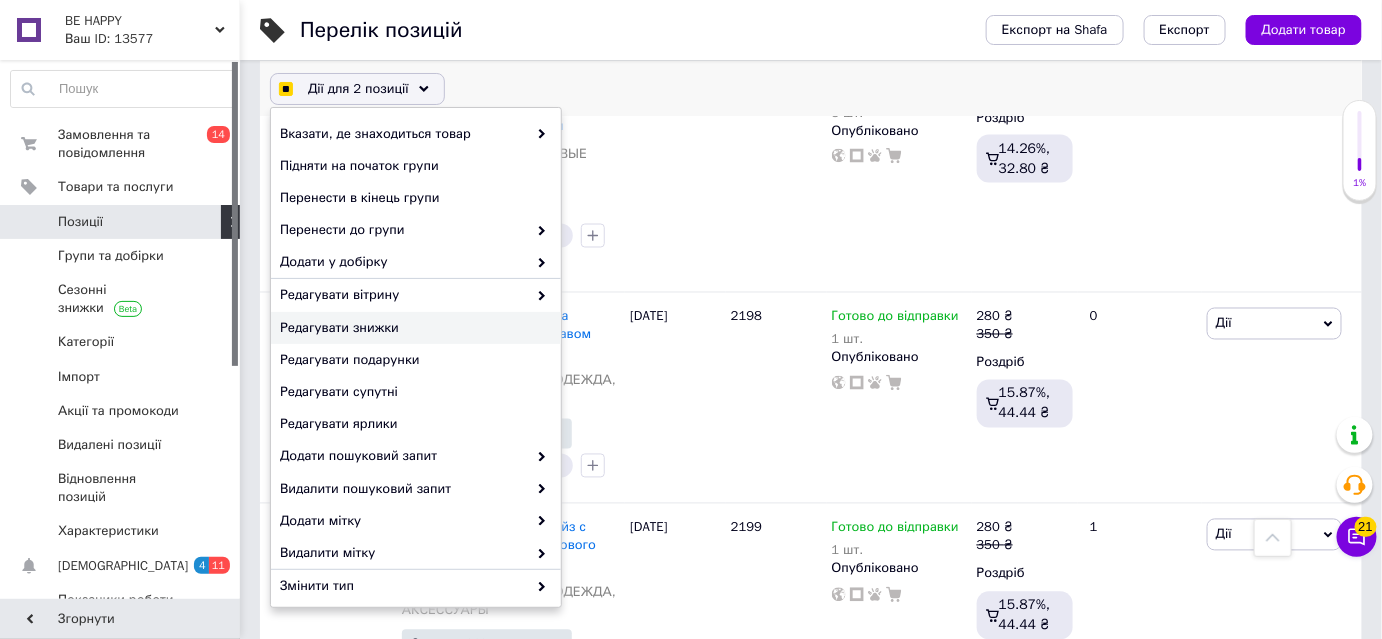 click on "Редагувати знижки" at bounding box center [413, 328] 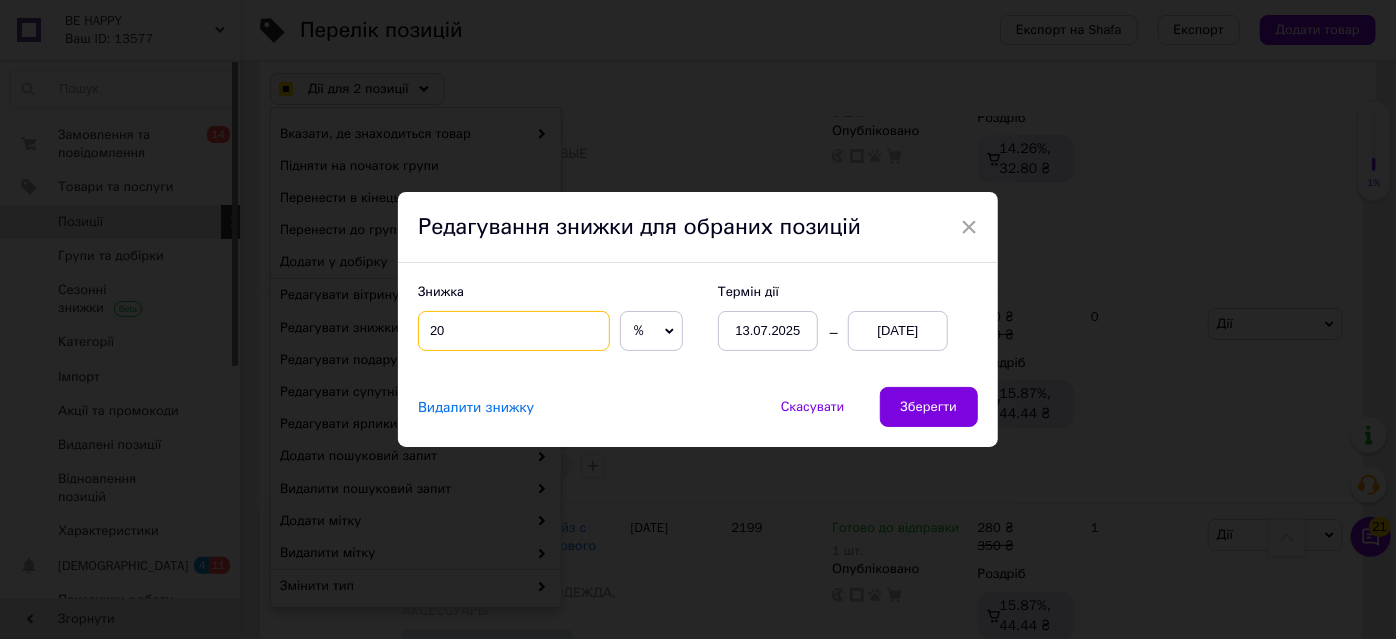 click on "20" at bounding box center (514, 331) 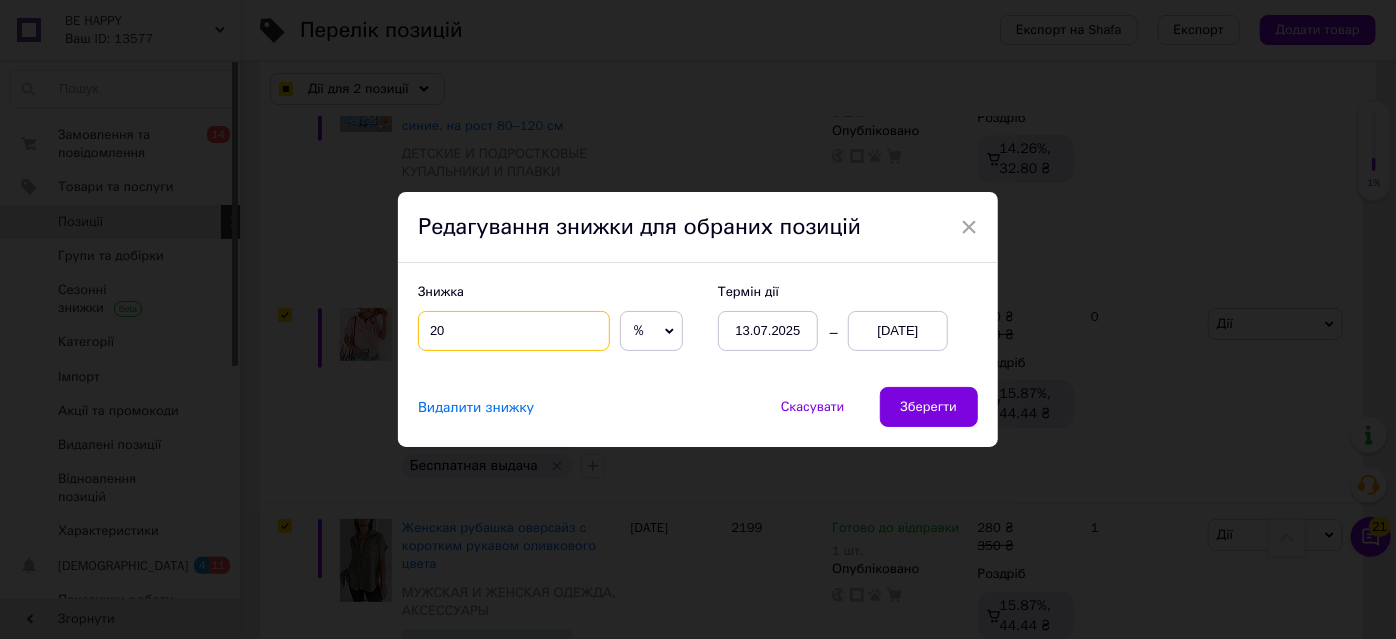 checkbox on "true" 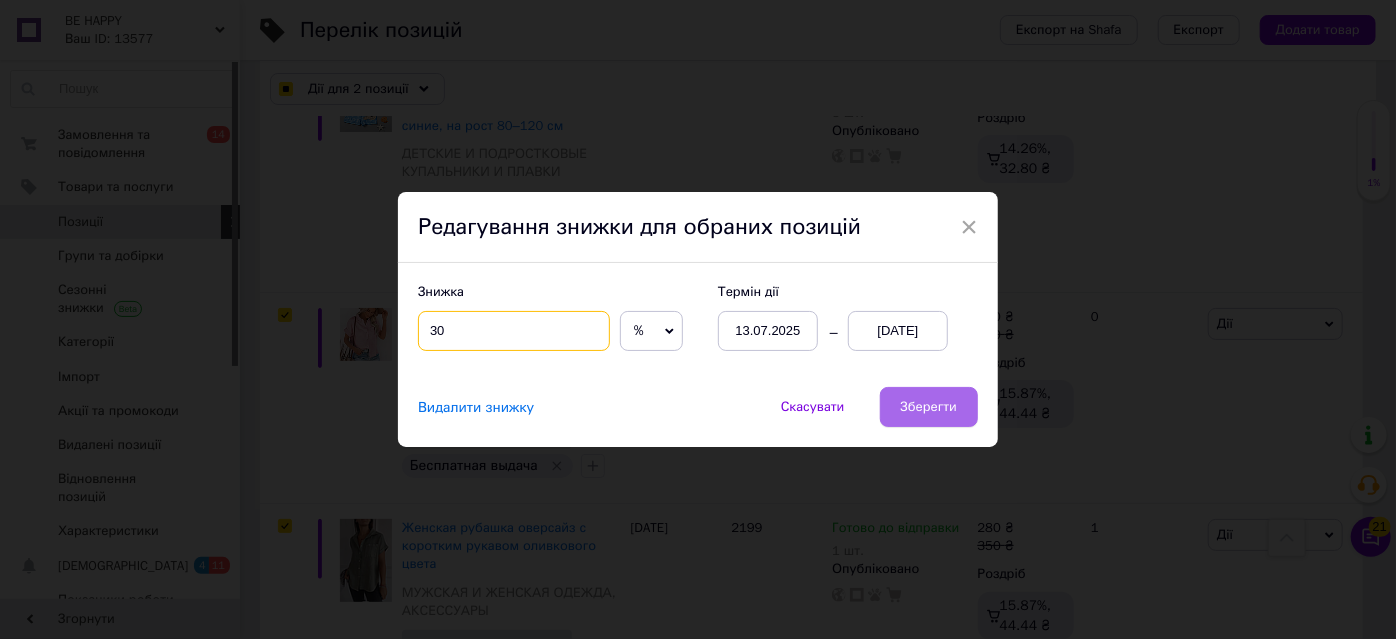 type on "30" 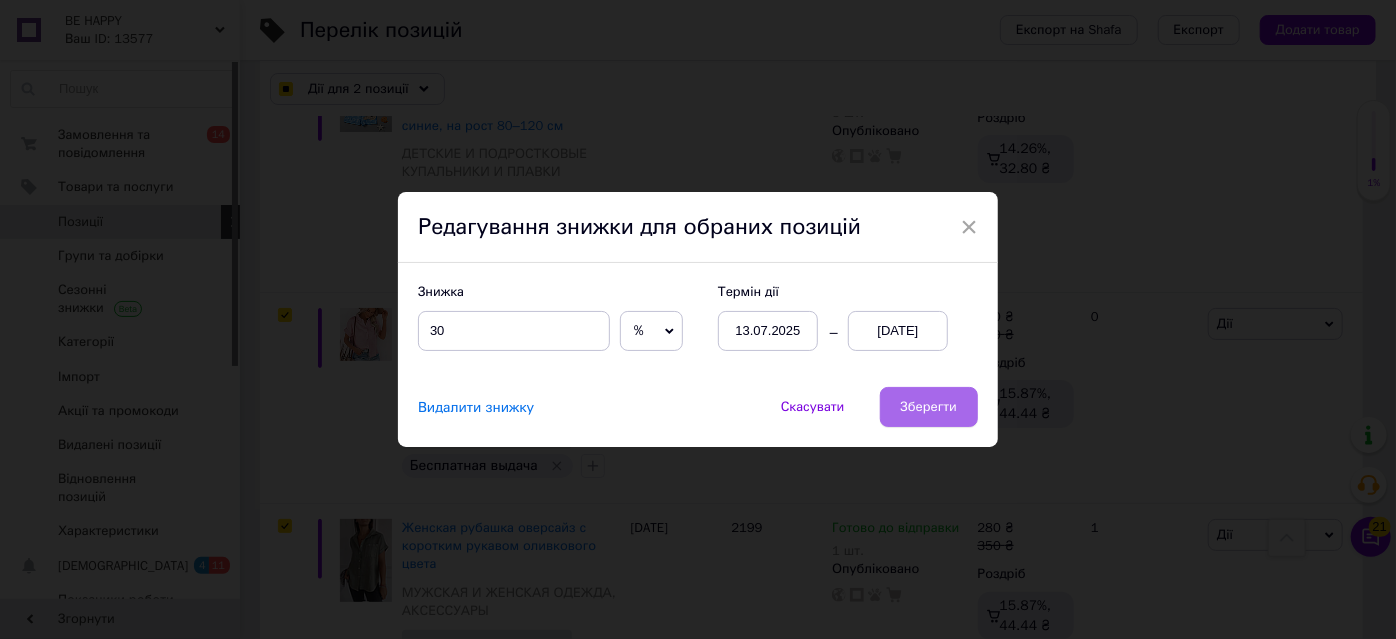 click on "Зберегти" at bounding box center [929, 407] 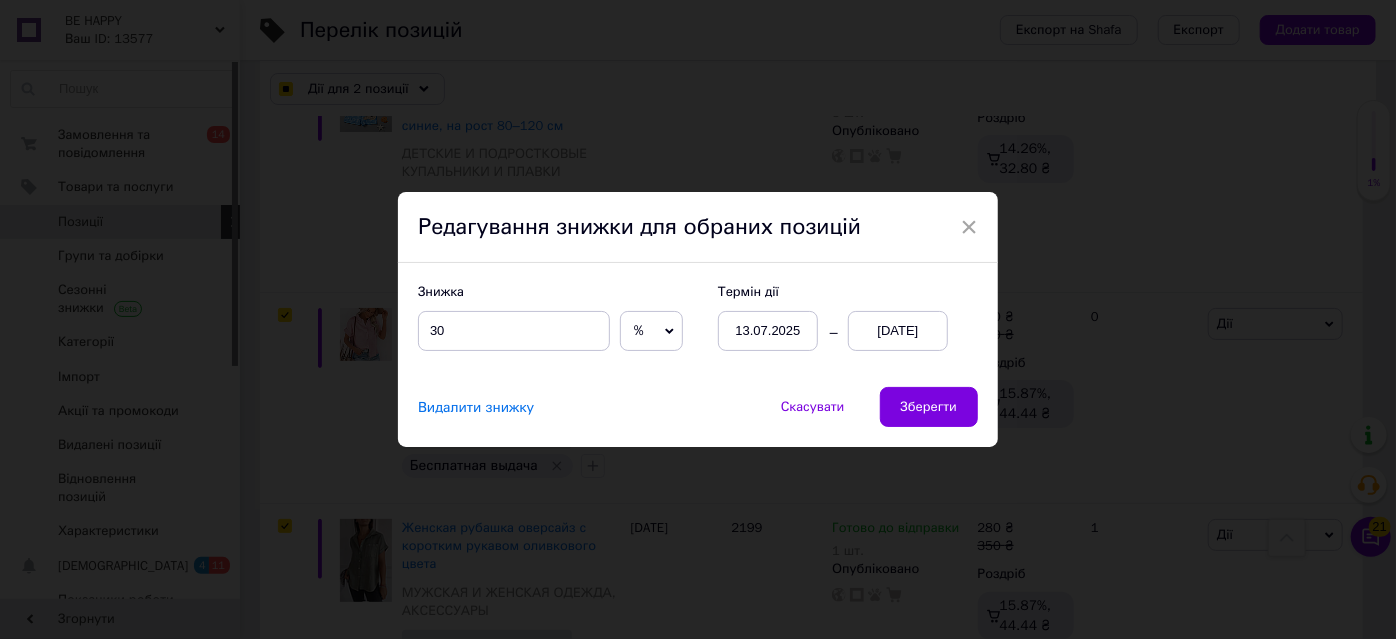 checkbox on "true" 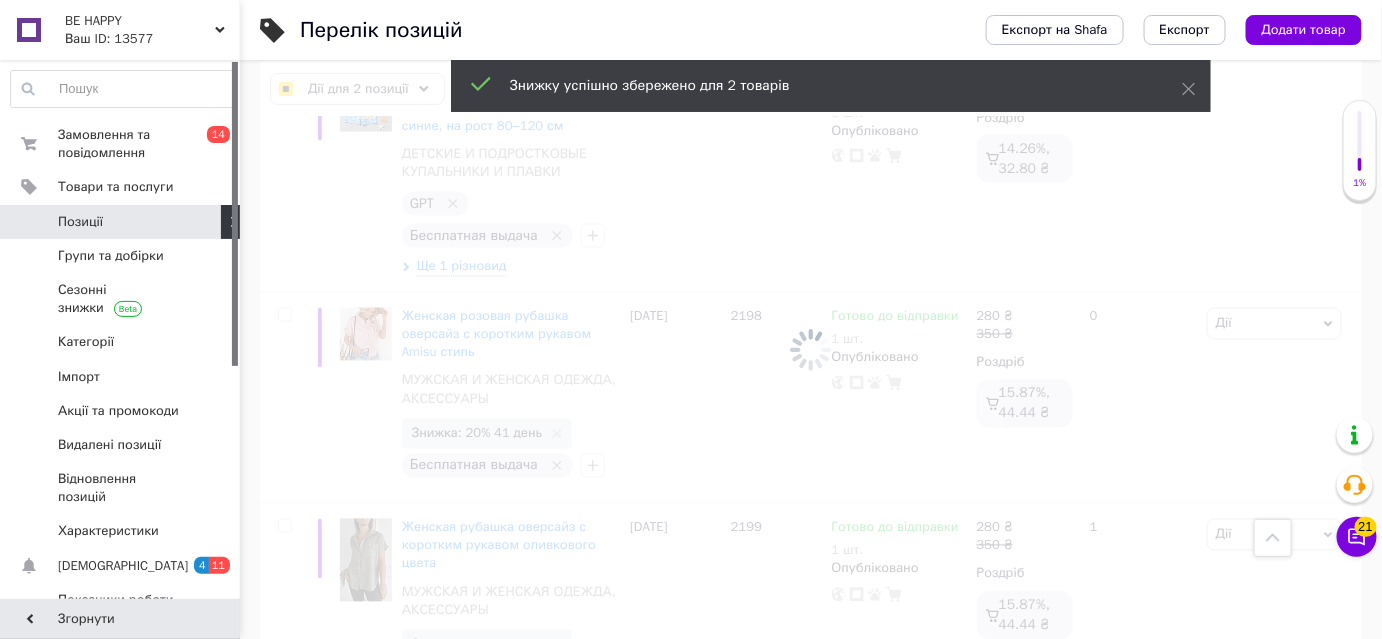 checkbox on "false" 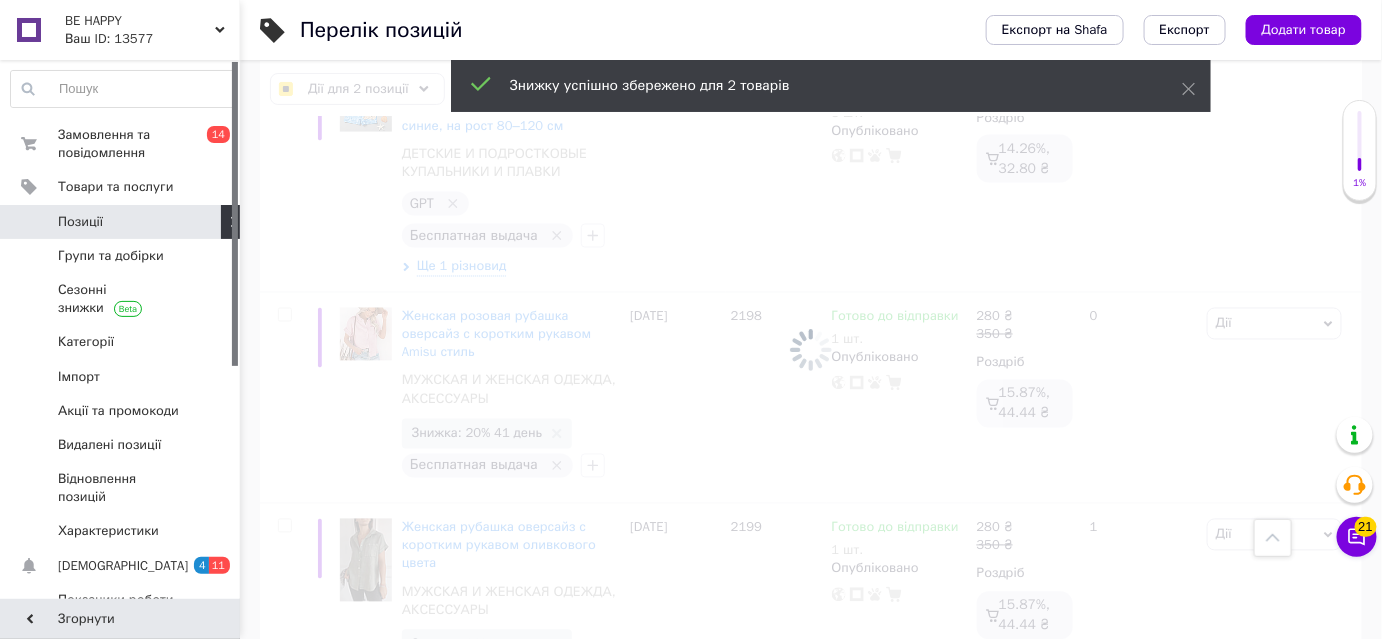 checkbox on "false" 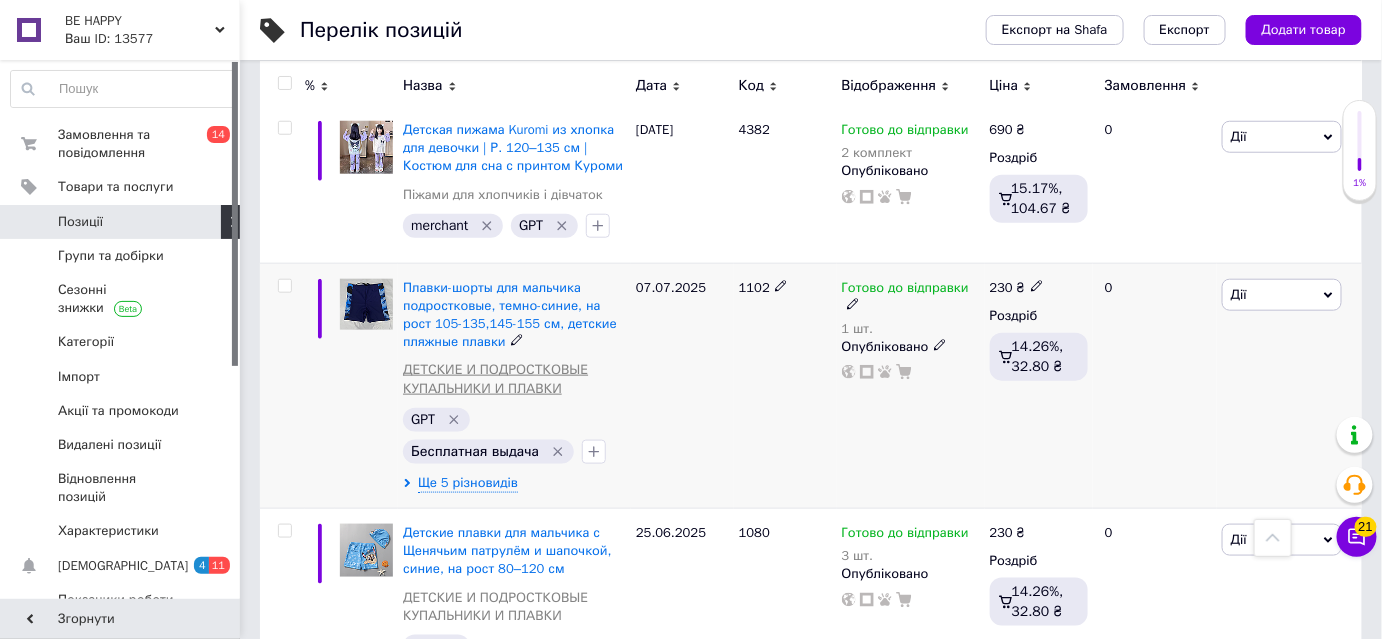 scroll, scrollTop: 818, scrollLeft: 0, axis: vertical 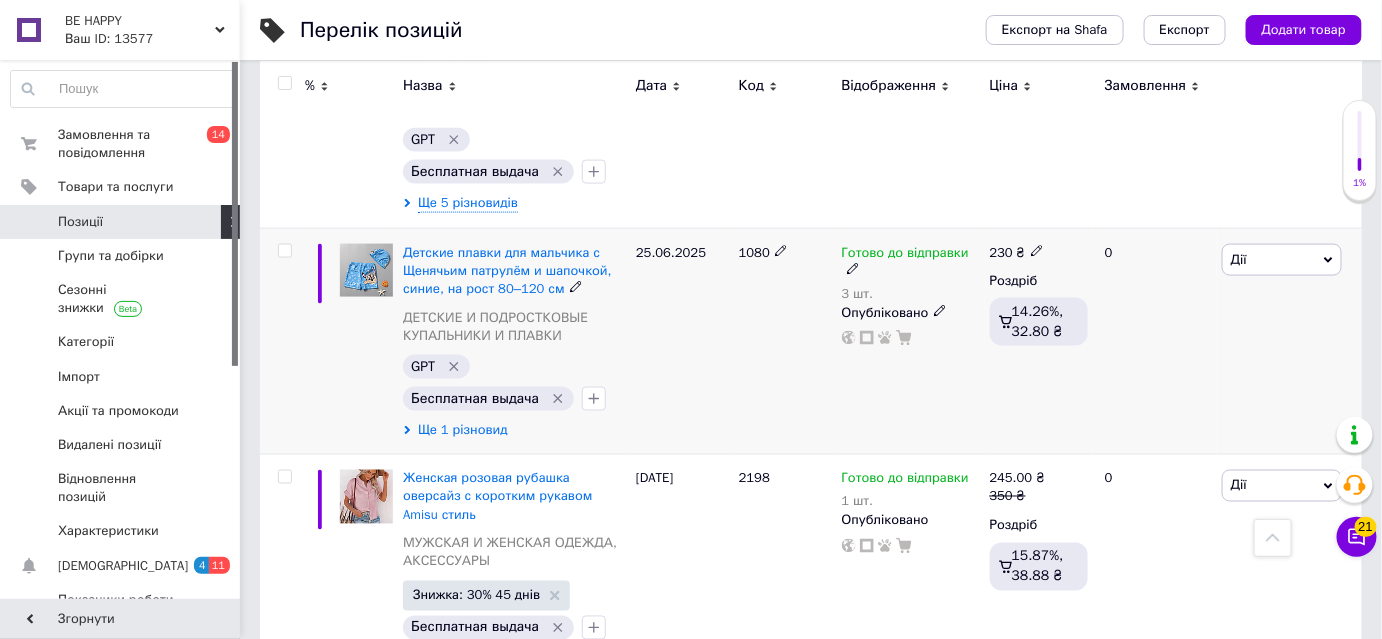 click on "Ще 1 різновид" at bounding box center [463, 430] 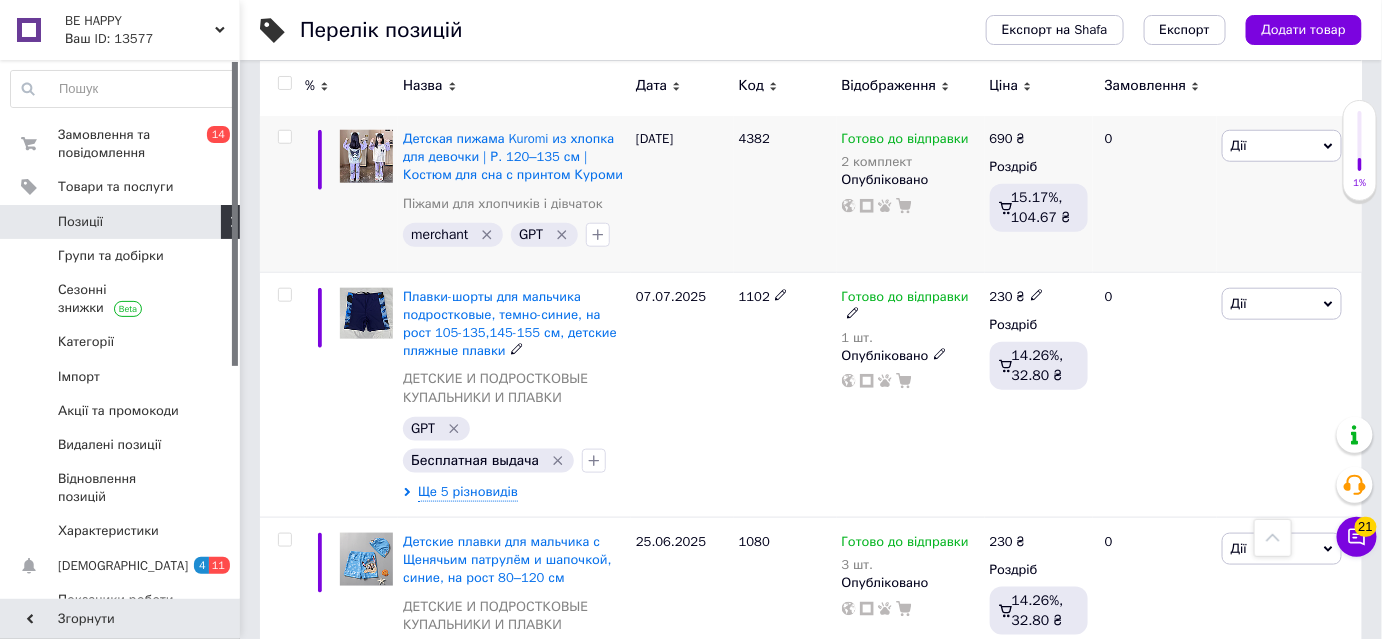 scroll, scrollTop: 636, scrollLeft: 0, axis: vertical 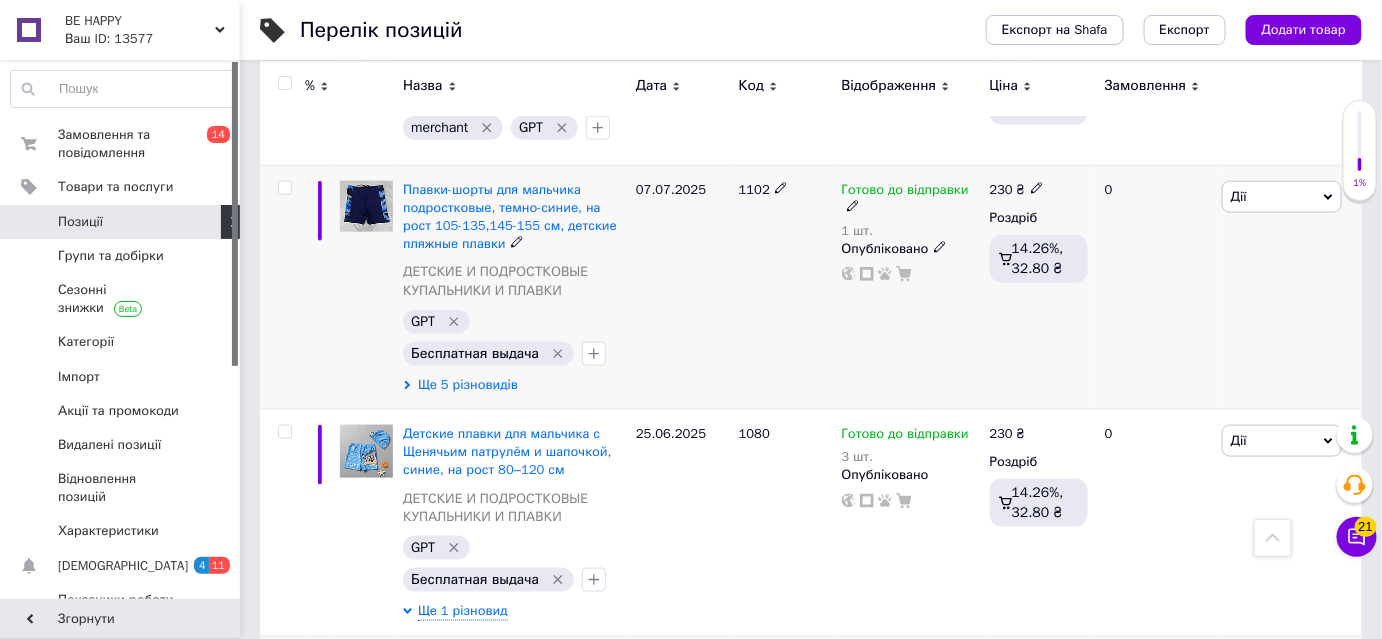 click on "Ще 5 різновидів" at bounding box center (468, 385) 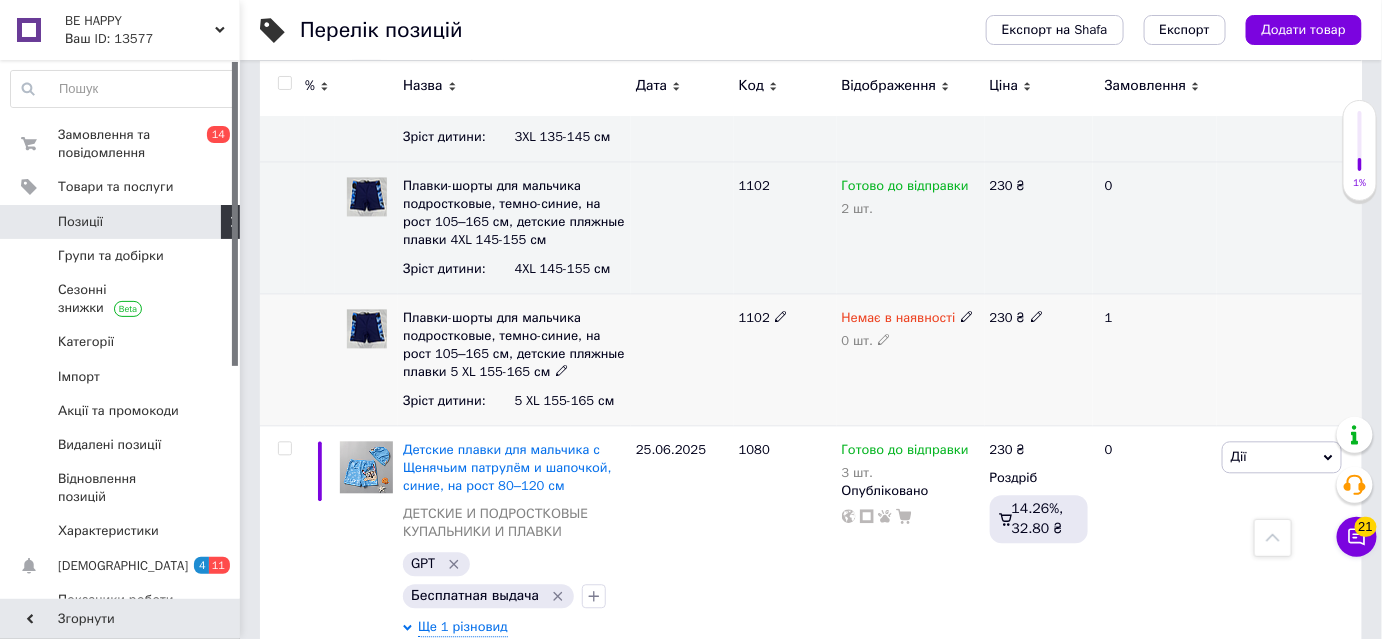 scroll, scrollTop: 1454, scrollLeft: 0, axis: vertical 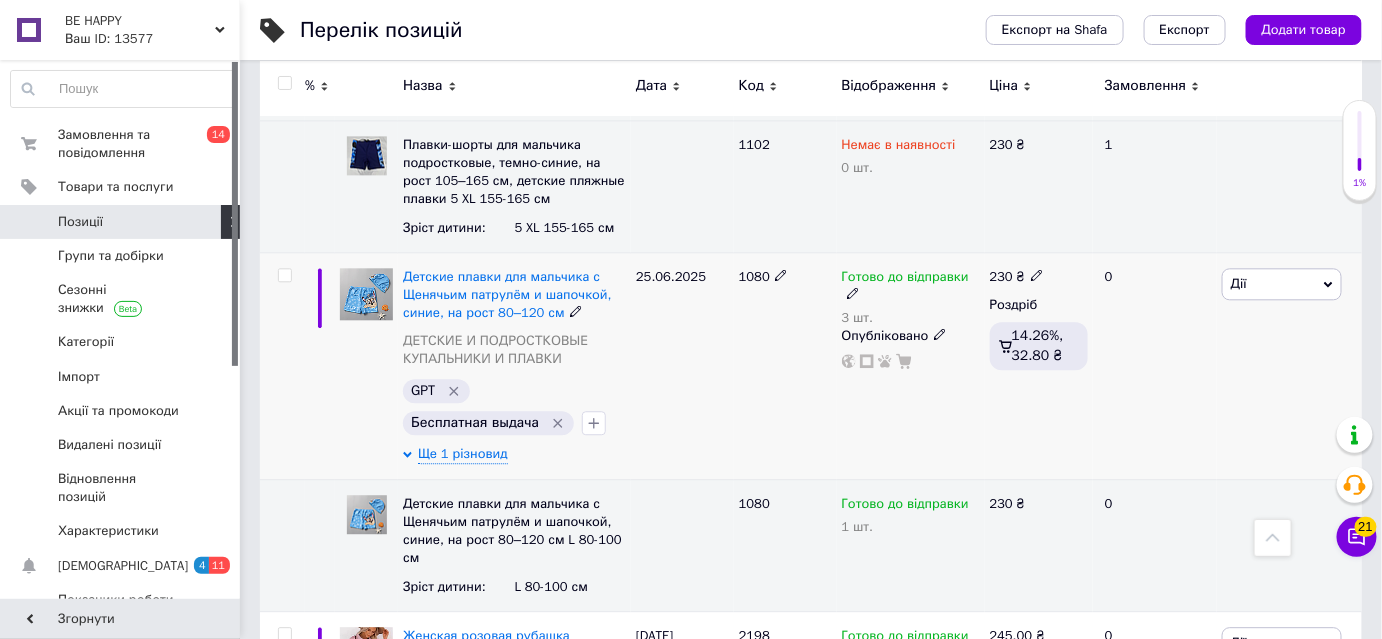 click at bounding box center [284, 275] 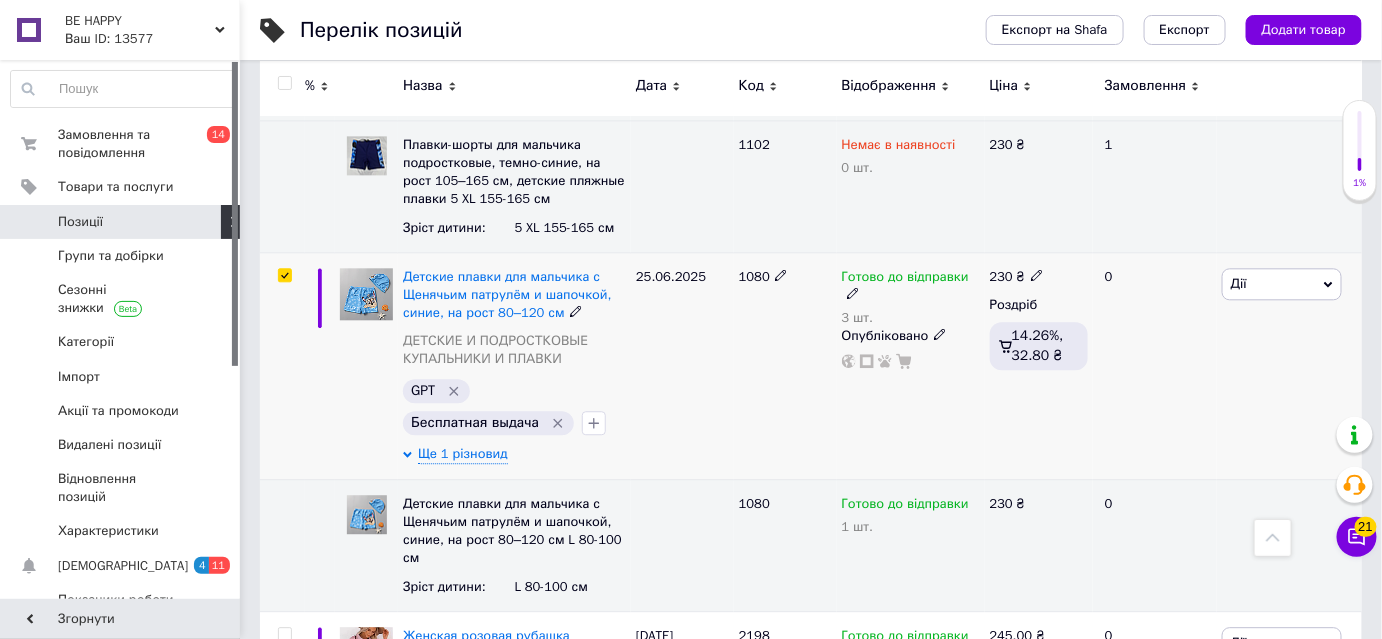 checkbox on "true" 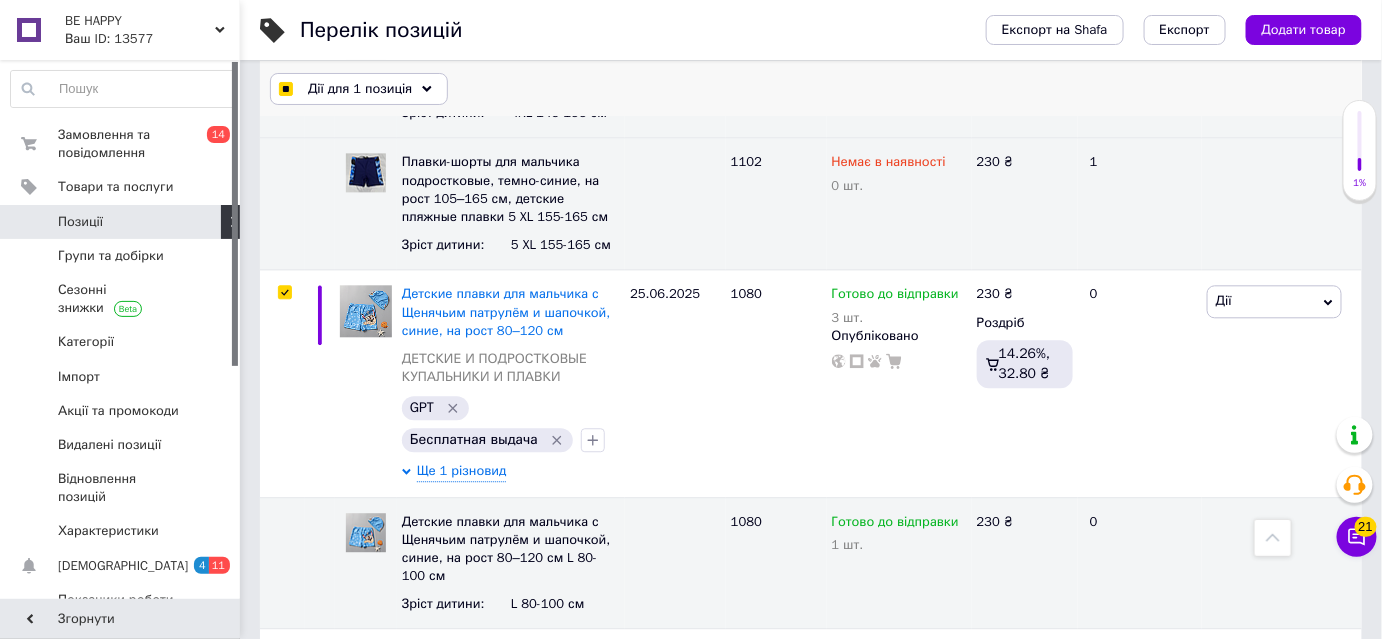 click on "Дії для 1 позиція" at bounding box center (360, 89) 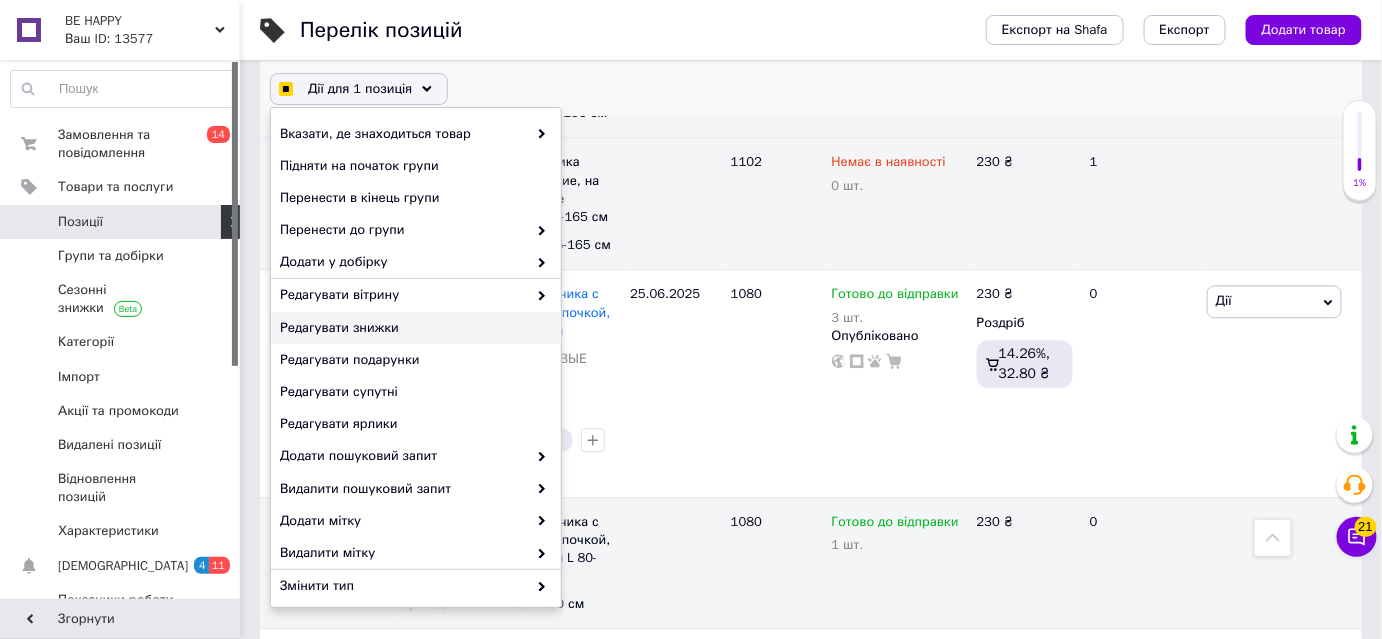 click on "Редагувати знижки" at bounding box center (416, 328) 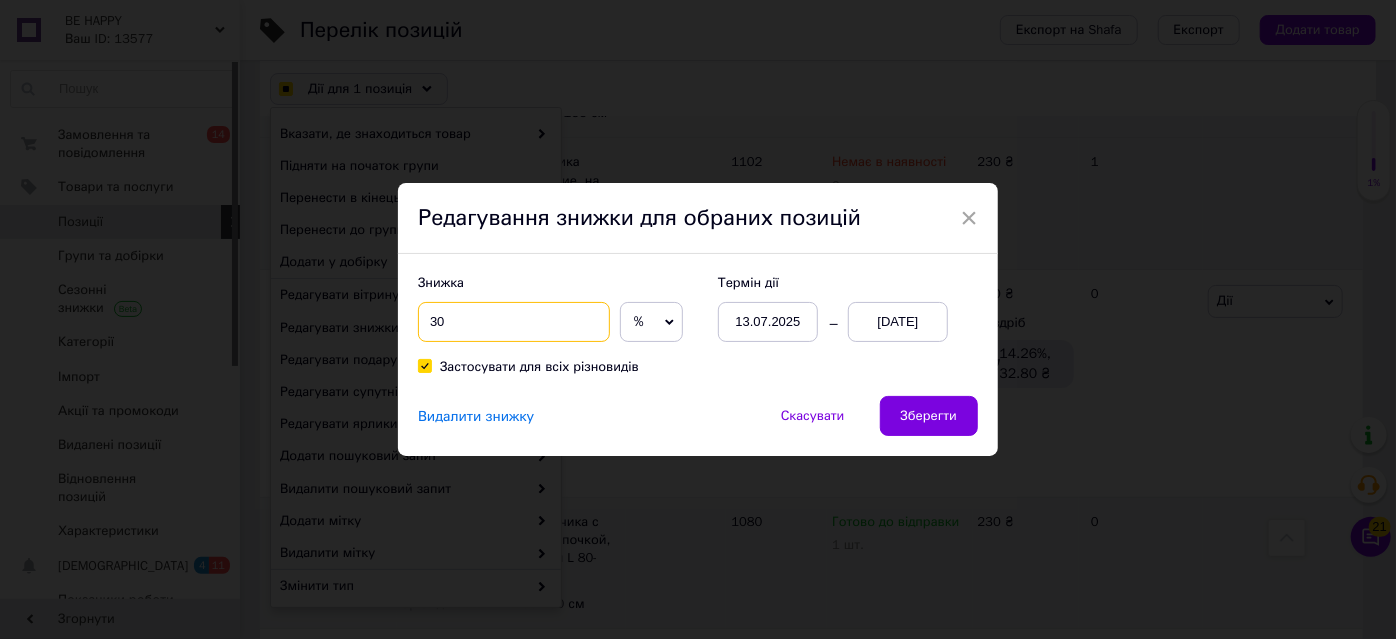 drag, startPoint x: 437, startPoint y: 320, endPoint x: 426, endPoint y: 322, distance: 11.18034 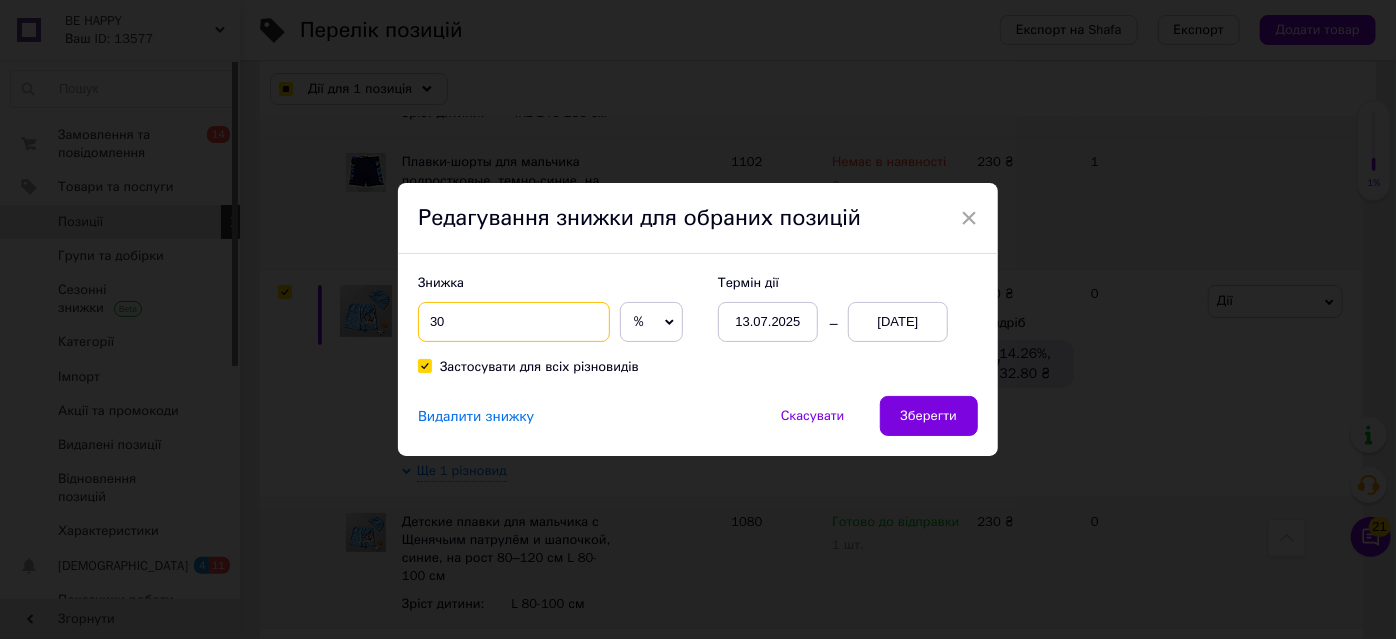 checkbox on "true" 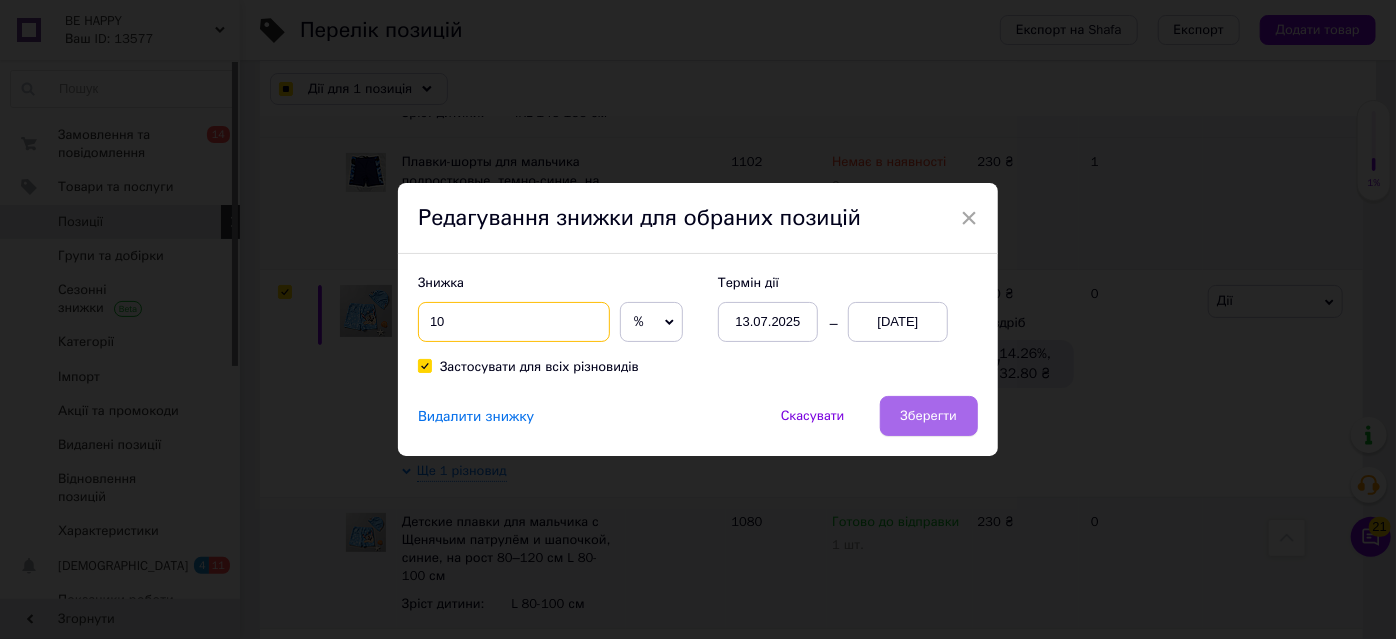 type on "10" 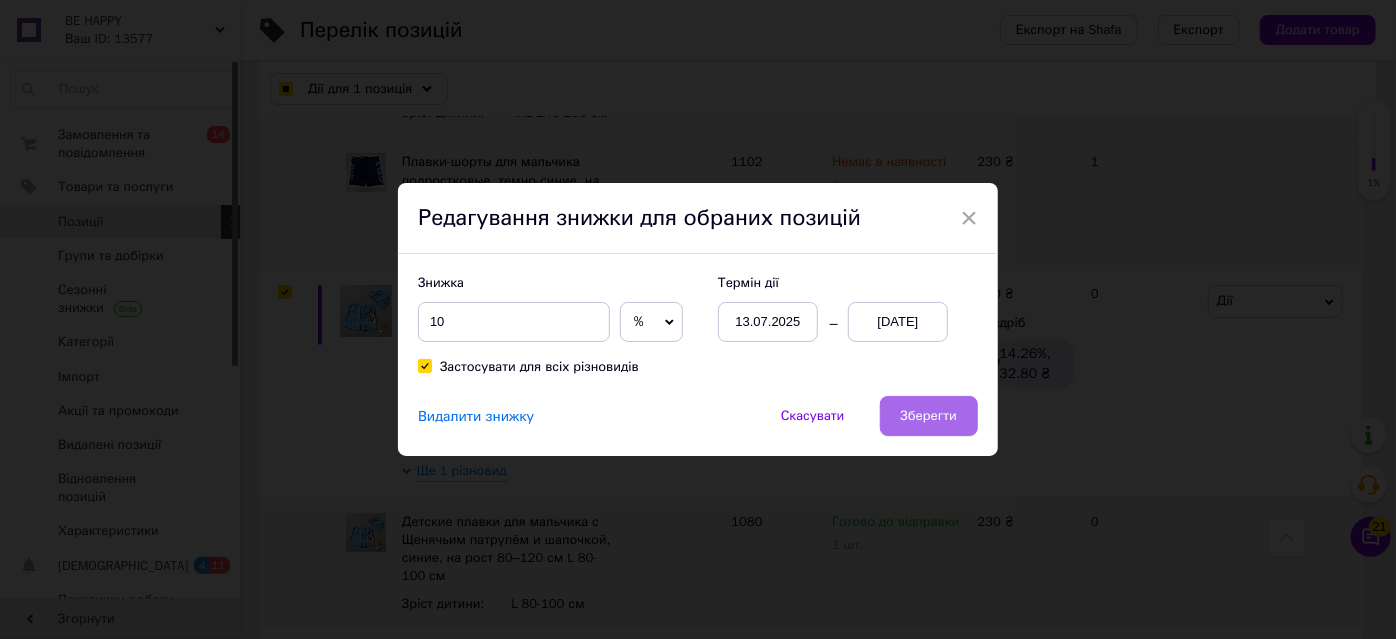 click on "Зберегти" at bounding box center [929, 416] 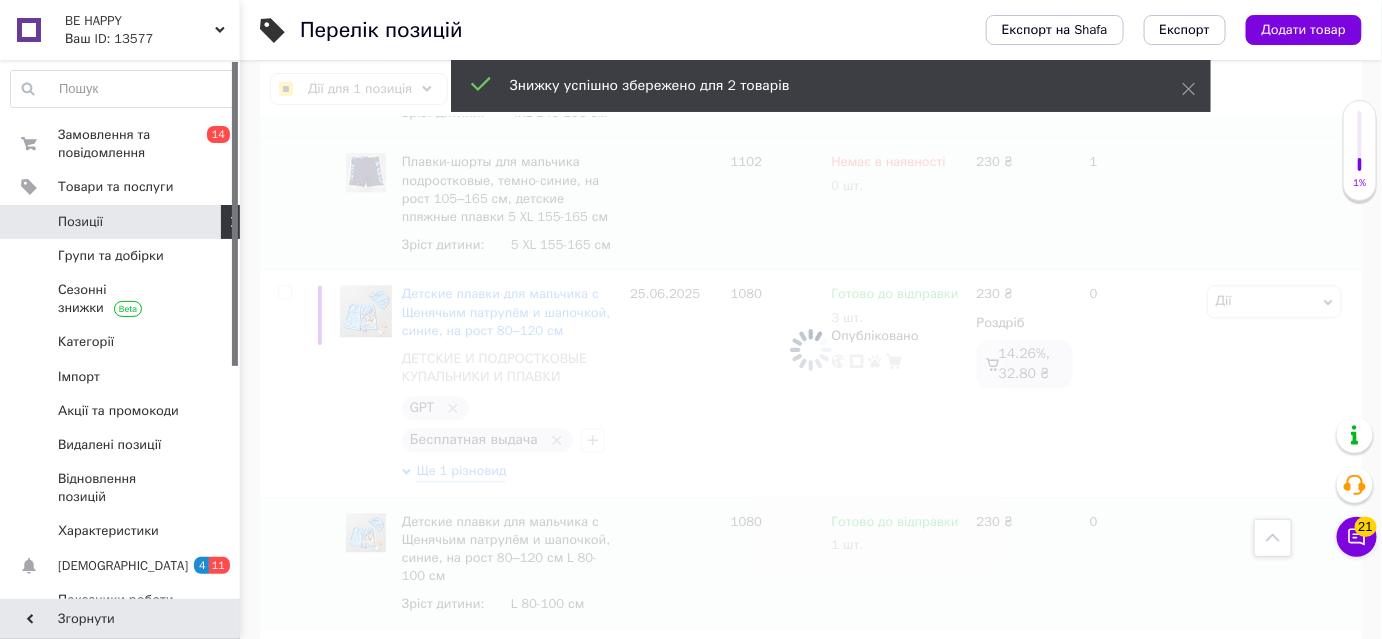 checkbox on "false" 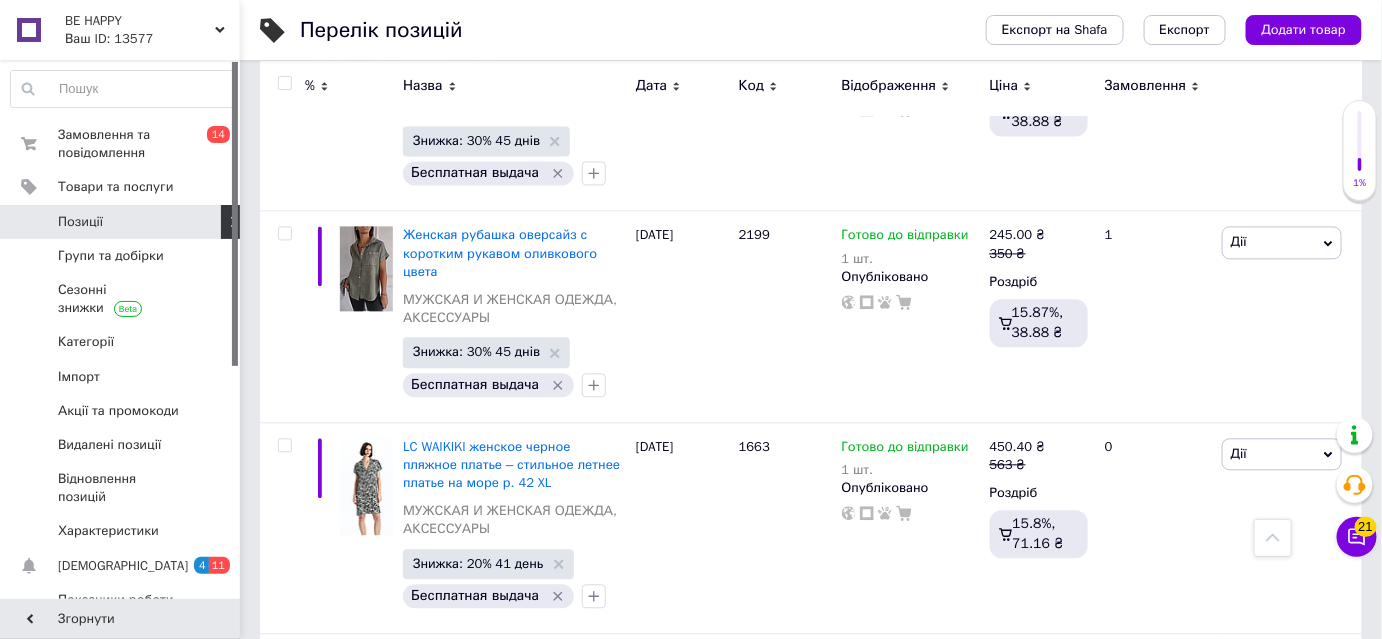 scroll, scrollTop: 1341, scrollLeft: 0, axis: vertical 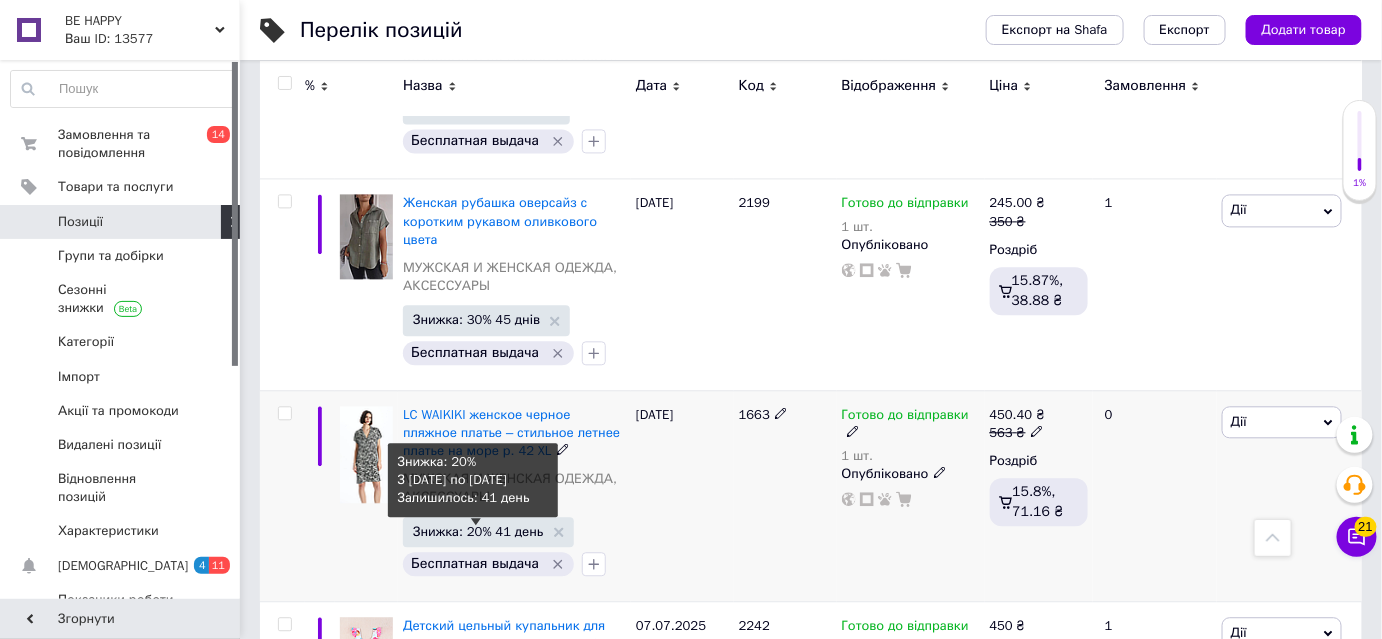 click on "Знижка: 20% 41 день" at bounding box center [478, 531] 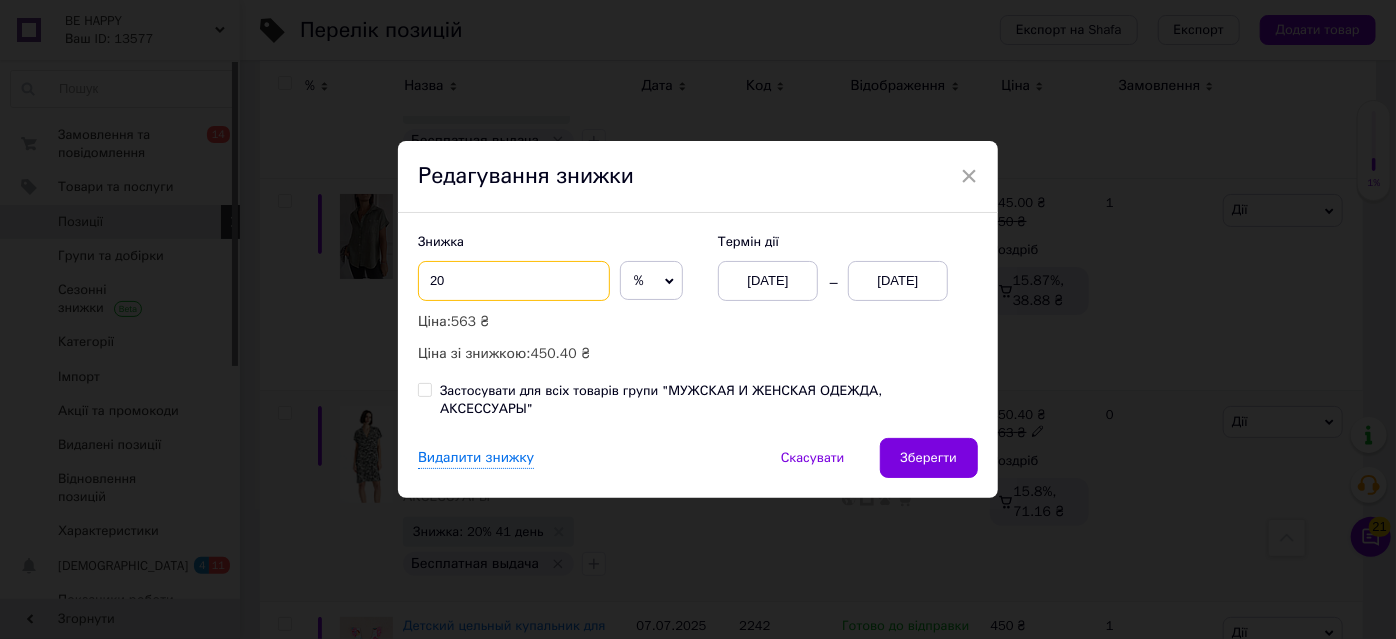 drag, startPoint x: 431, startPoint y: 286, endPoint x: 413, endPoint y: 285, distance: 18.027756 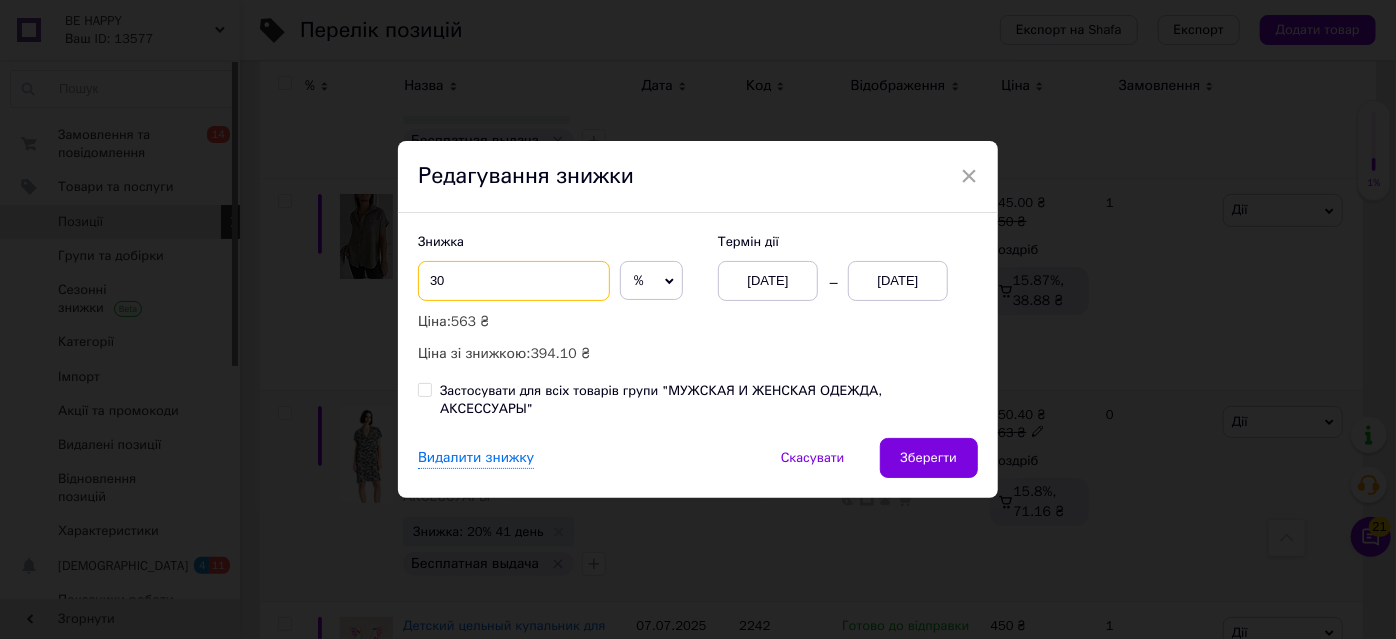 type on "30" 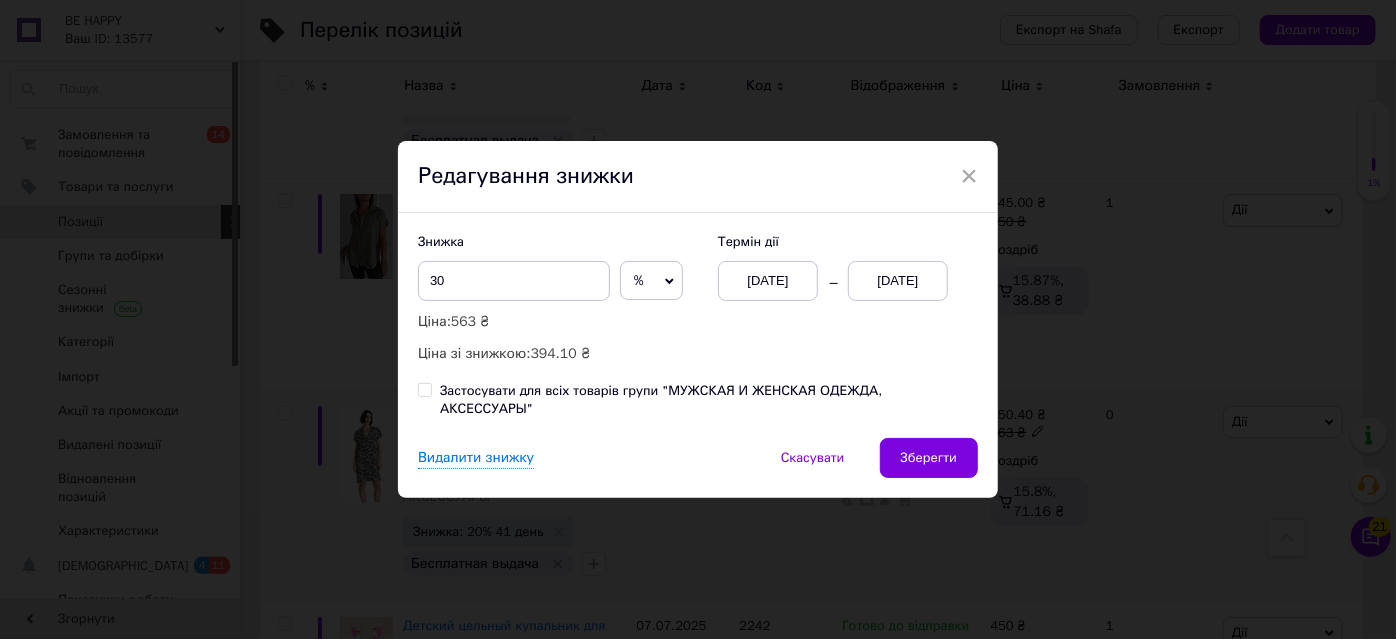 click on "[DATE]" at bounding box center (768, 281) 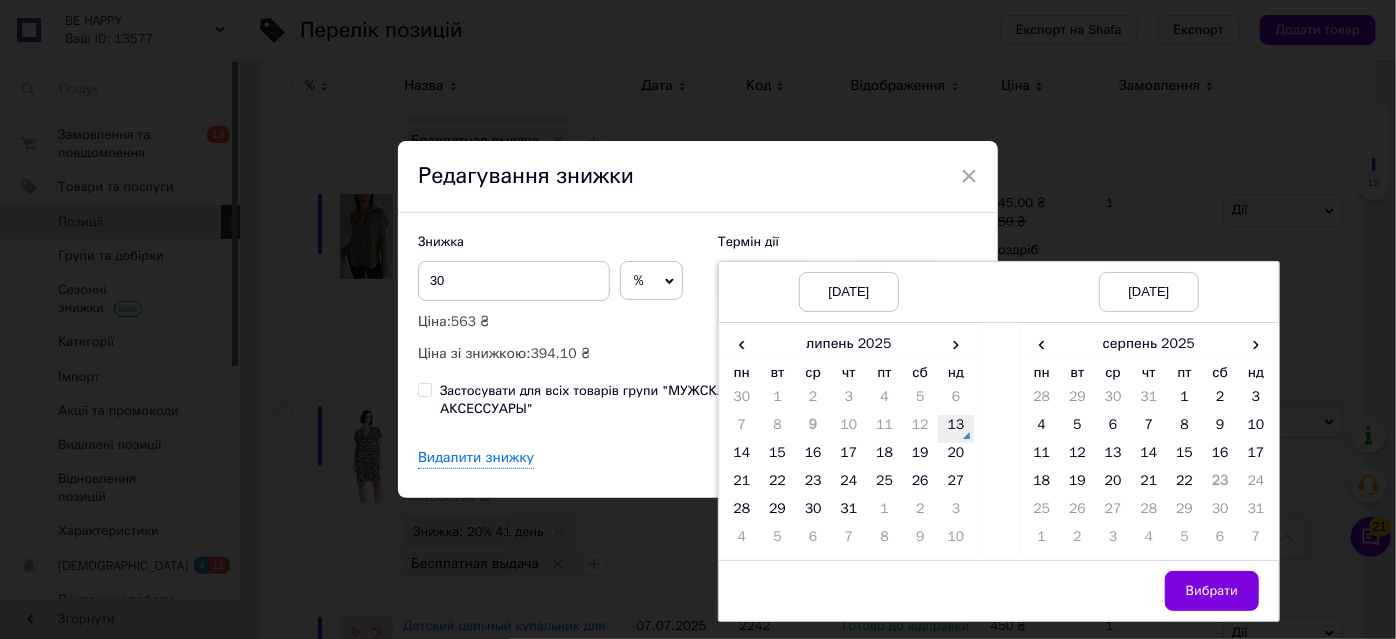 click on "13" at bounding box center [956, 429] 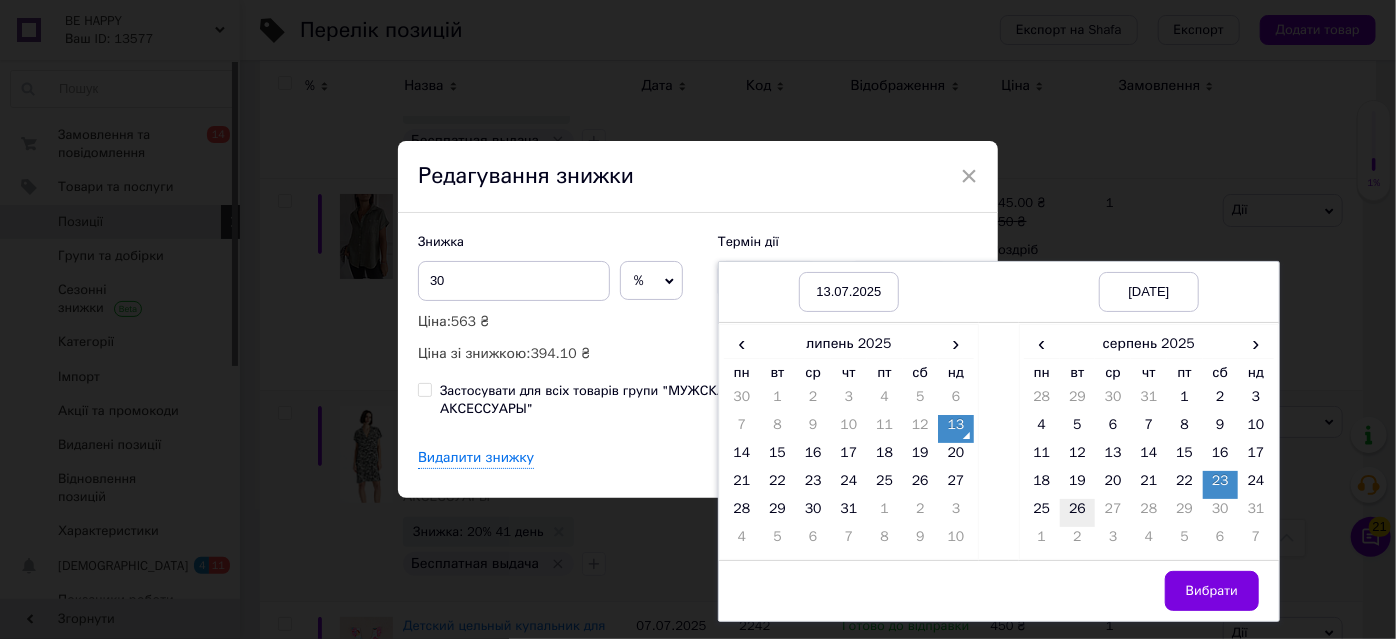 click on "26" at bounding box center [1078, 513] 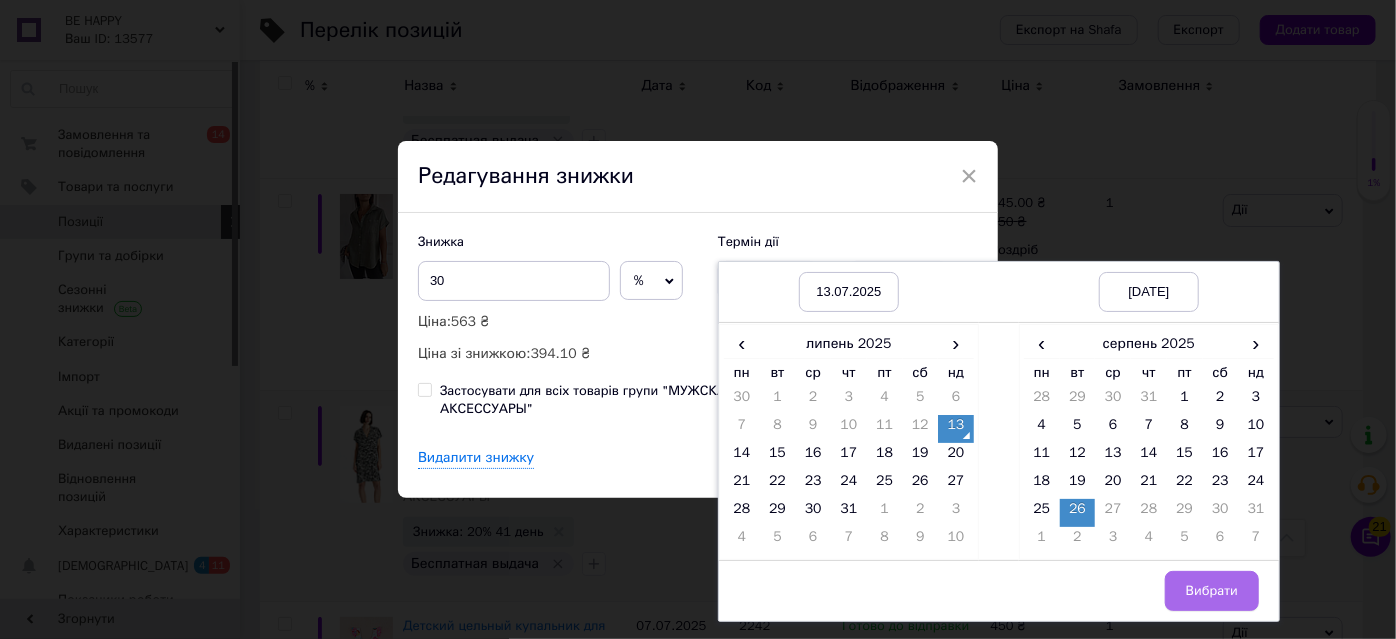 click on "Вибрати" at bounding box center [1212, 591] 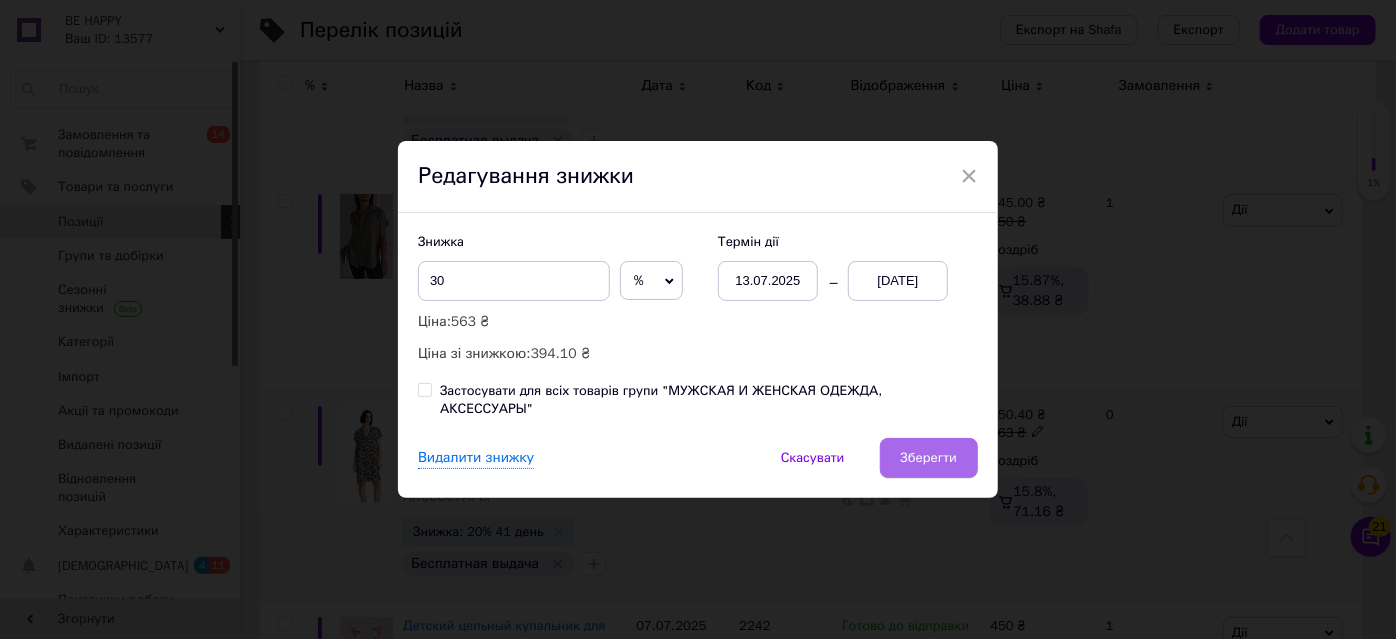 click on "Зберегти" at bounding box center [929, 458] 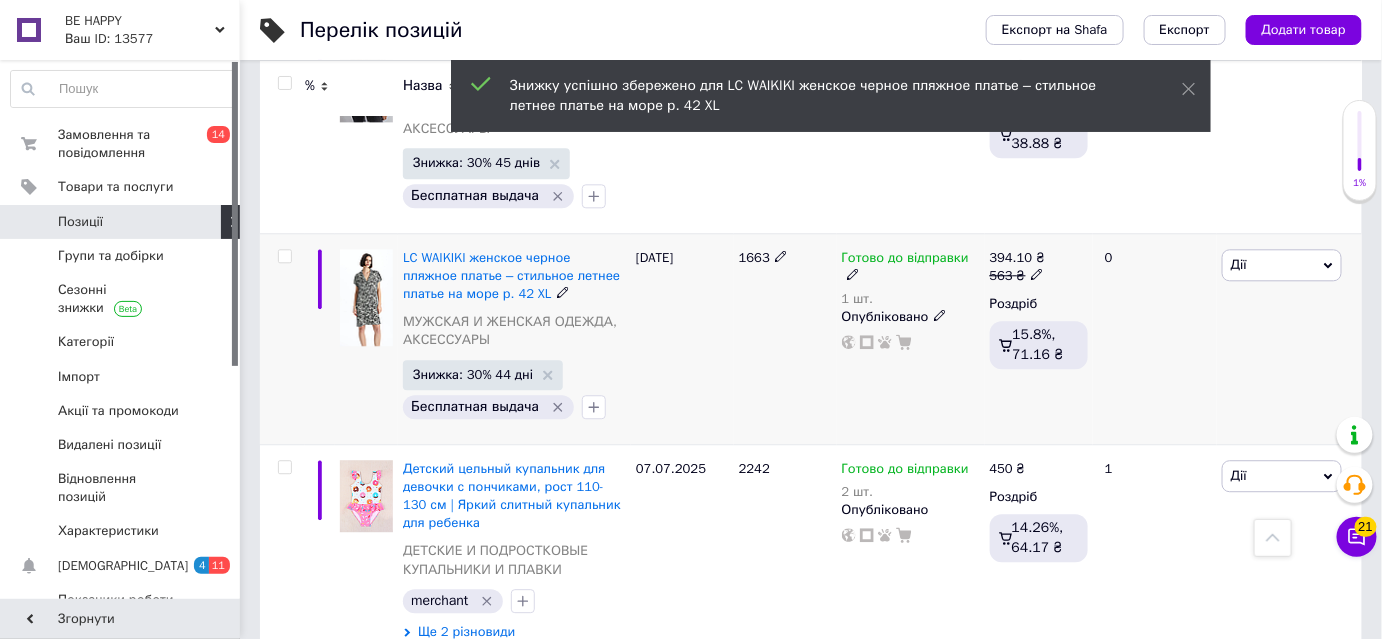 scroll, scrollTop: 1614, scrollLeft: 0, axis: vertical 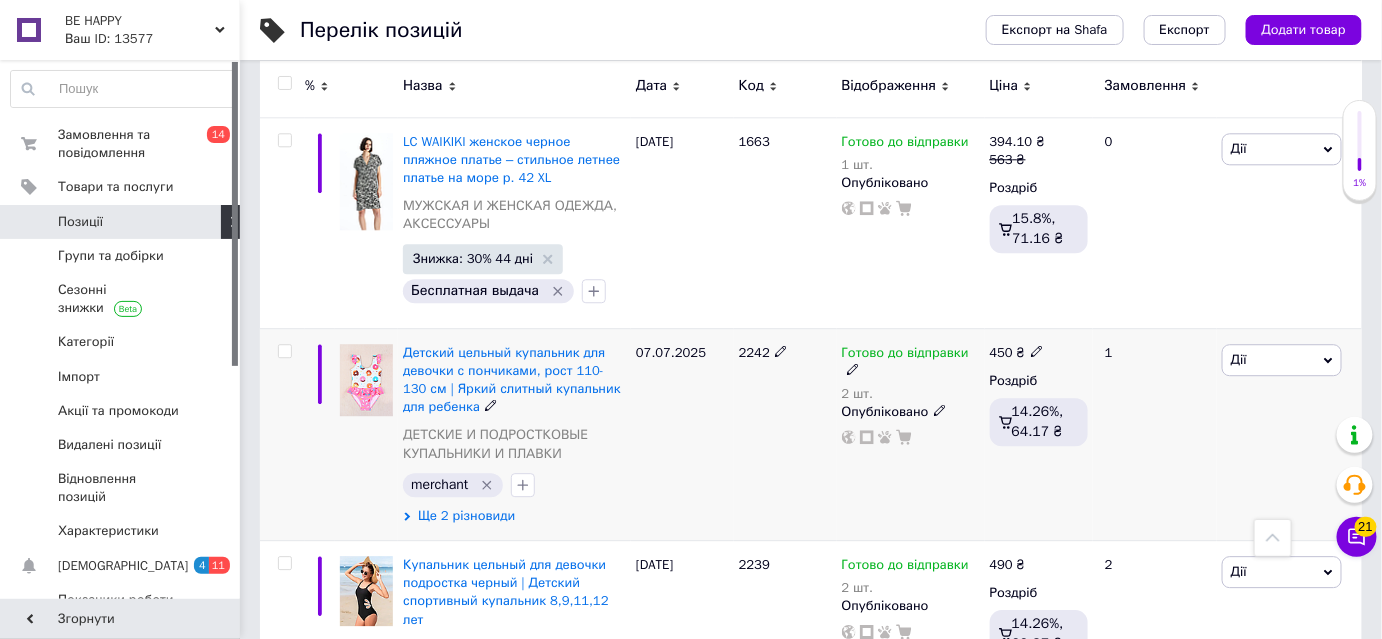click on "Детский цельный купальник для девочки с пончиками, рост 110-130 см | Яркий слитный купальник для ребенка ДЕТСКИЕ И ПОДРОСТКОВЫЕ КУПАЛЬНИКИ И ПЛАВКИ merchant   Ще 2 різновиди" at bounding box center [514, 434] 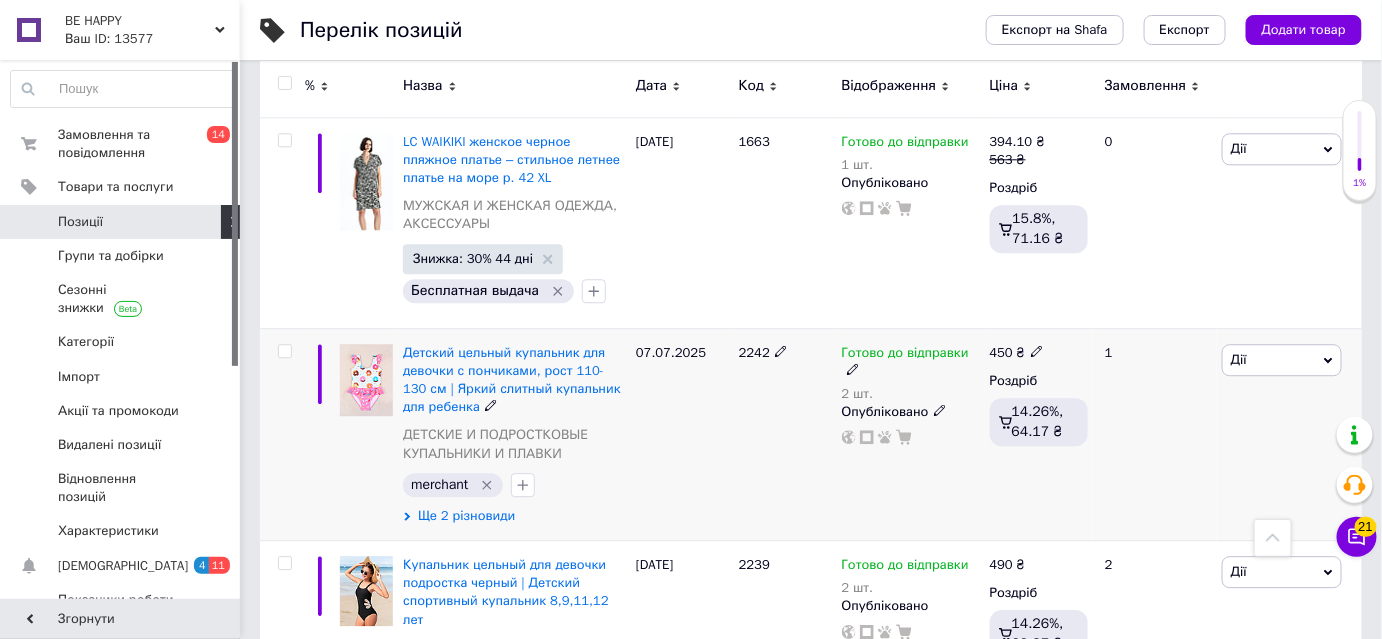click on "Ще 2 різновиди" at bounding box center (466, 516) 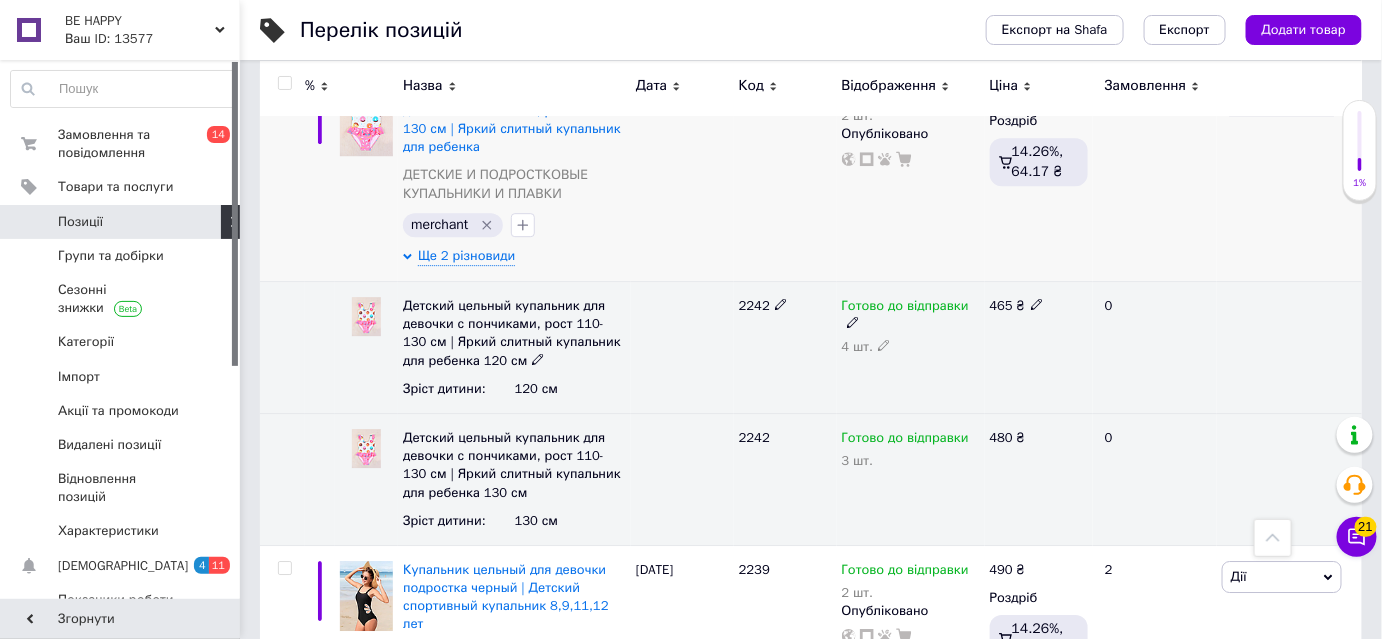 scroll, scrollTop: 2069, scrollLeft: 0, axis: vertical 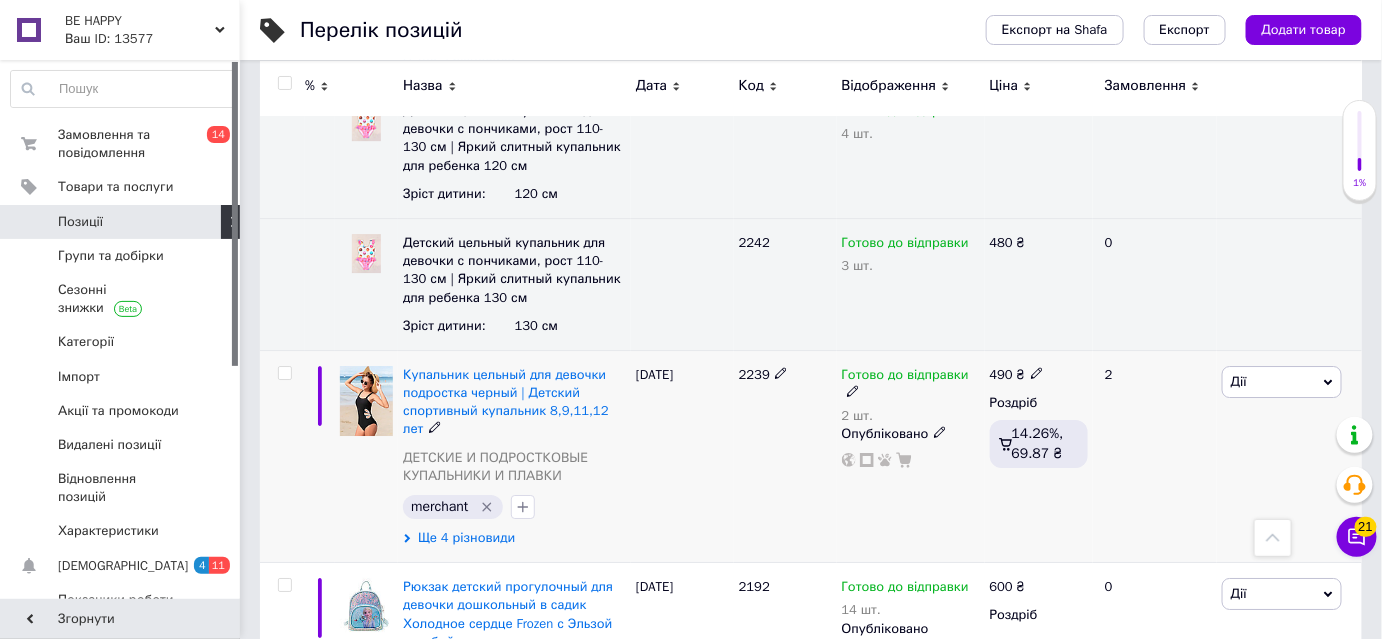 click on "Ще 4 різновиди" at bounding box center [466, 538] 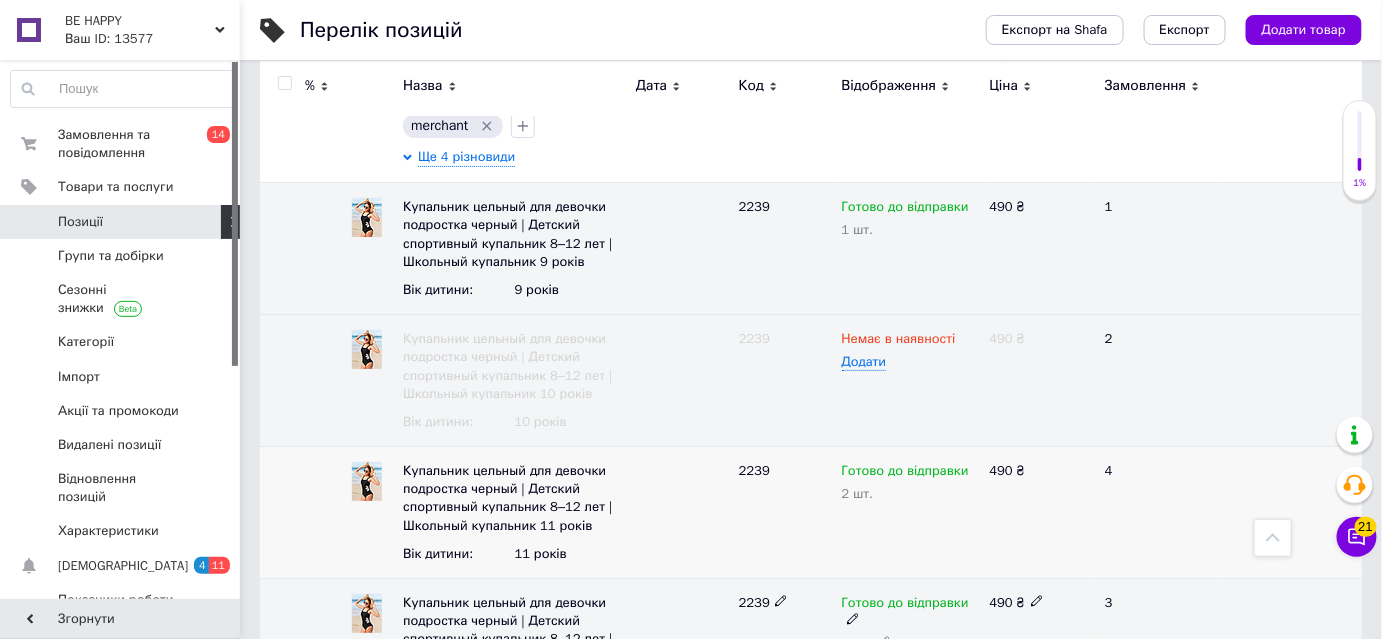 scroll, scrollTop: 2250, scrollLeft: 0, axis: vertical 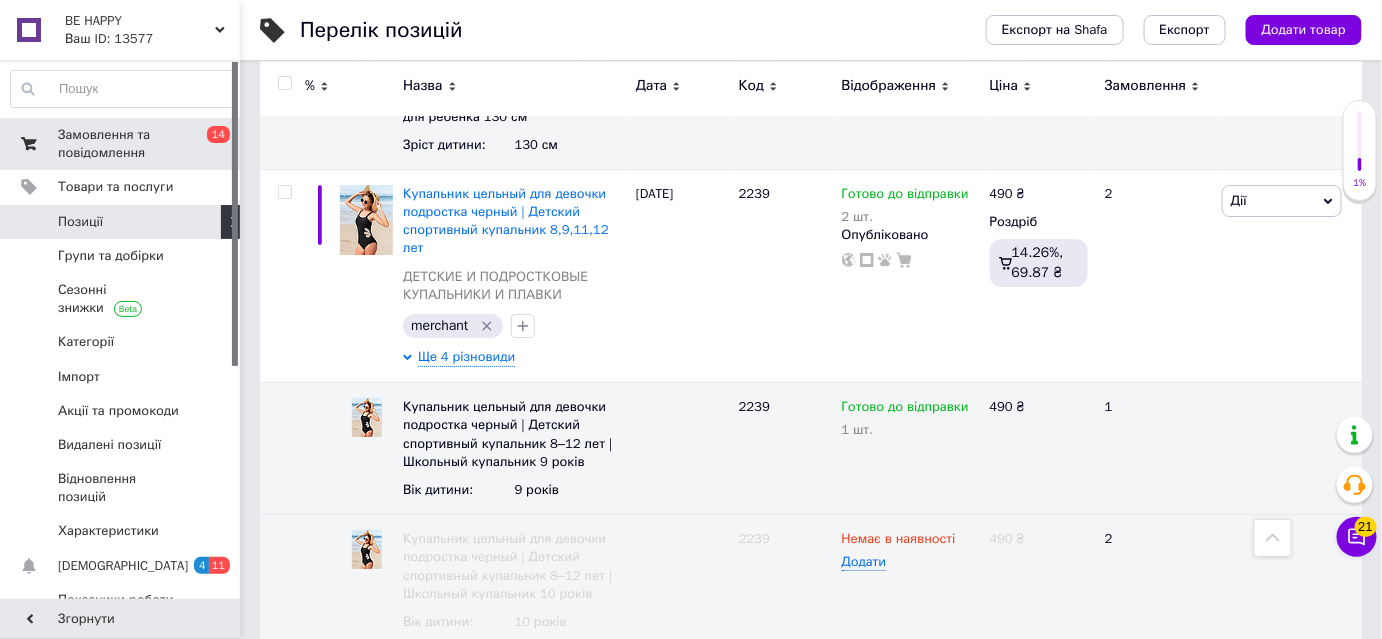 click on "Замовлення та повідомлення 0 14" at bounding box center (123, 144) 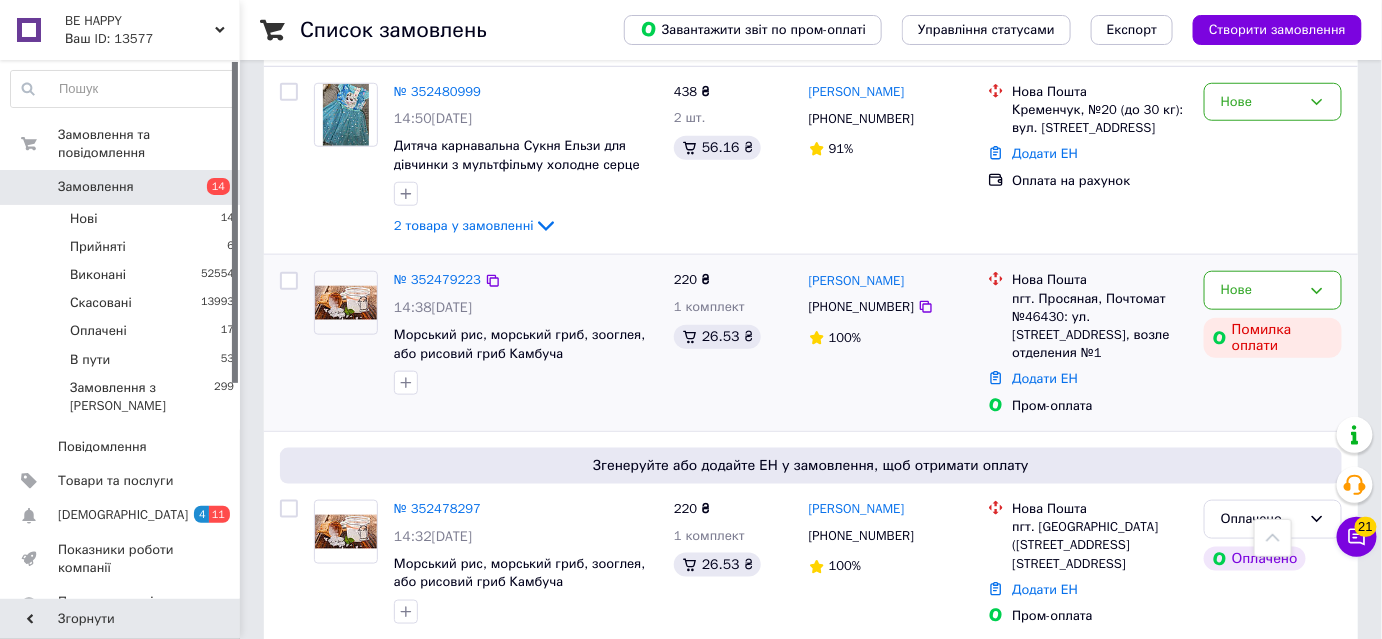 scroll, scrollTop: 636, scrollLeft: 0, axis: vertical 